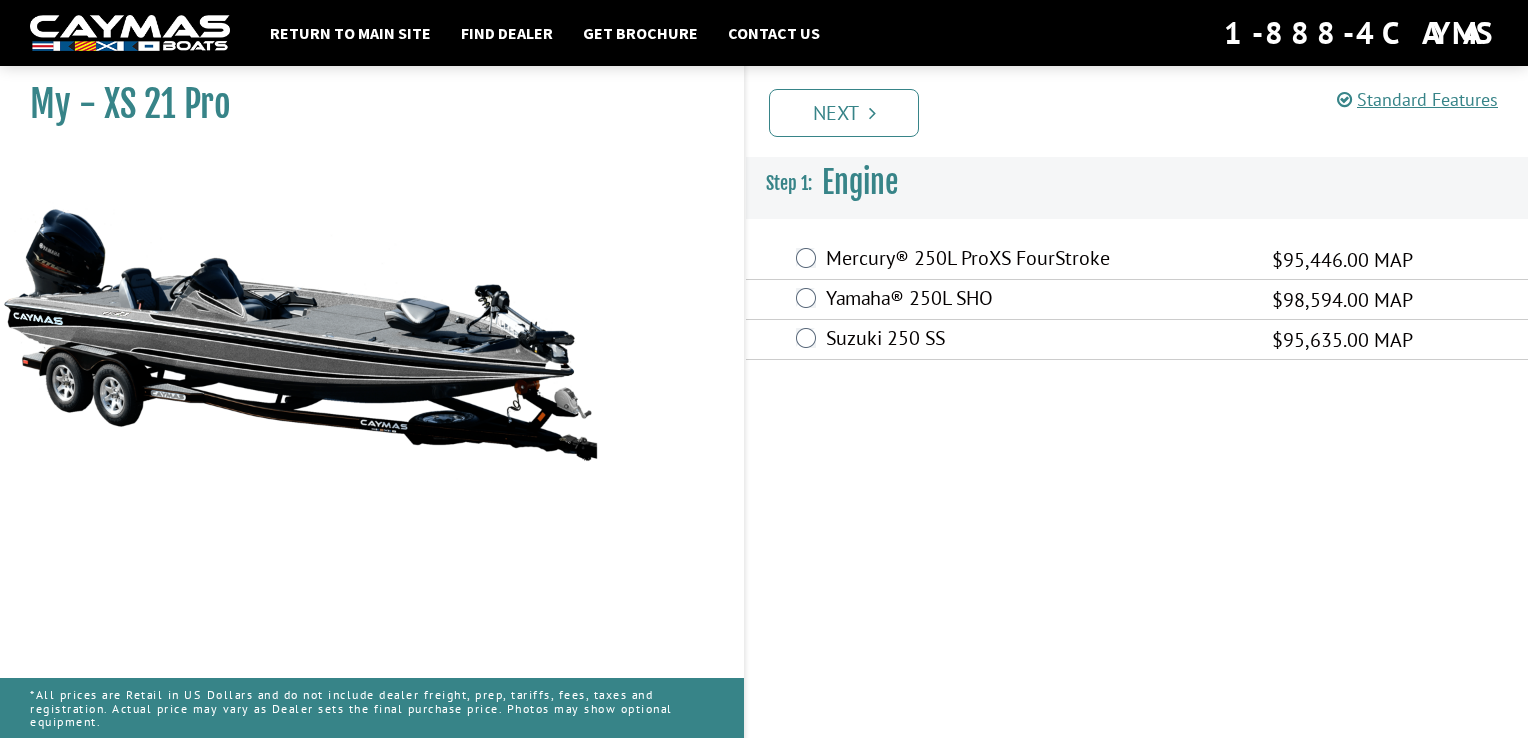 scroll, scrollTop: 0, scrollLeft: 0, axis: both 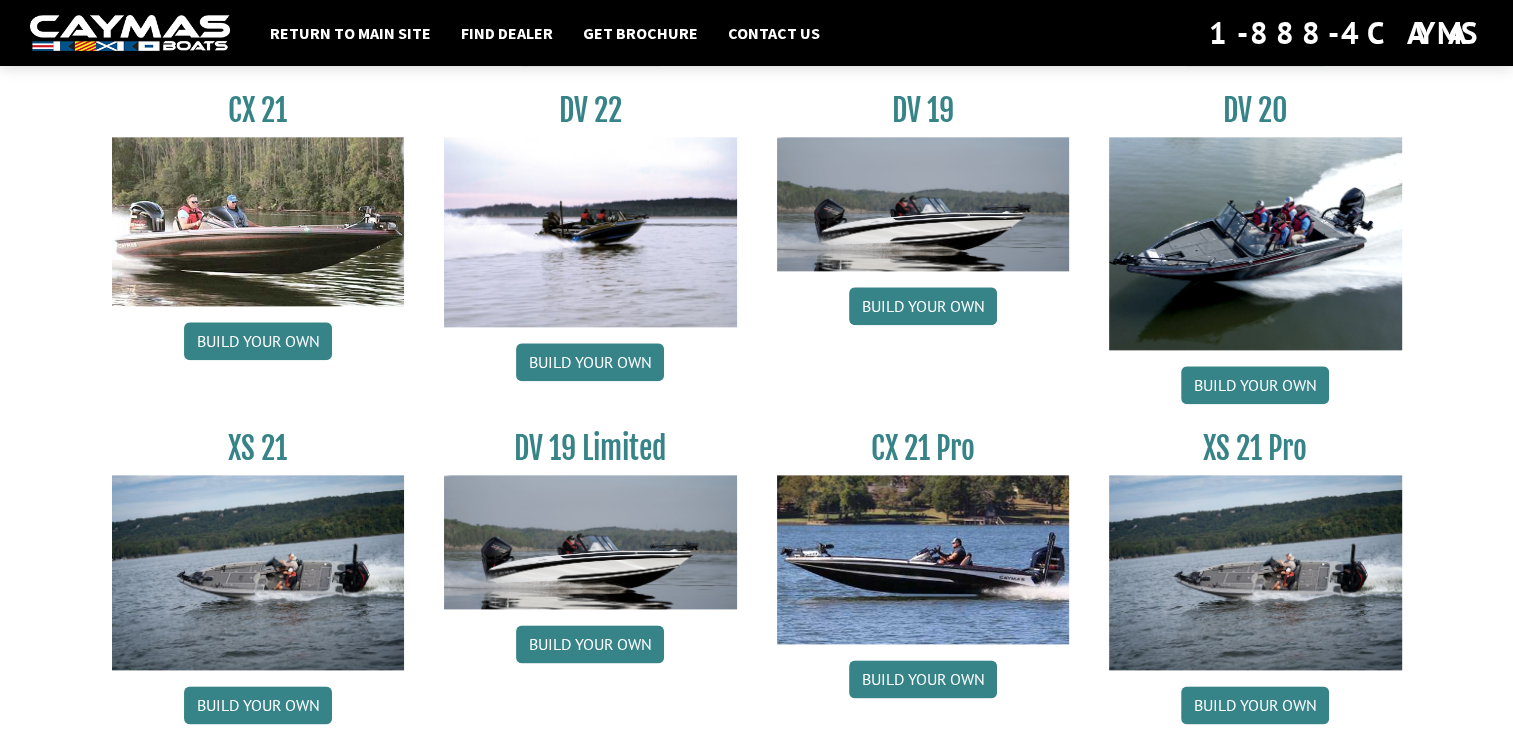 click at bounding box center [590, 542] 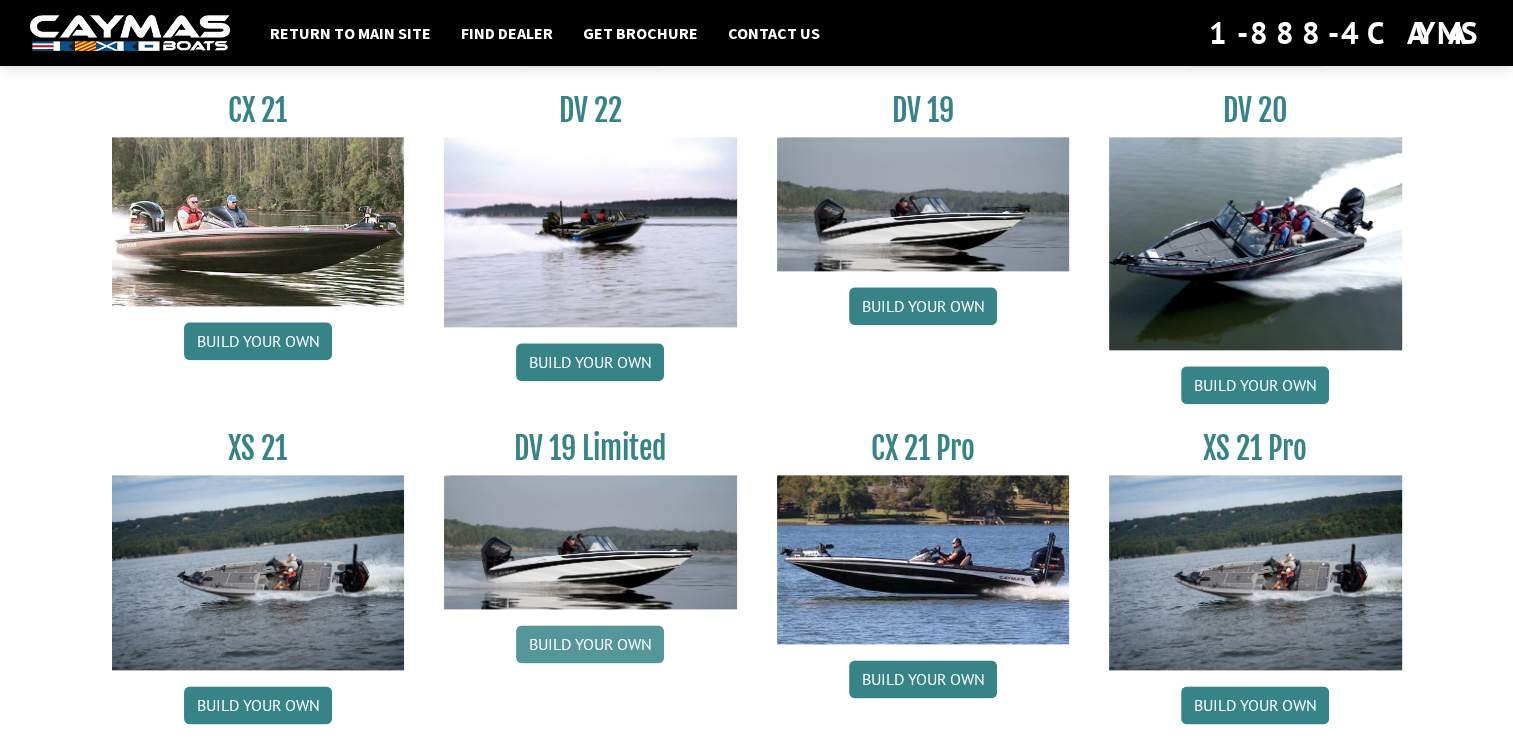 click on "Build your own" at bounding box center (590, 644) 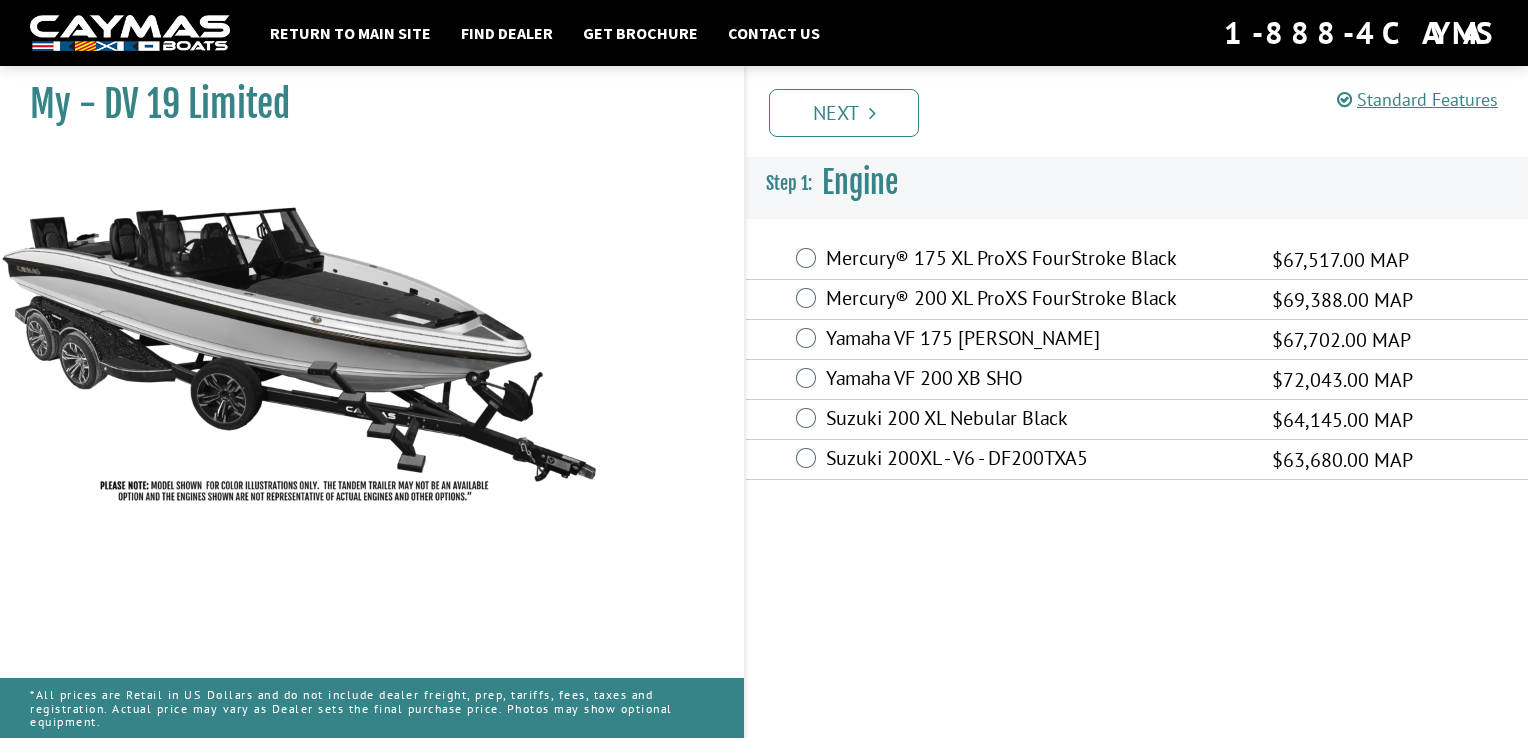 scroll, scrollTop: 0, scrollLeft: 0, axis: both 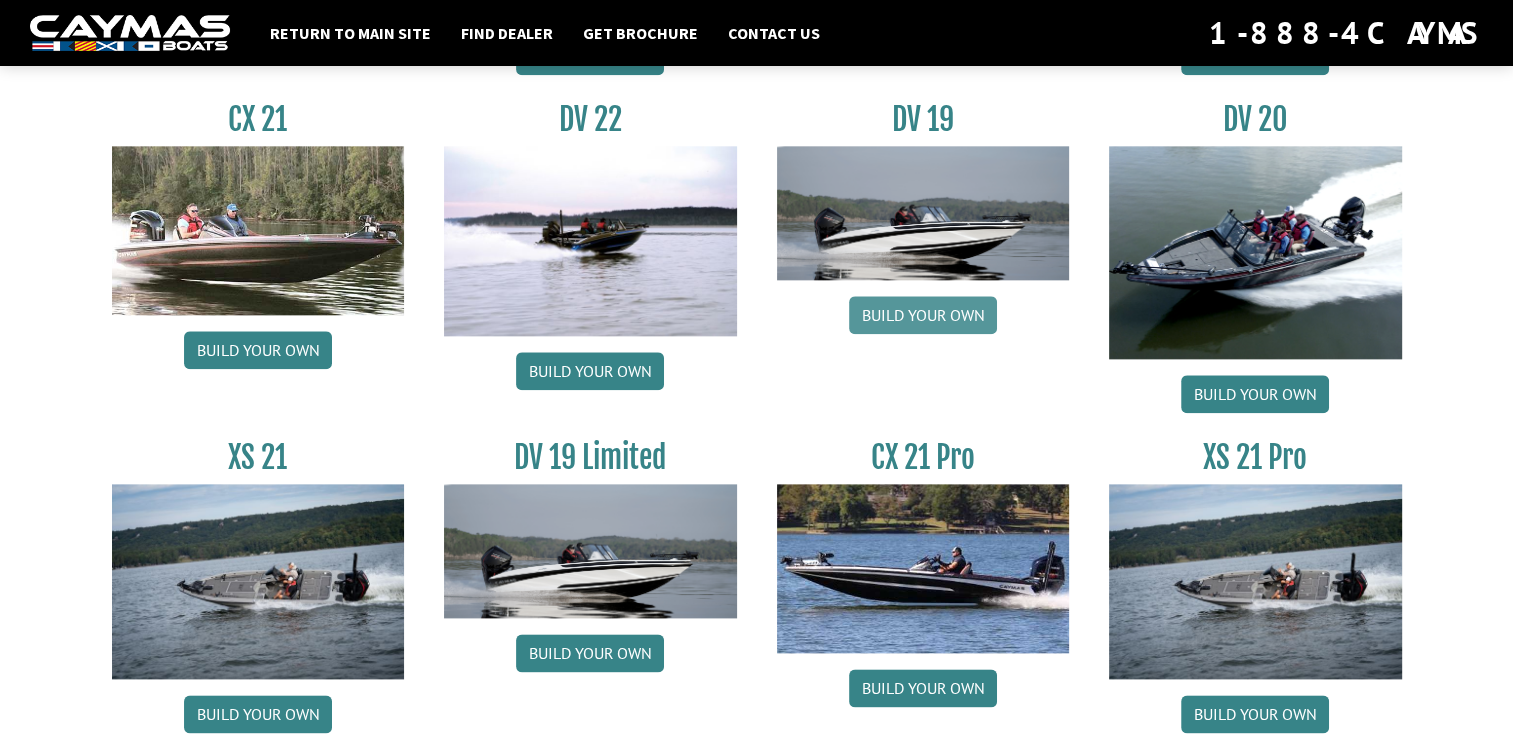 click on "Build your own" at bounding box center [923, 315] 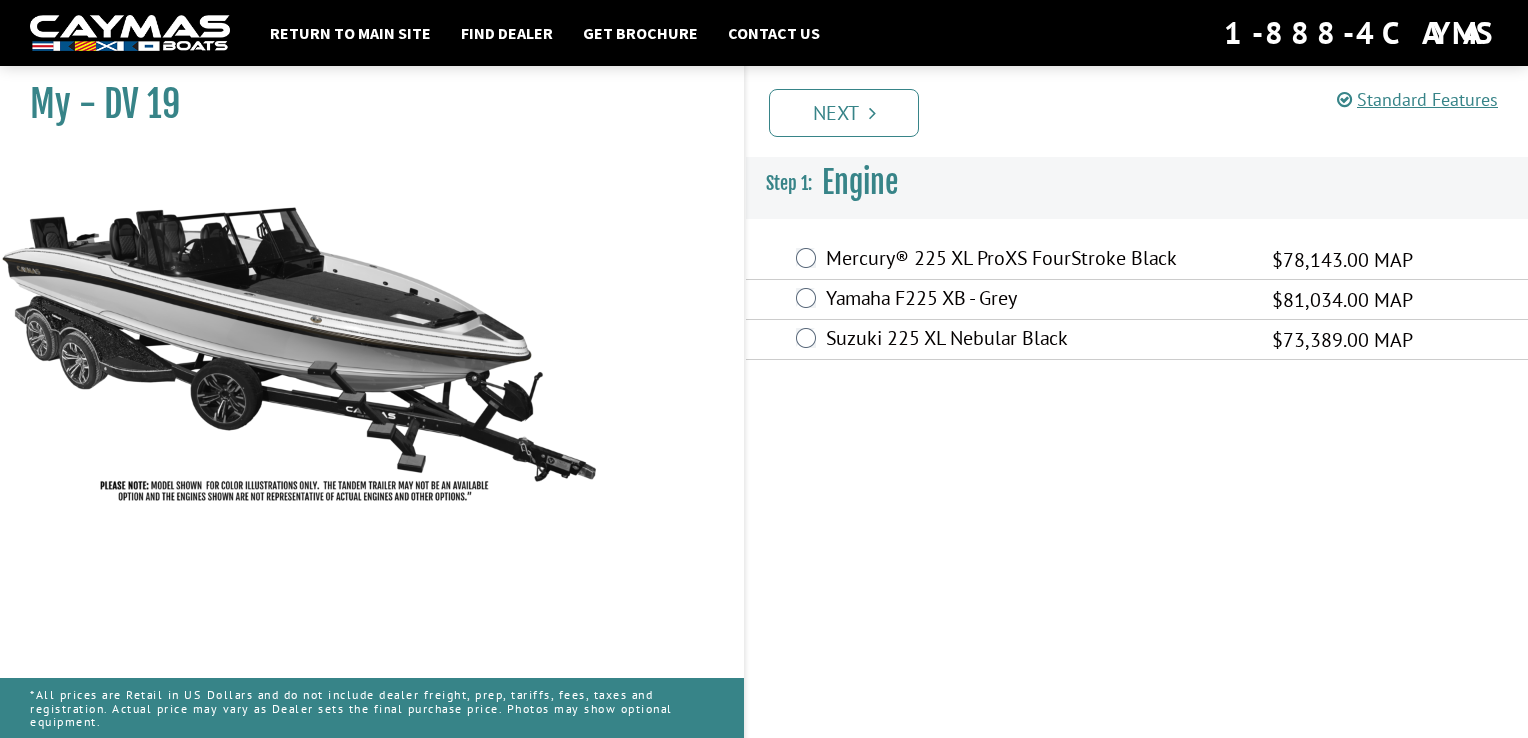 scroll, scrollTop: 0, scrollLeft: 0, axis: both 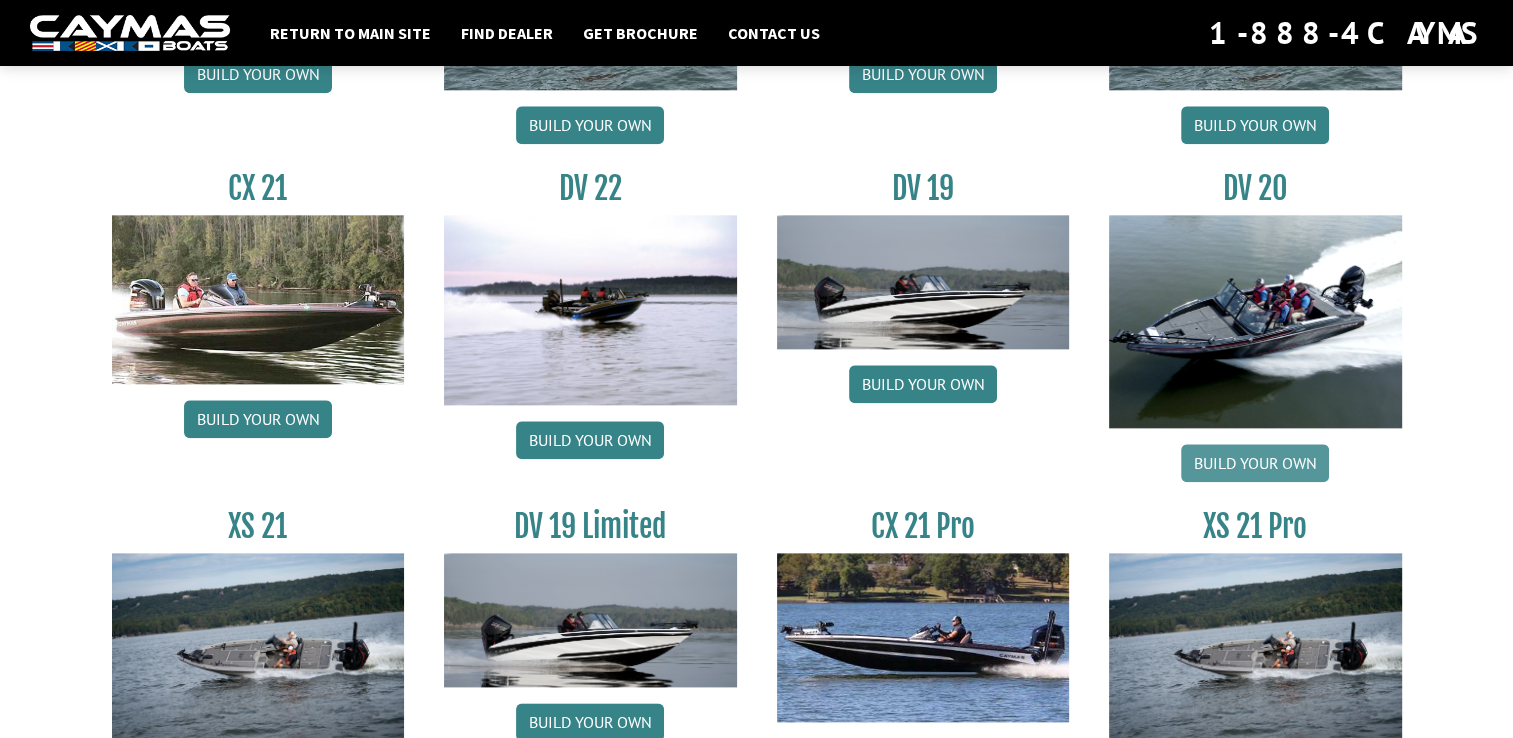 click on "Build your own" at bounding box center (1255, 463) 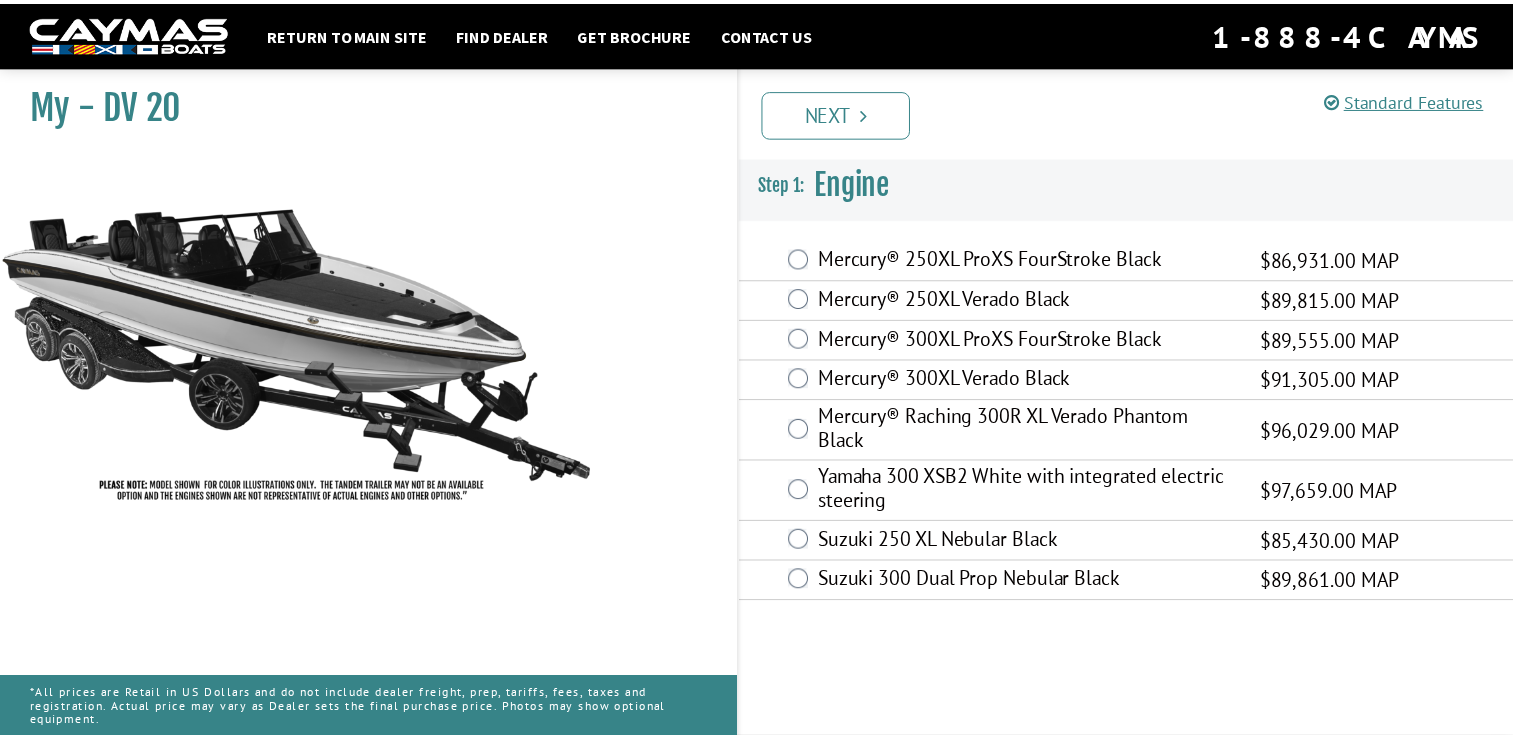scroll, scrollTop: 0, scrollLeft: 0, axis: both 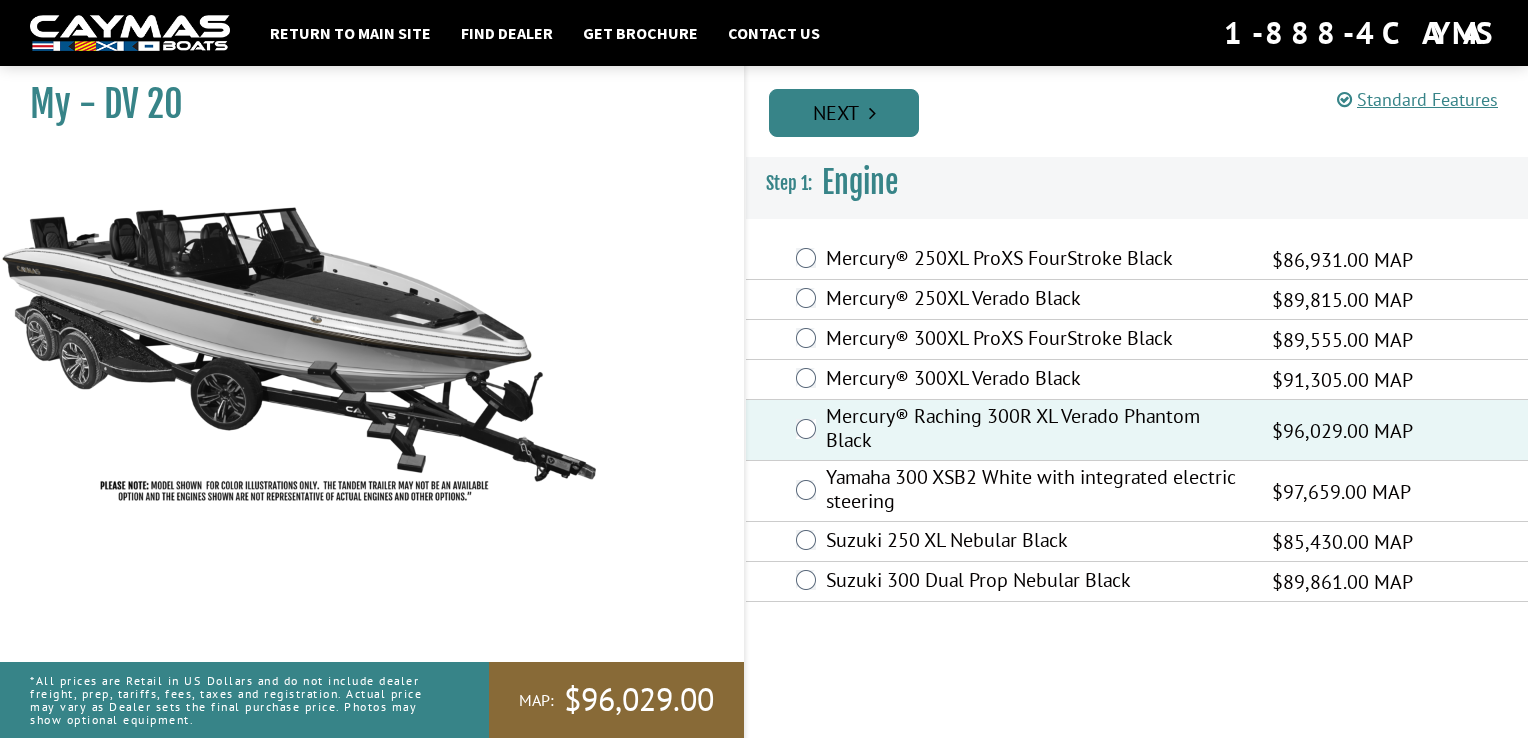 click on "Next" at bounding box center [844, 113] 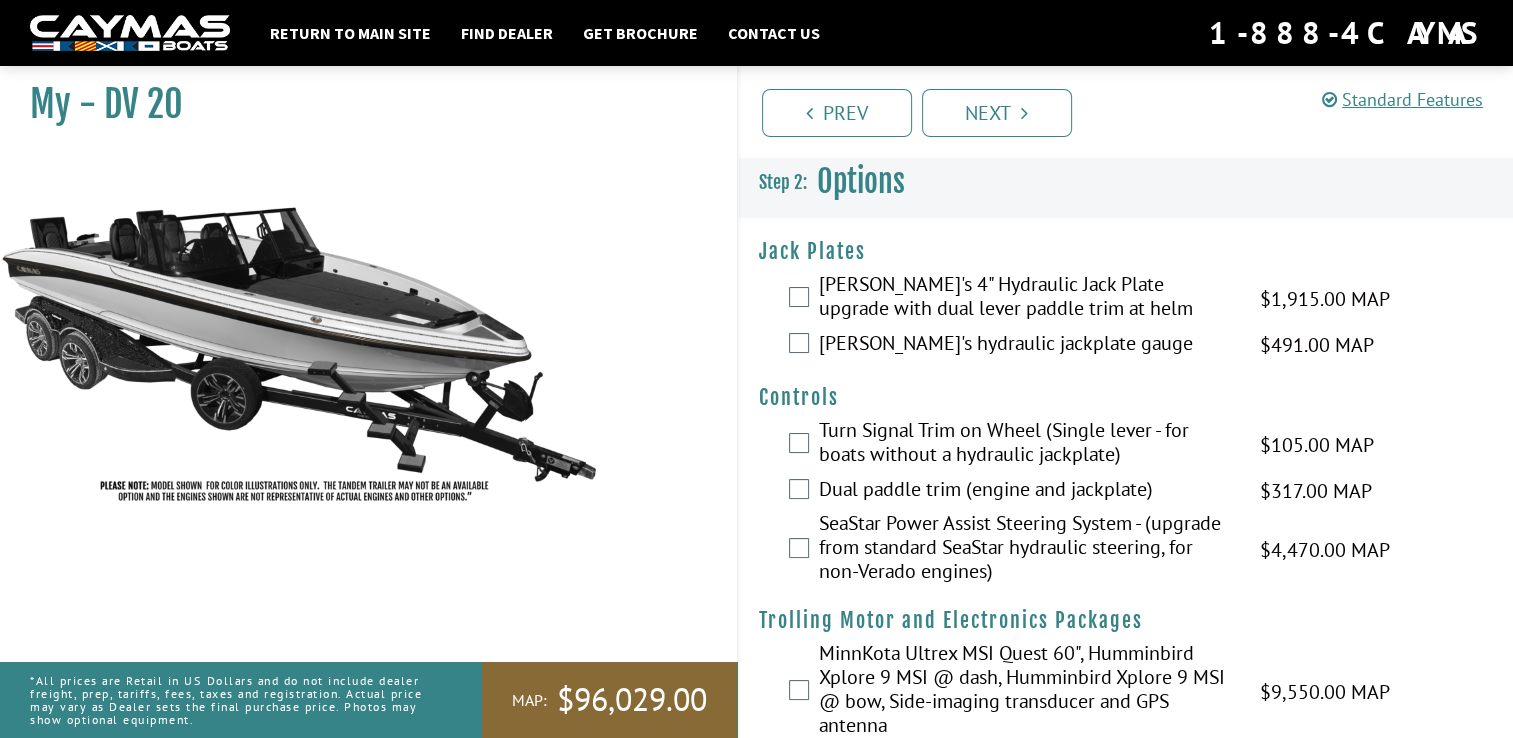 click on "[PERSON_NAME]'s 4" Hydraulic Jack Plate upgrade with dual lever paddle trim at helm
$1,915.00 MAP
$2,261.00 MSRP" at bounding box center (1126, 298) 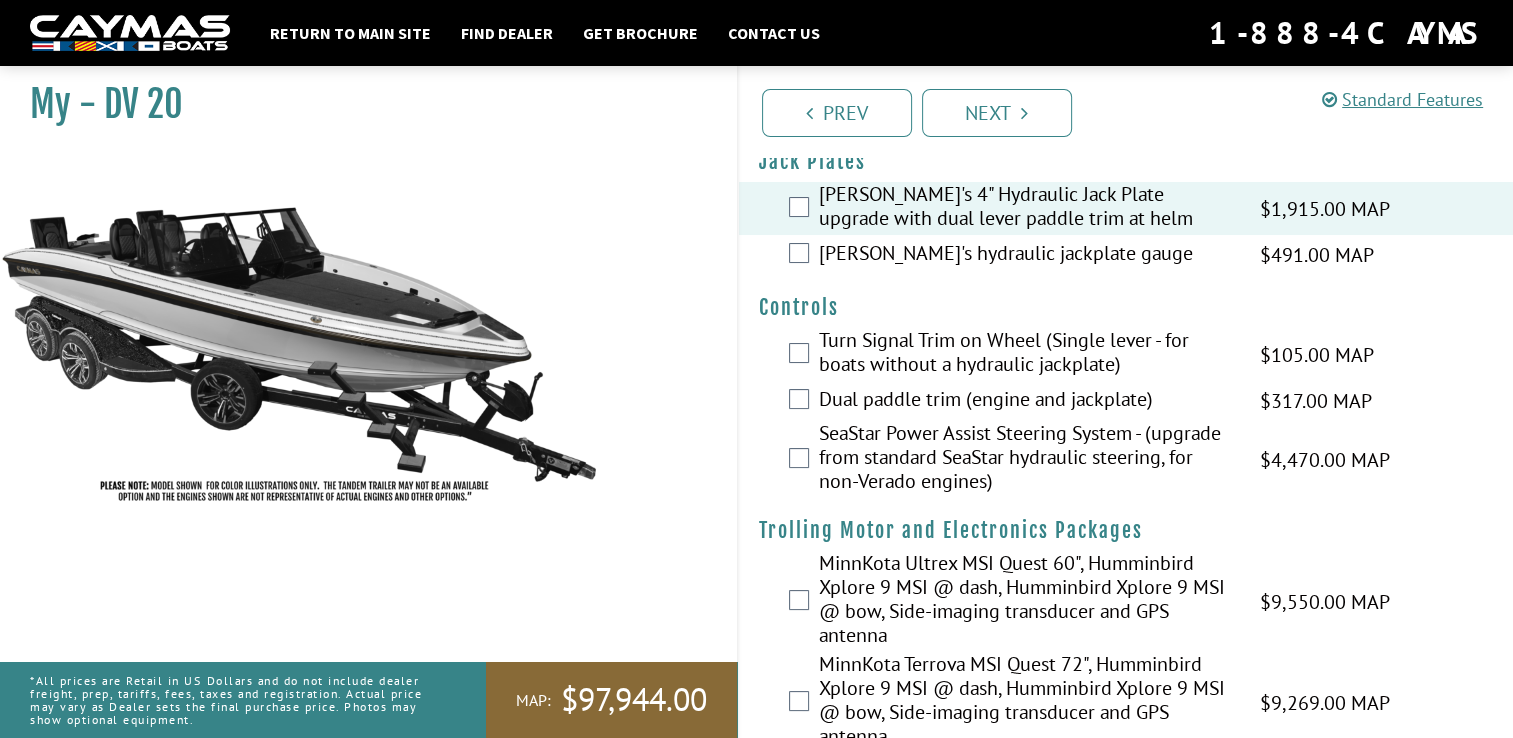 scroll, scrollTop: 76, scrollLeft: 0, axis: vertical 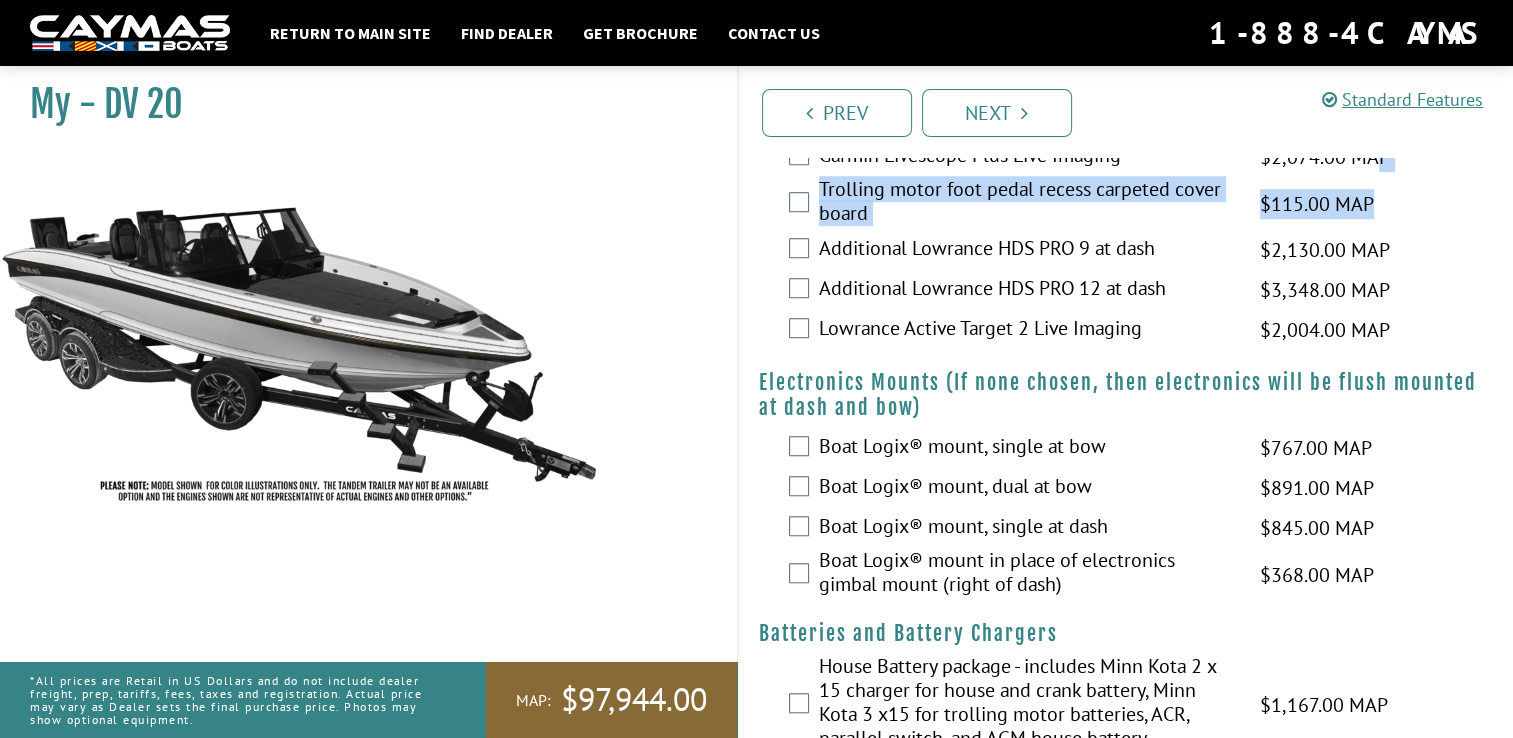 drag, startPoint x: 1409, startPoint y: 250, endPoint x: 1375, endPoint y: 190, distance: 68.96376 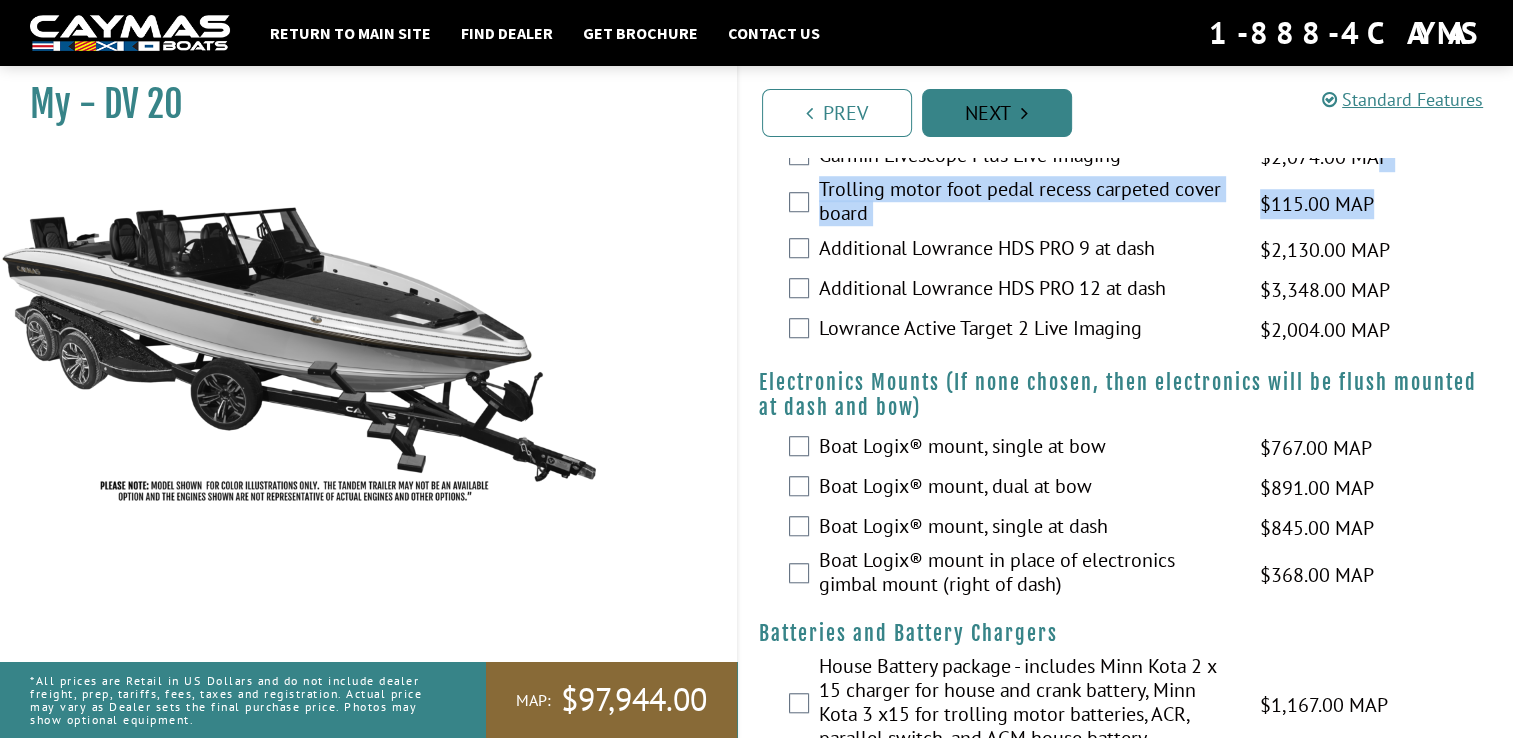 click on "Next" at bounding box center [997, 113] 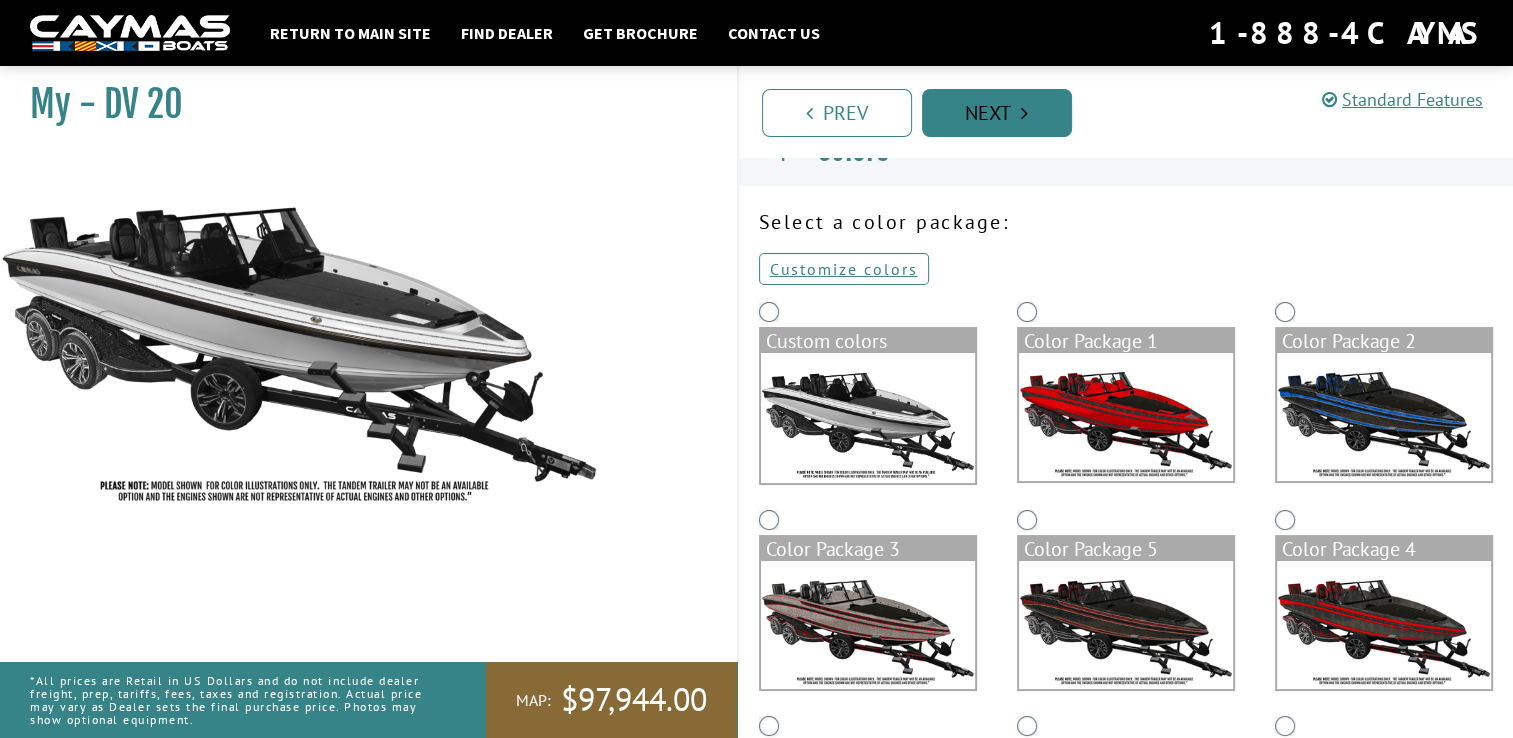 scroll, scrollTop: 0, scrollLeft: 0, axis: both 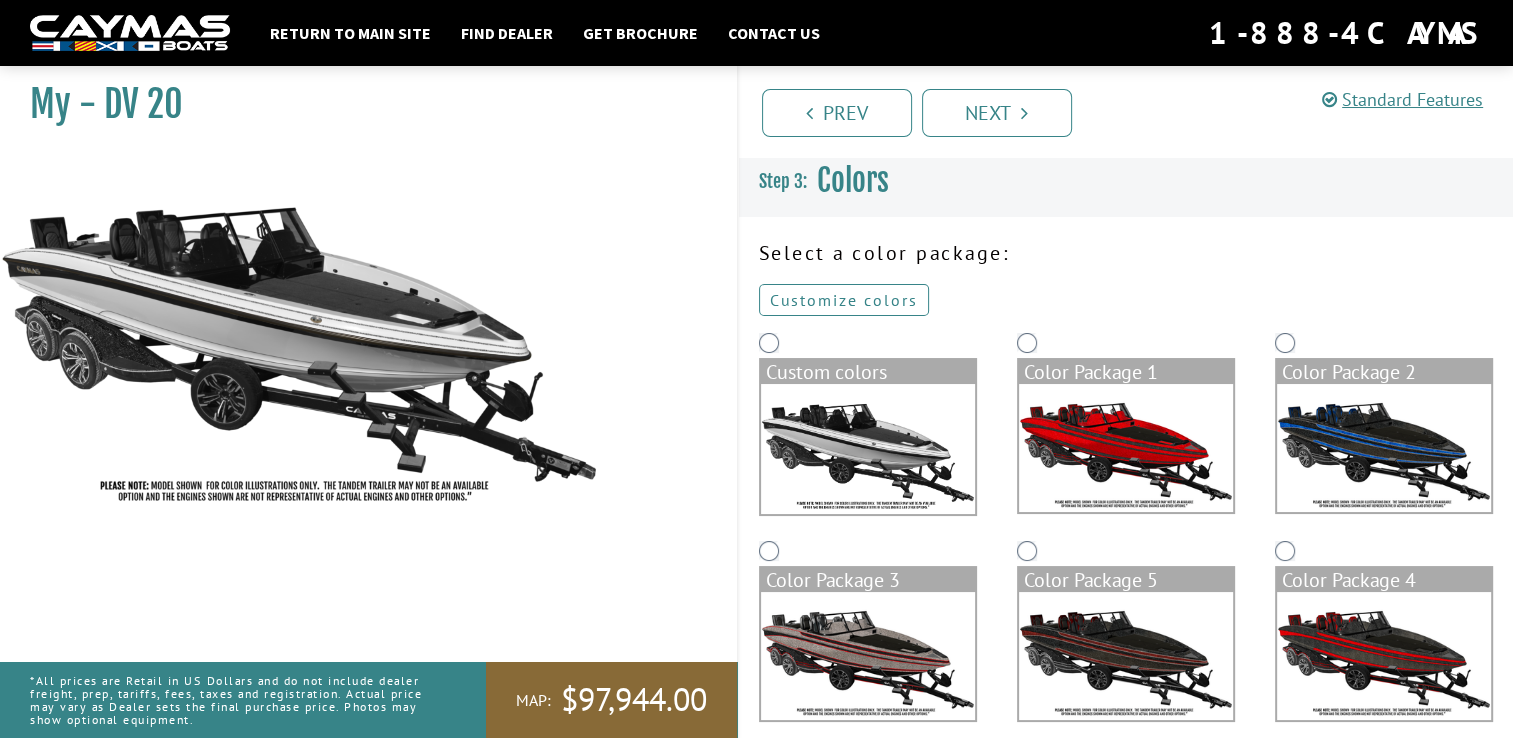 click on "Customize colors" at bounding box center (844, 300) 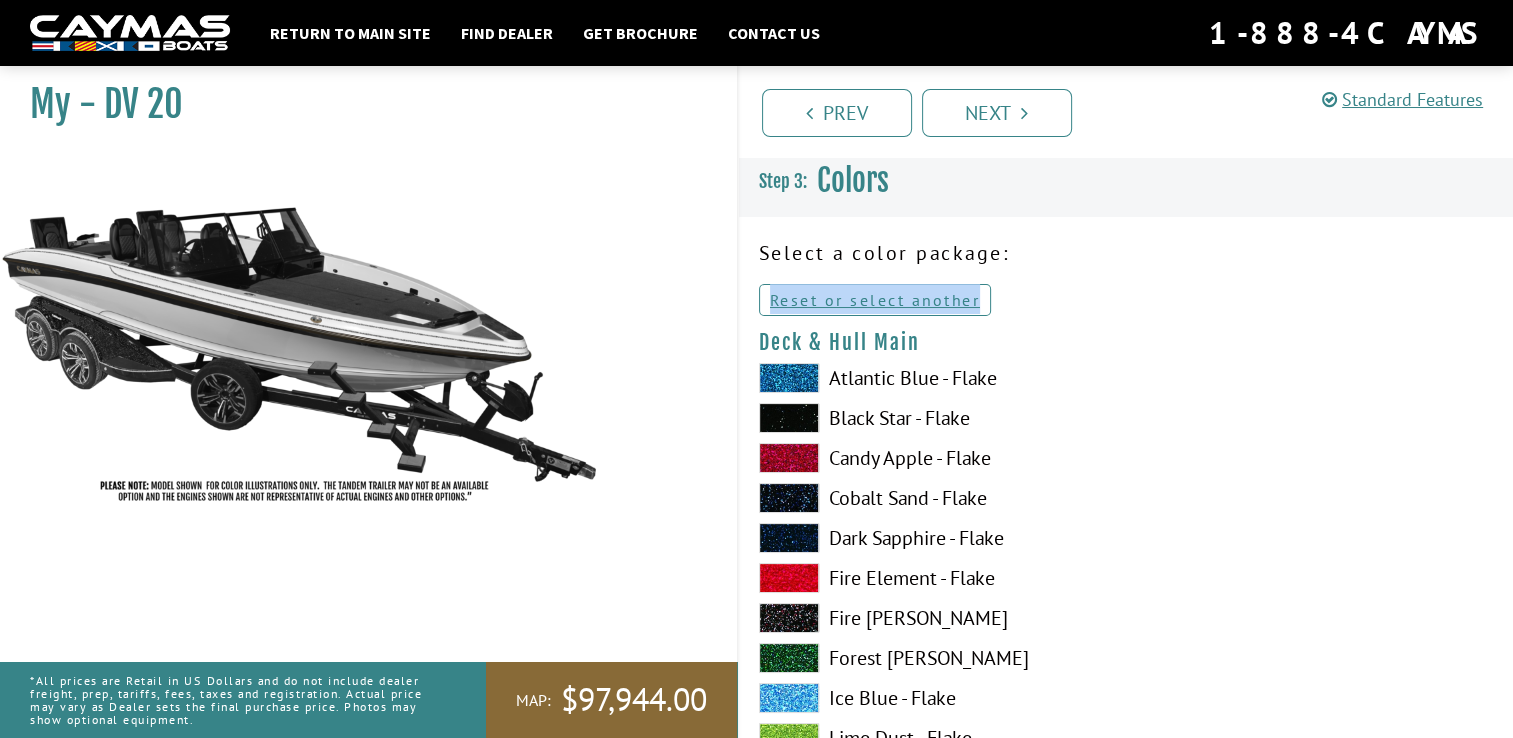 drag, startPoint x: 1324, startPoint y: 249, endPoint x: 1218, endPoint y: 326, distance: 131.01526 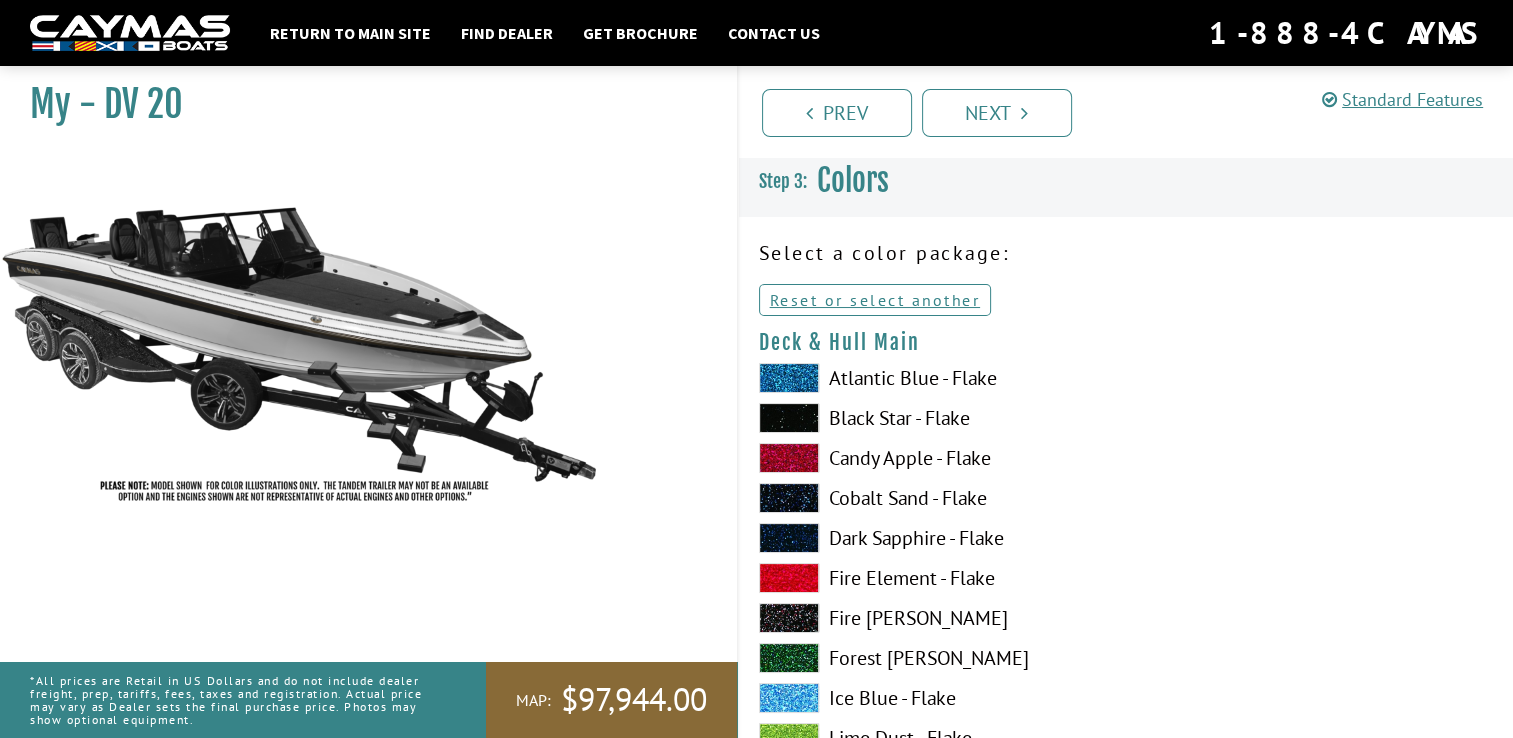 click at bounding box center (789, 418) 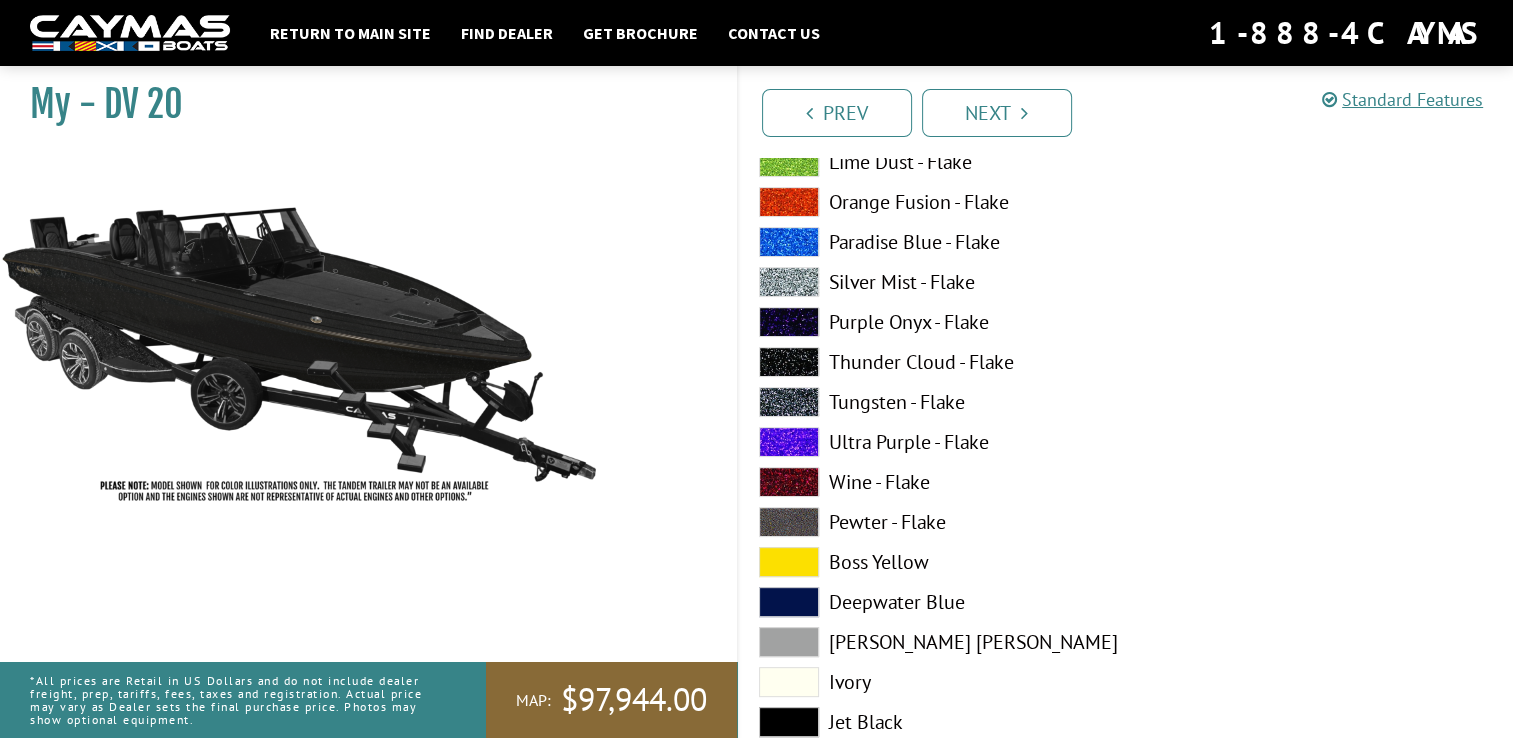 scroll, scrollTop: 552, scrollLeft: 0, axis: vertical 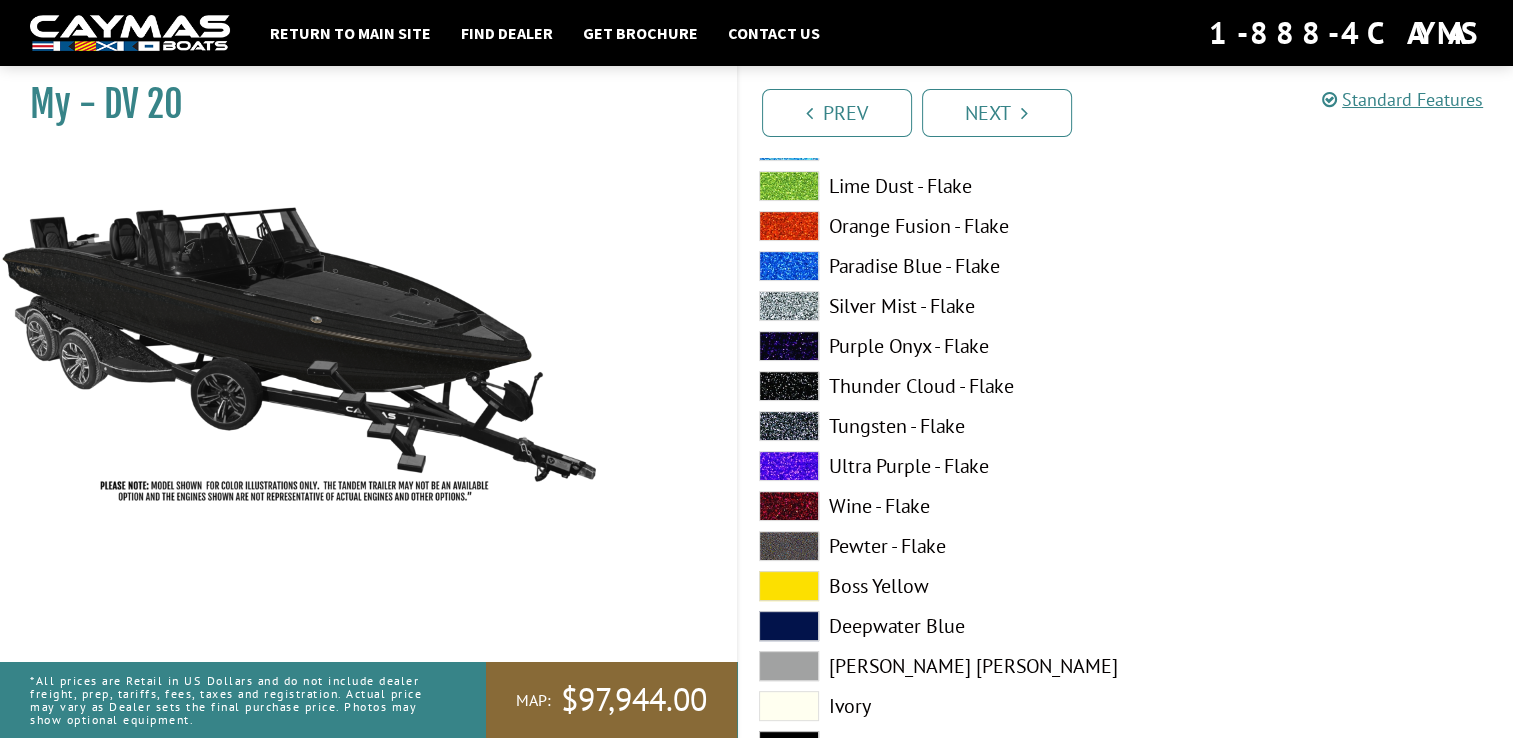 click at bounding box center [789, 386] 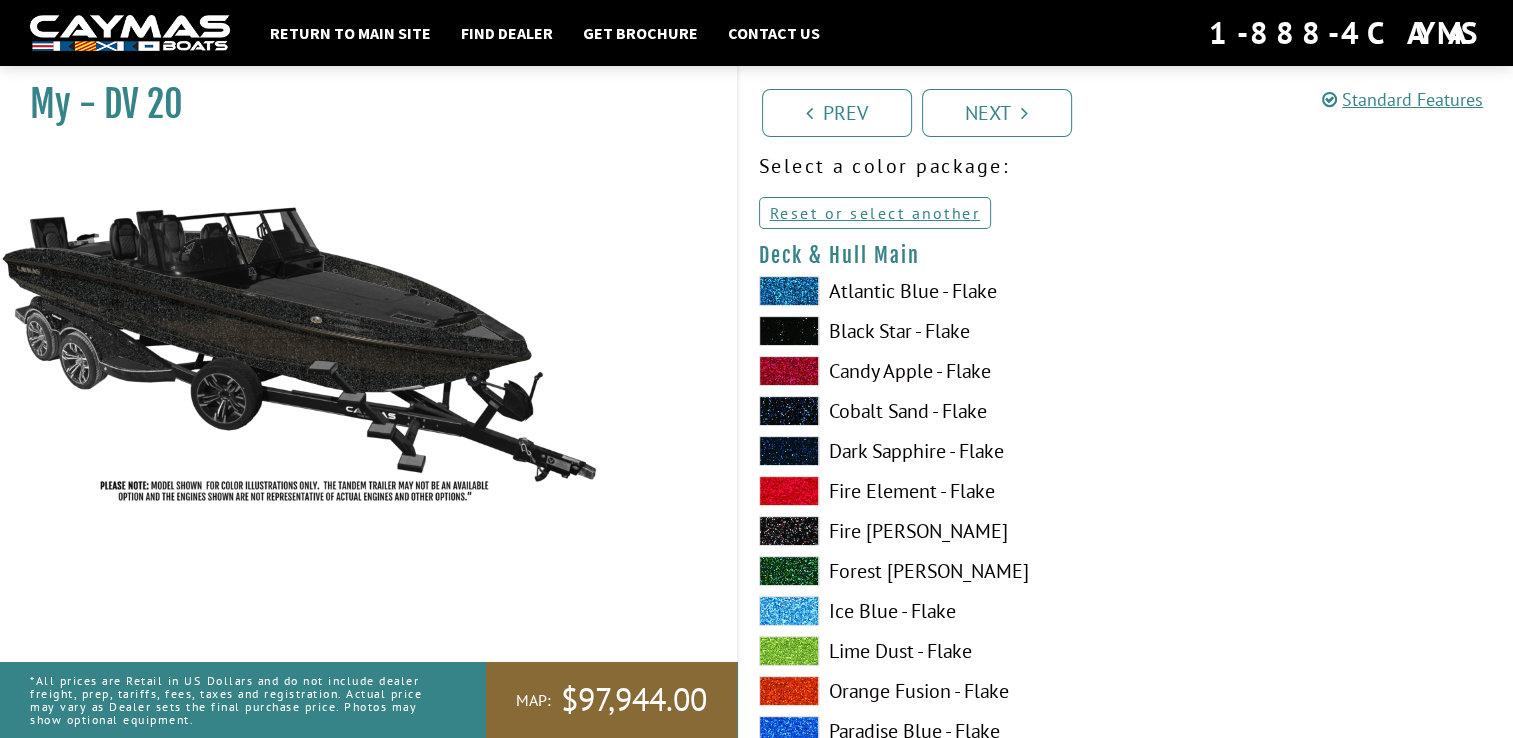 scroll, scrollTop: 74, scrollLeft: 0, axis: vertical 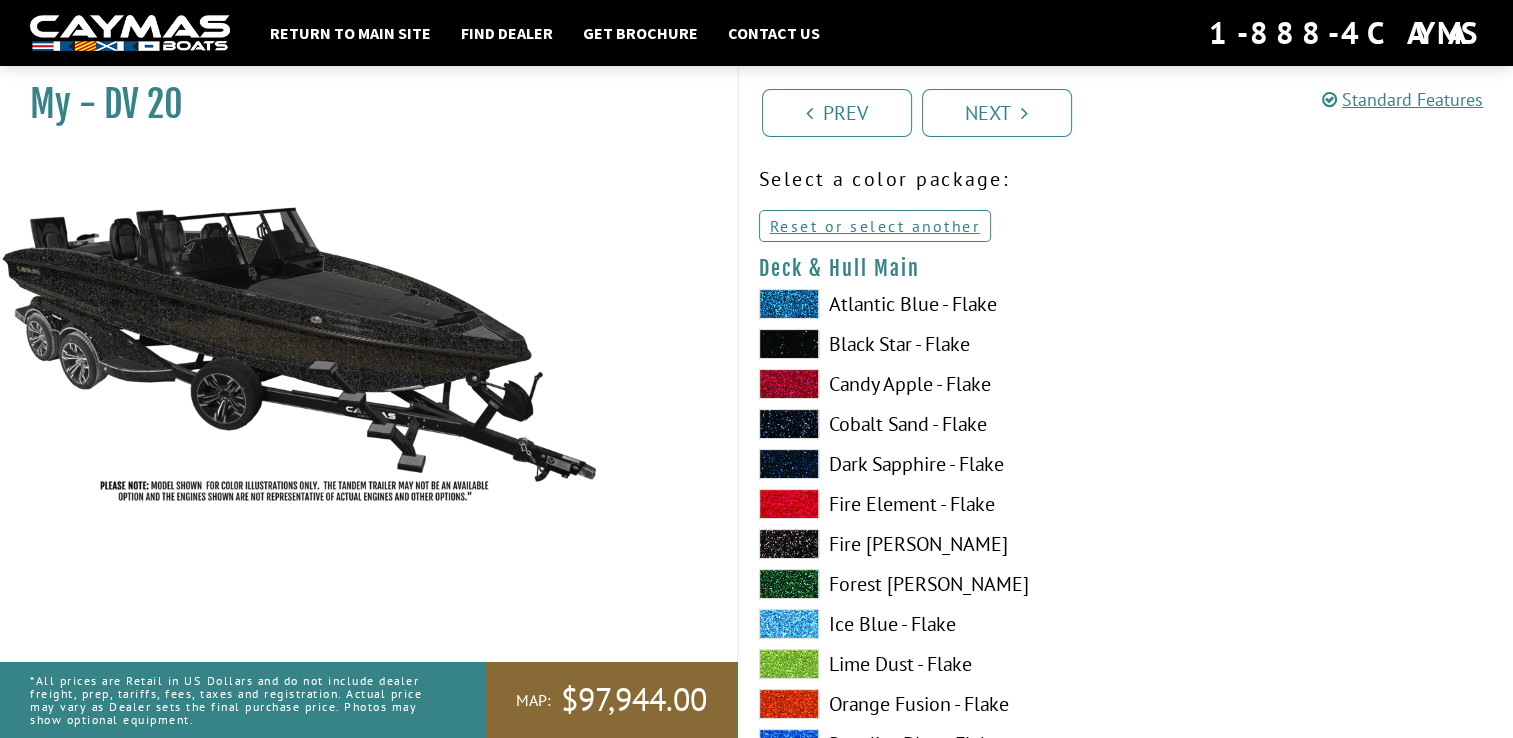 click at bounding box center (789, 344) 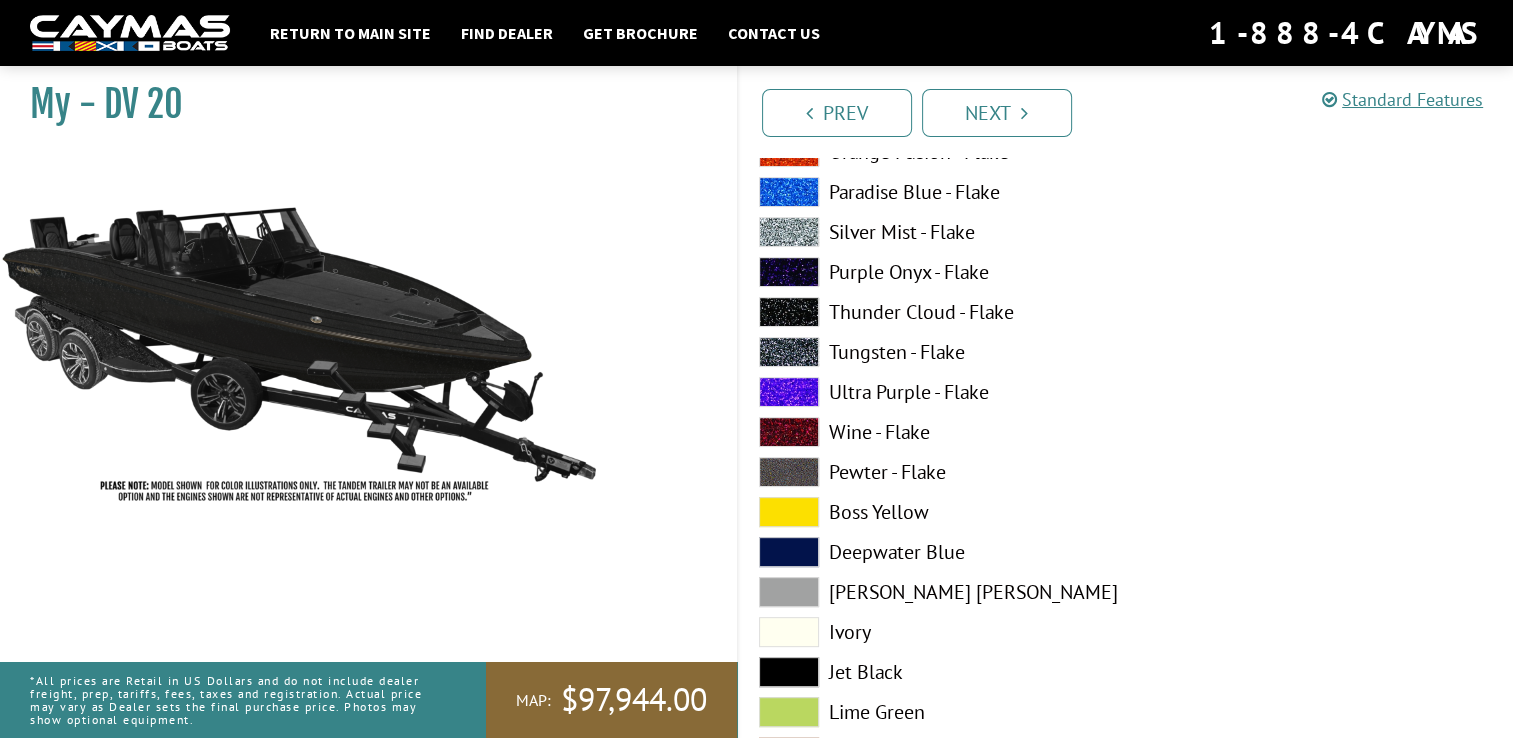scroll, scrollTop: 651, scrollLeft: 0, axis: vertical 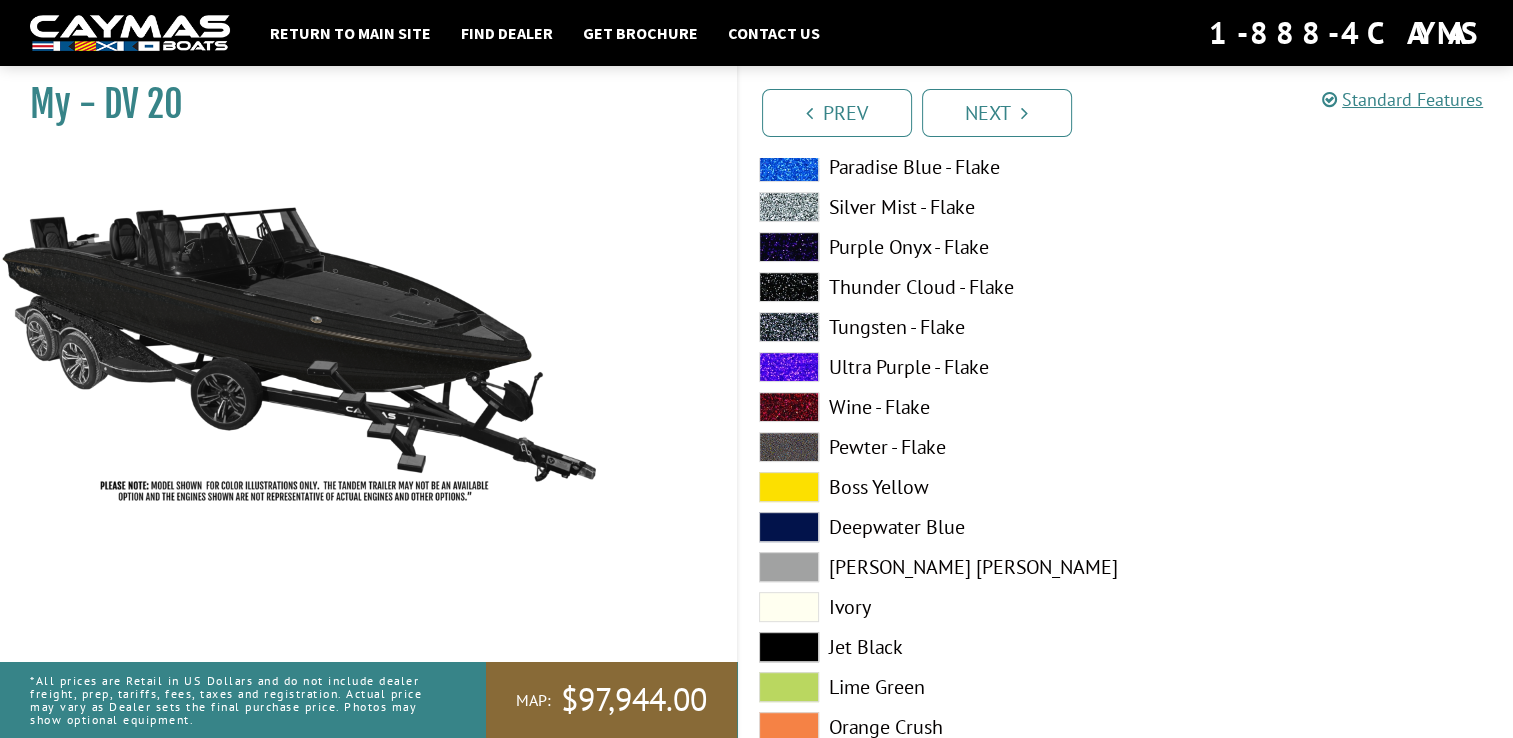 click at bounding box center (789, 647) 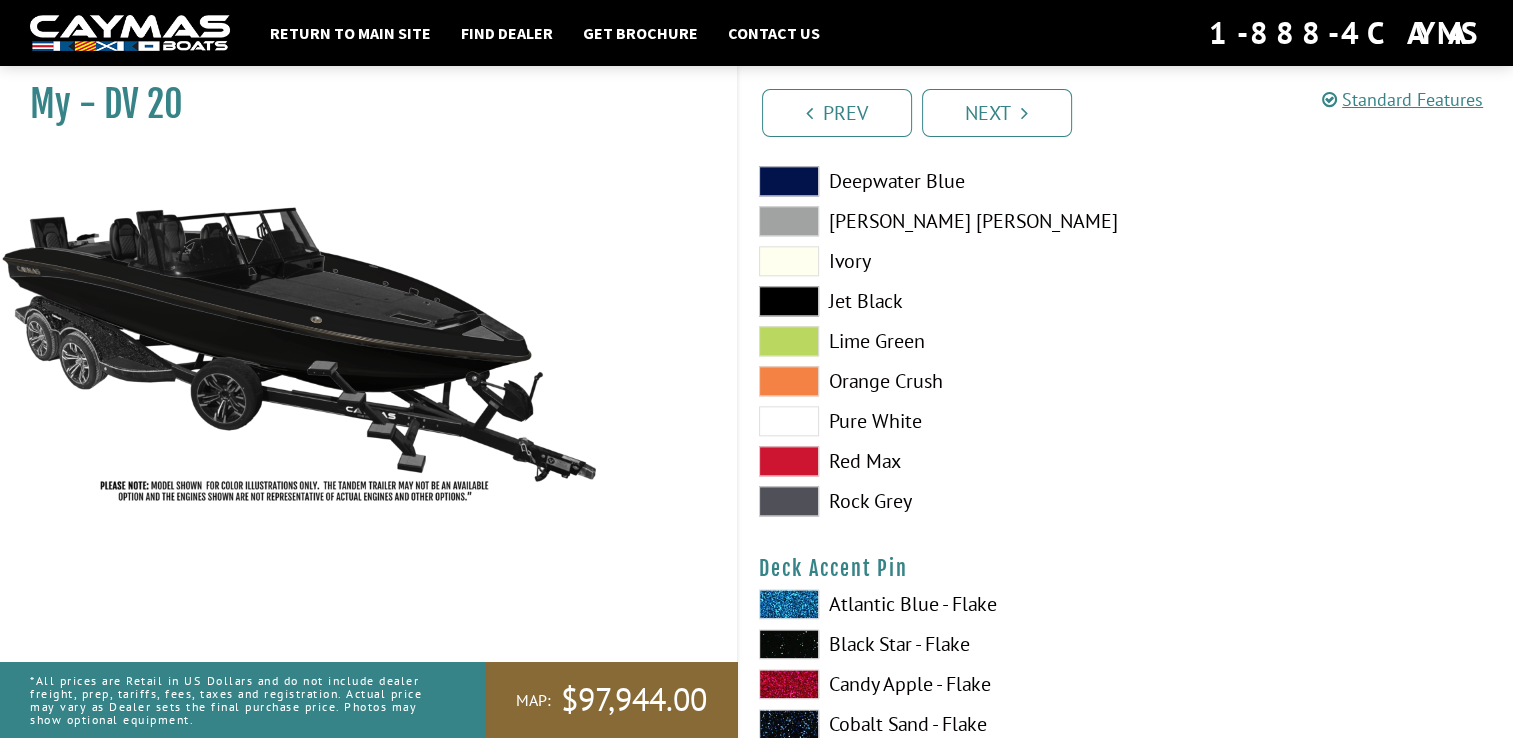 scroll, scrollTop: 2257, scrollLeft: 0, axis: vertical 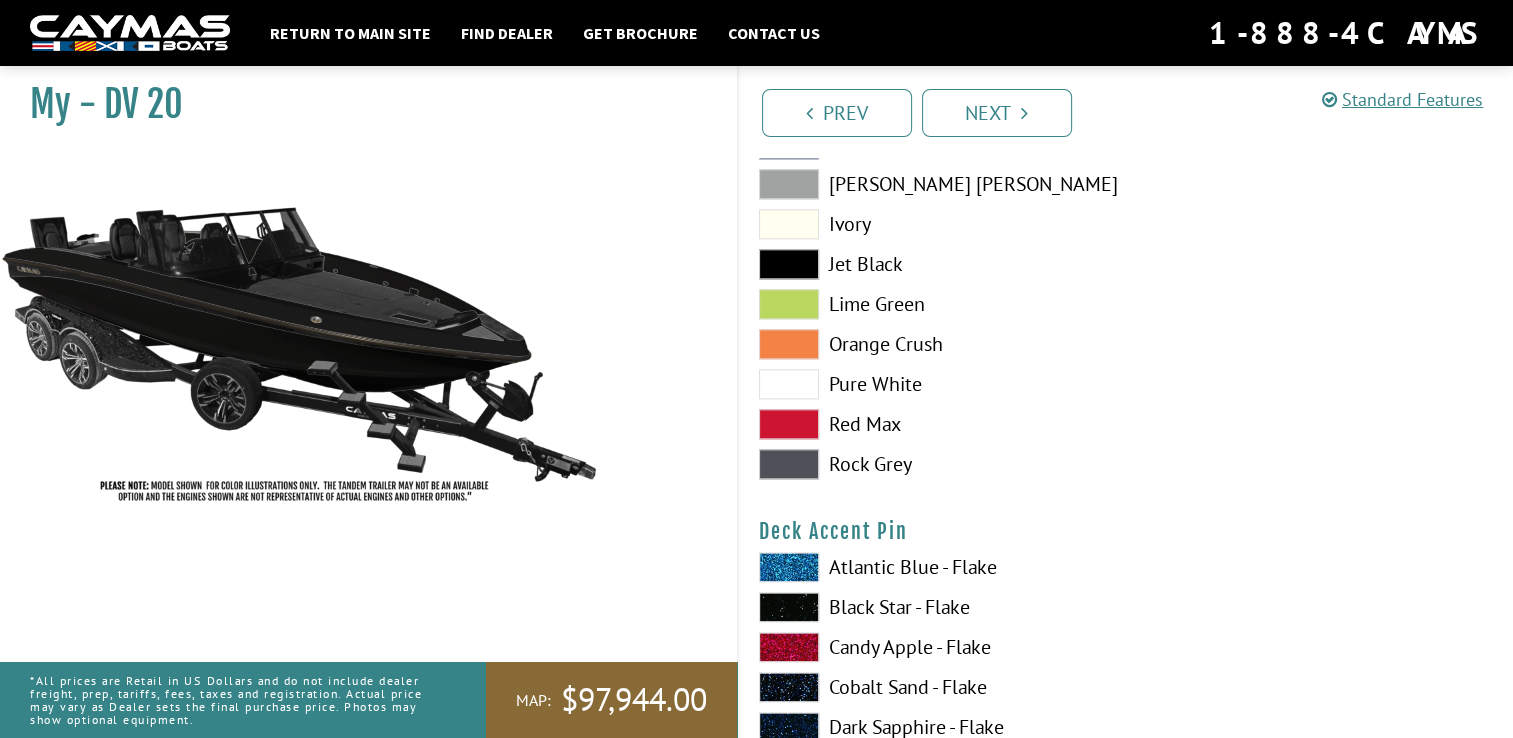 click at bounding box center (789, 424) 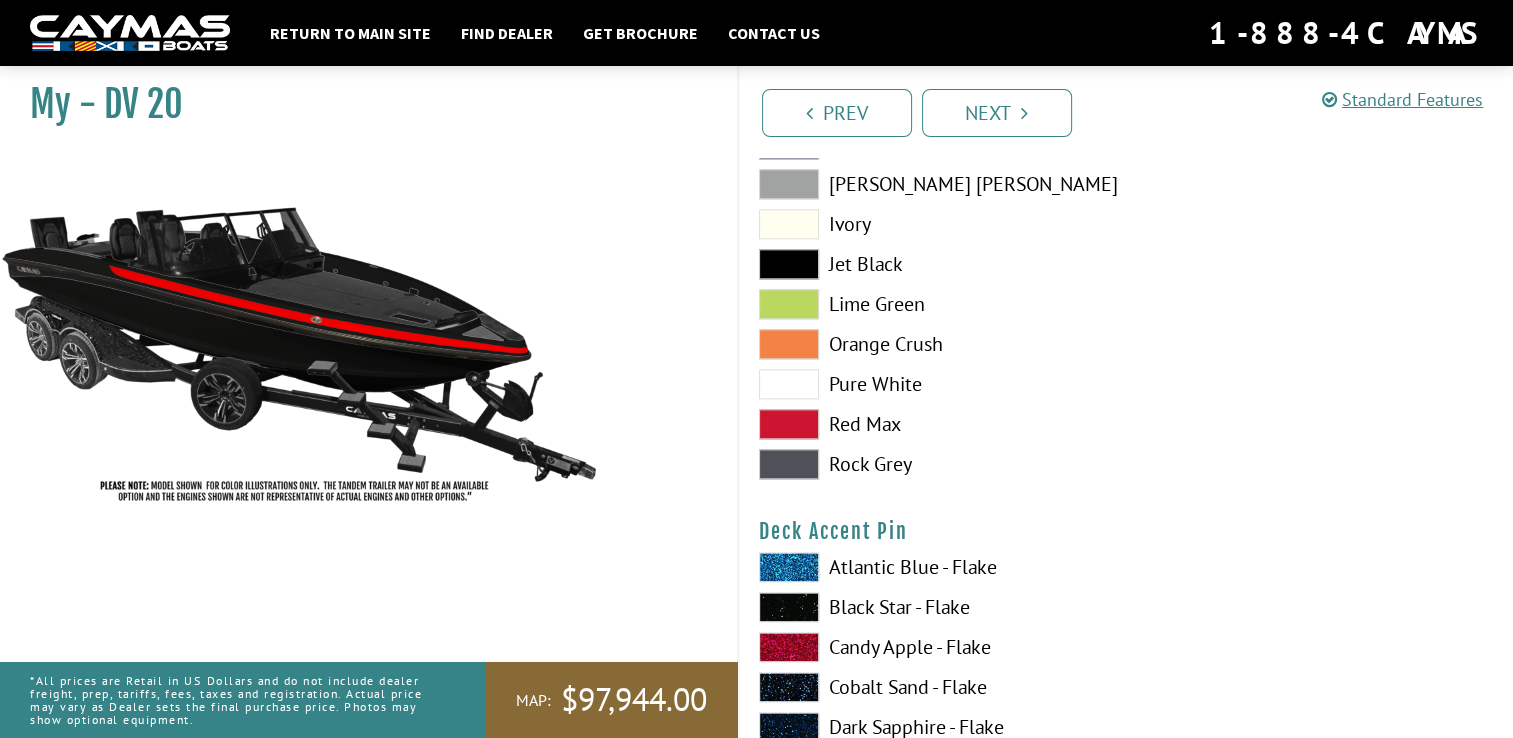 click at bounding box center [789, 424] 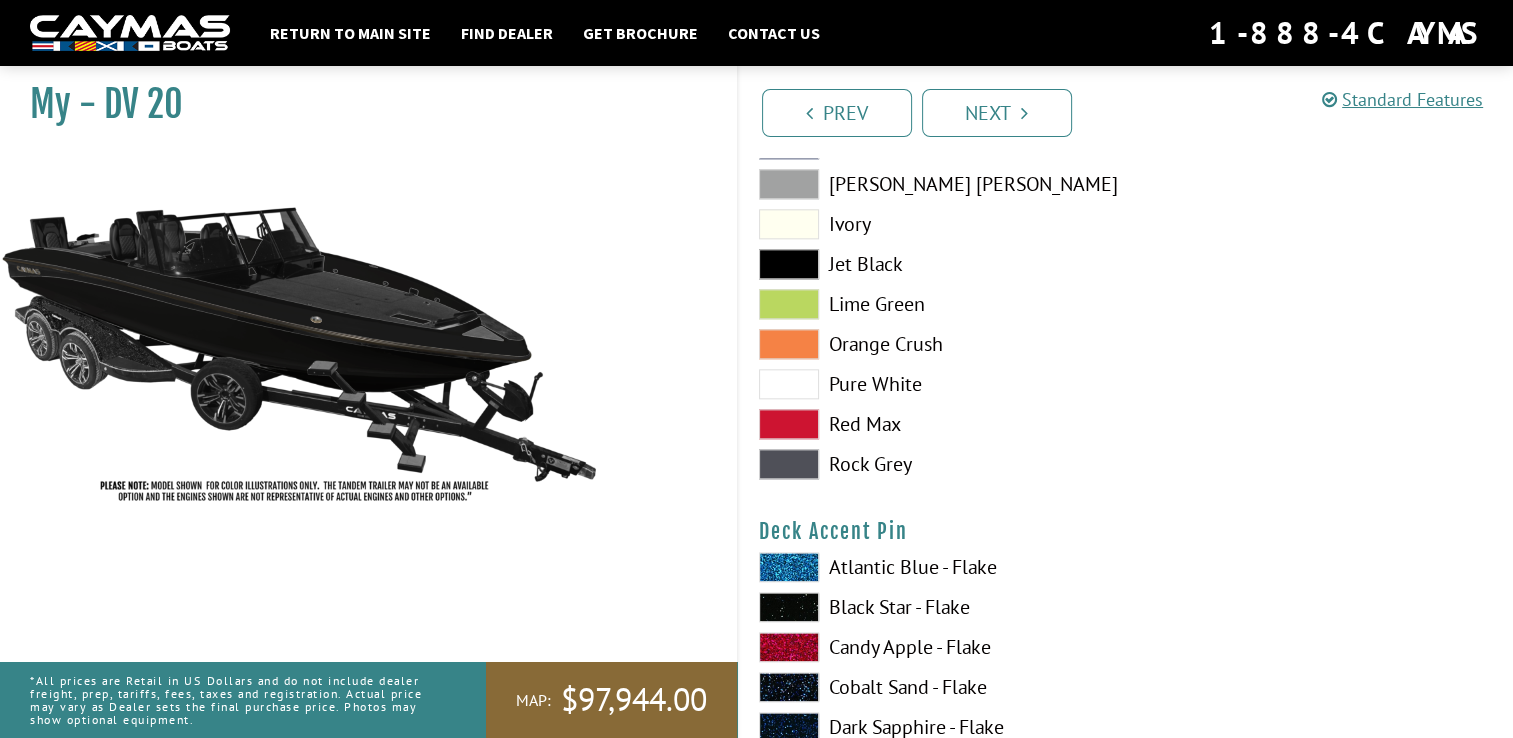 click at bounding box center (789, 424) 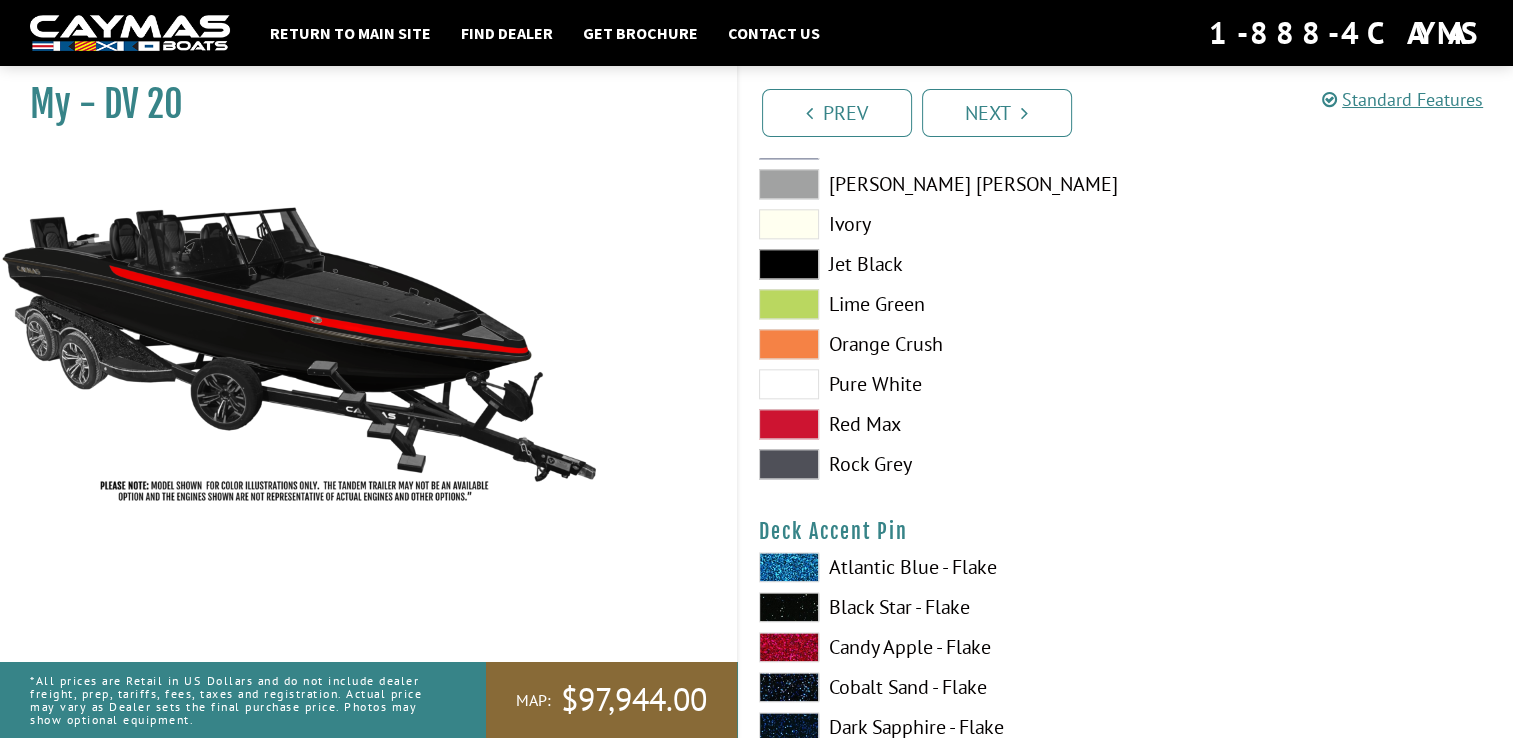 click at bounding box center [789, 424] 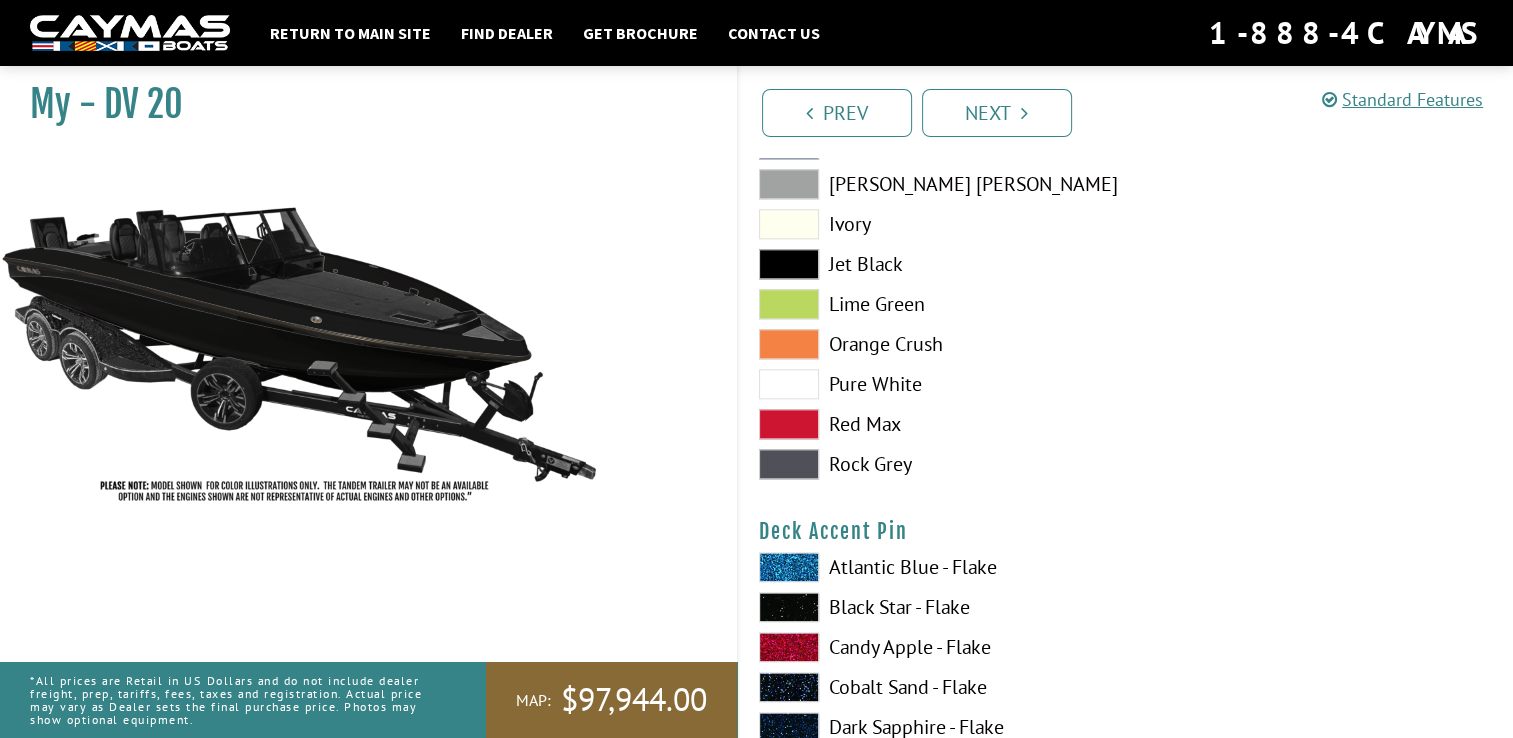 click at bounding box center (789, 464) 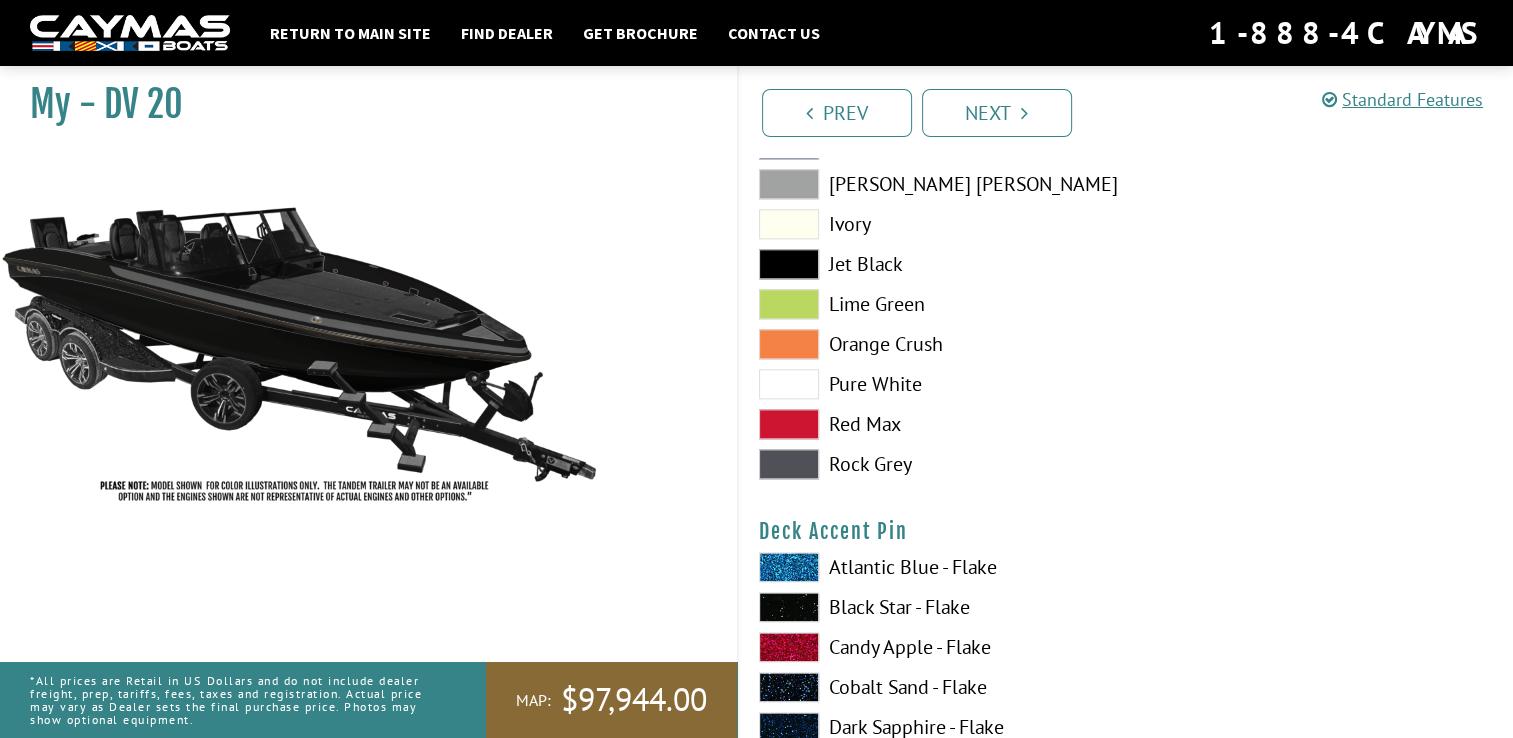 click at bounding box center [789, 464] 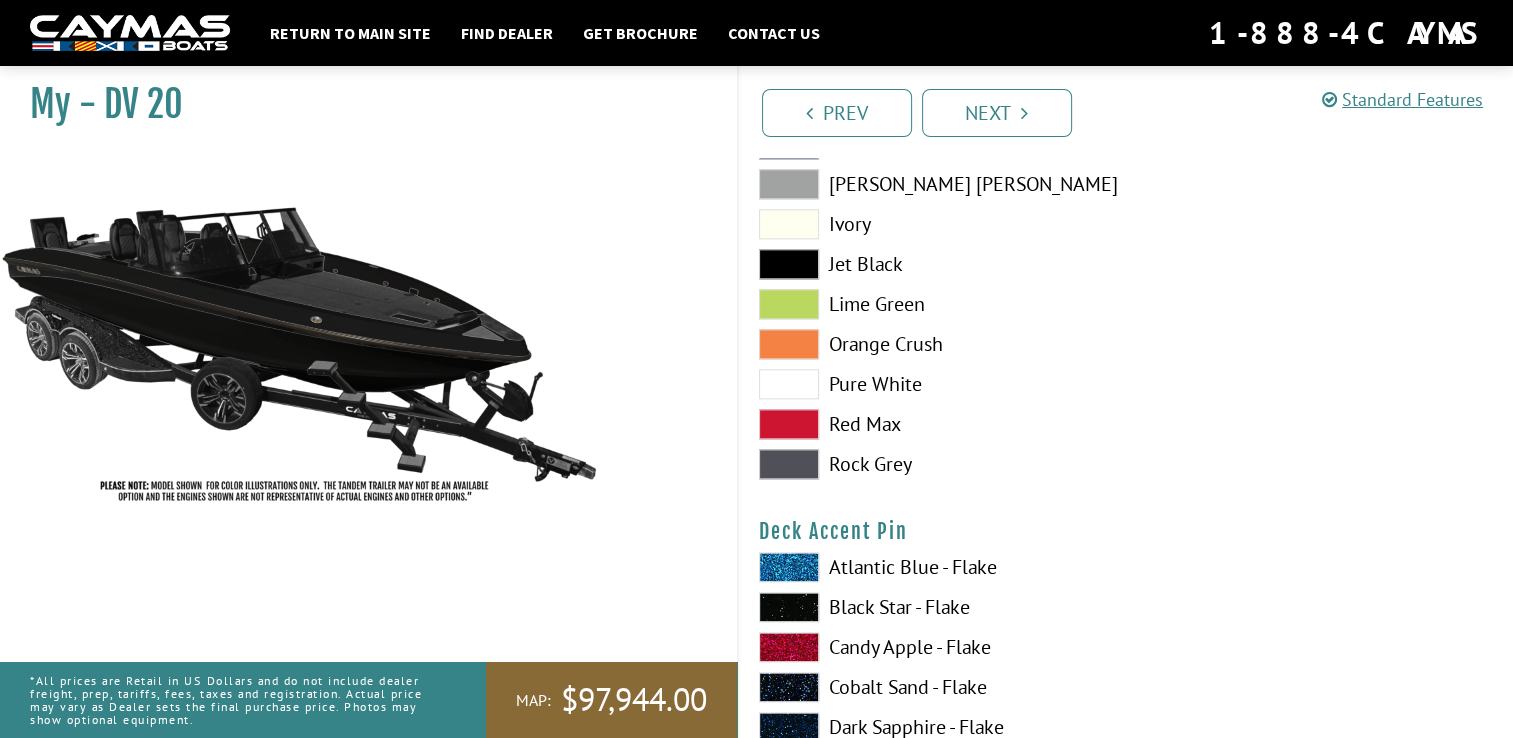 click at bounding box center [789, 464] 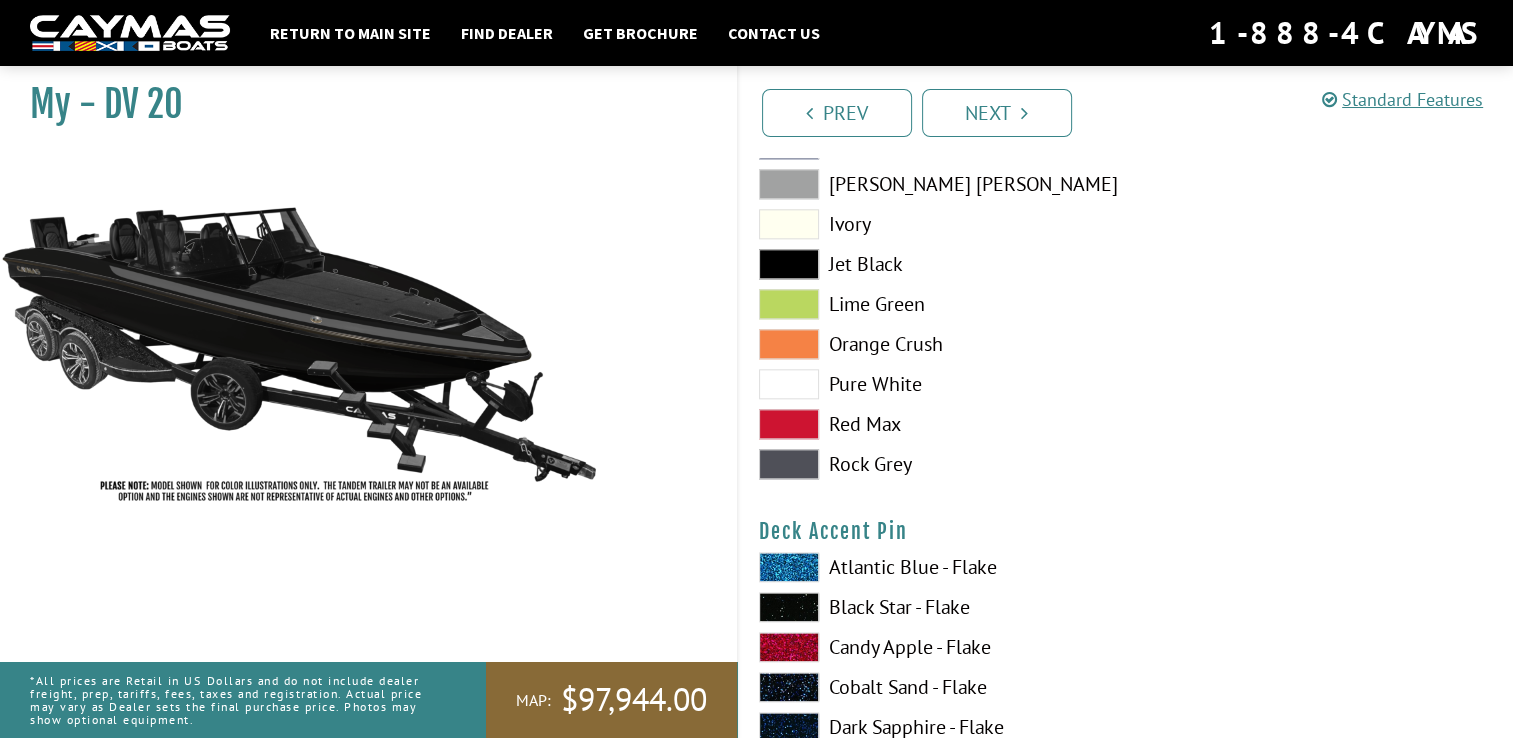 click at bounding box center [789, 464] 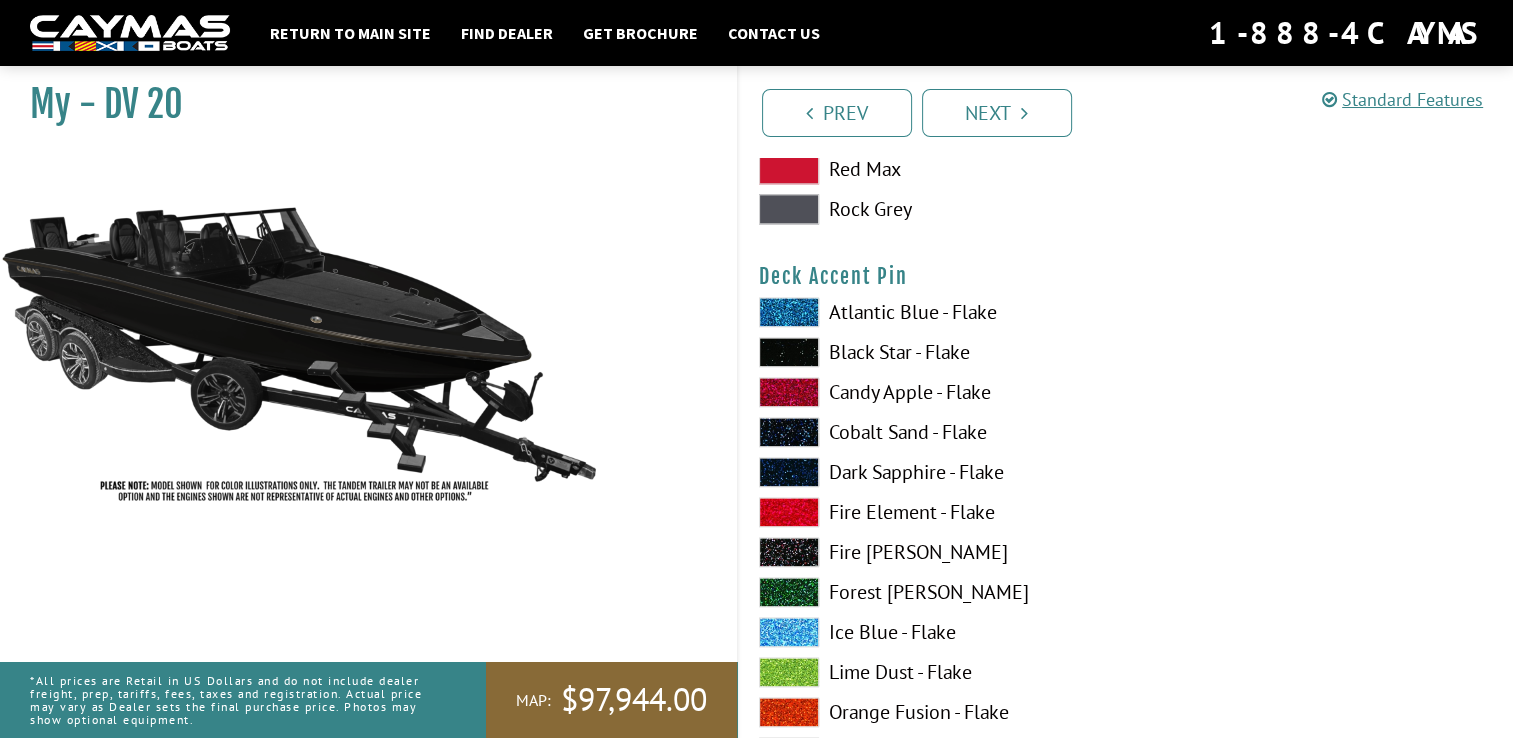 scroll, scrollTop: 2536, scrollLeft: 0, axis: vertical 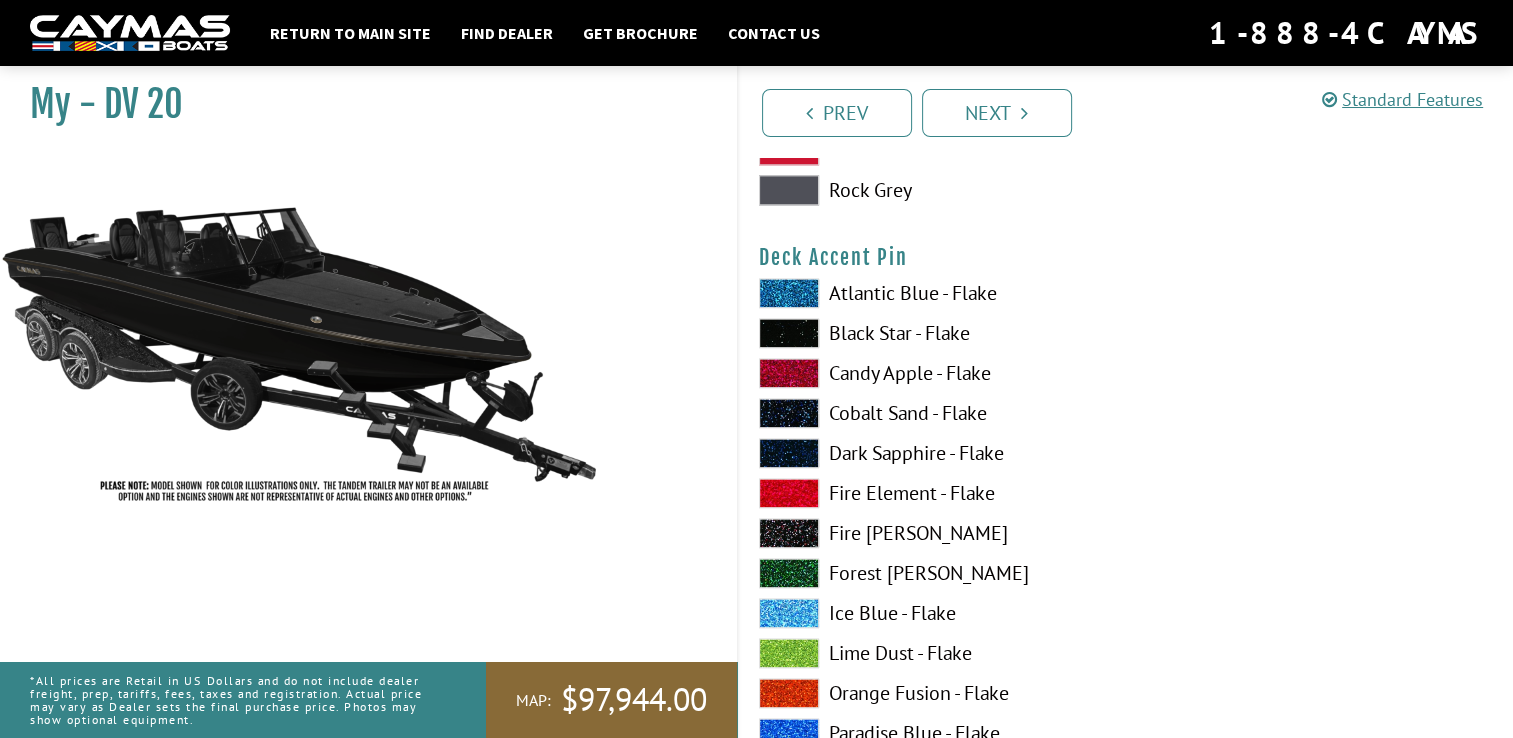 click at bounding box center (789, 373) 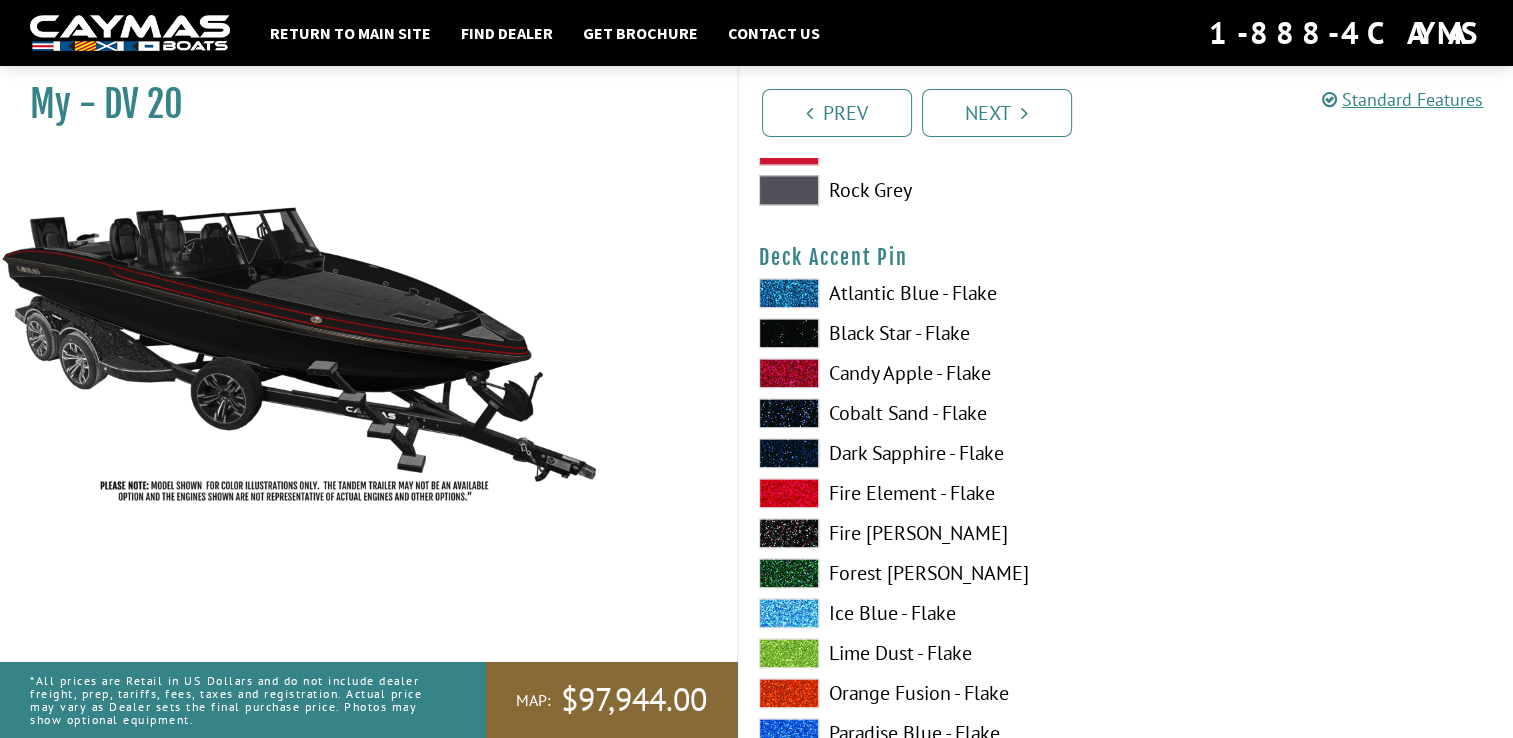 click at bounding box center [789, 373] 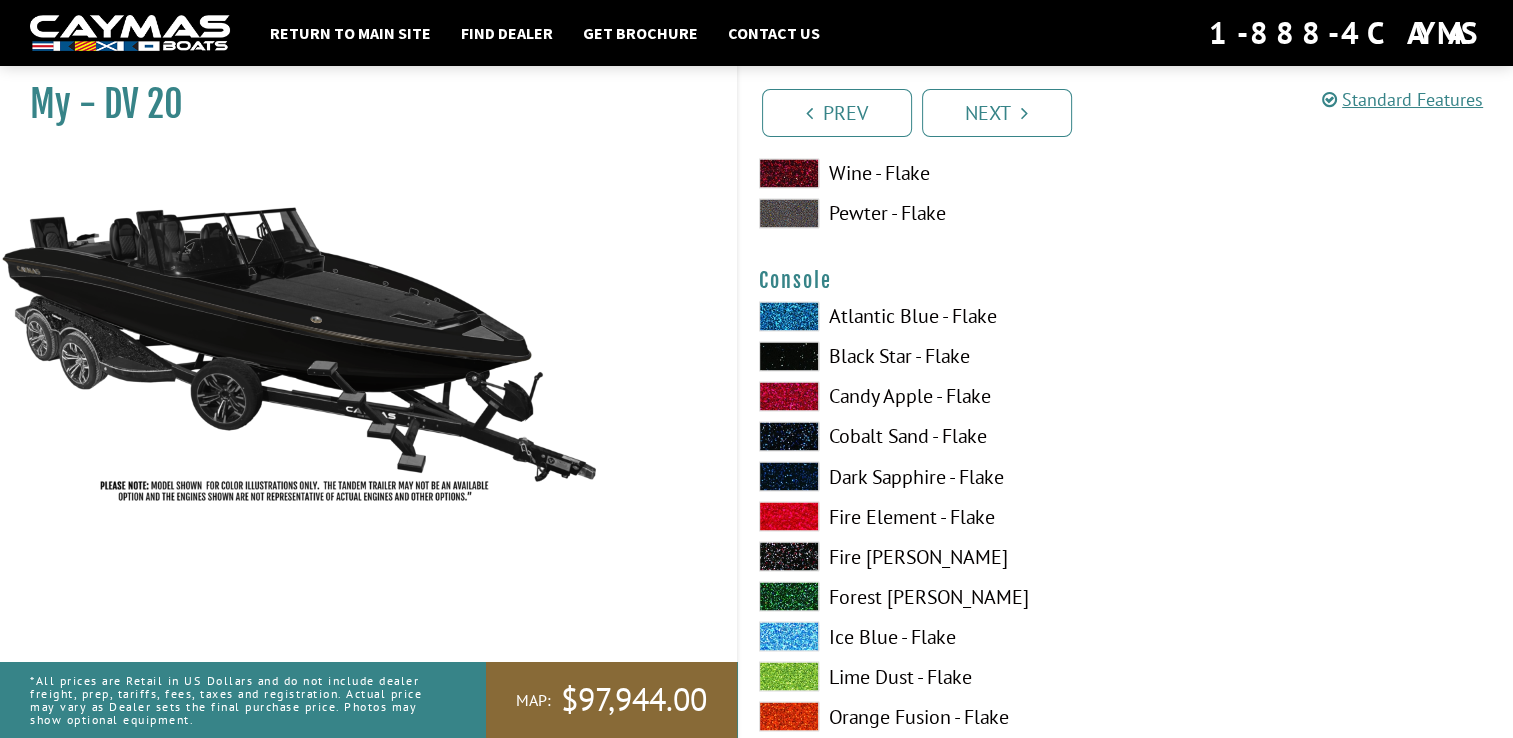 scroll, scrollTop: 3343, scrollLeft: 0, axis: vertical 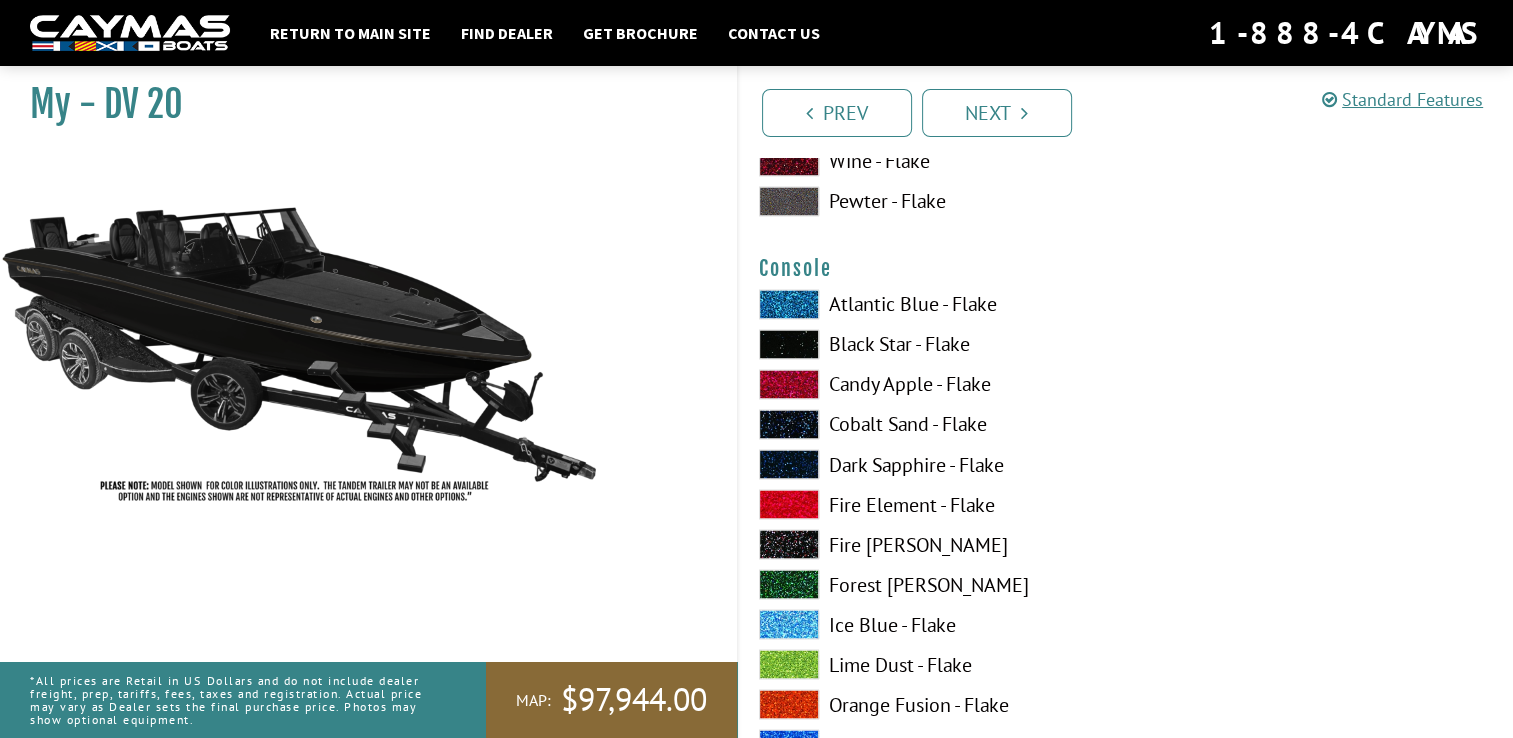 click at bounding box center [789, 504] 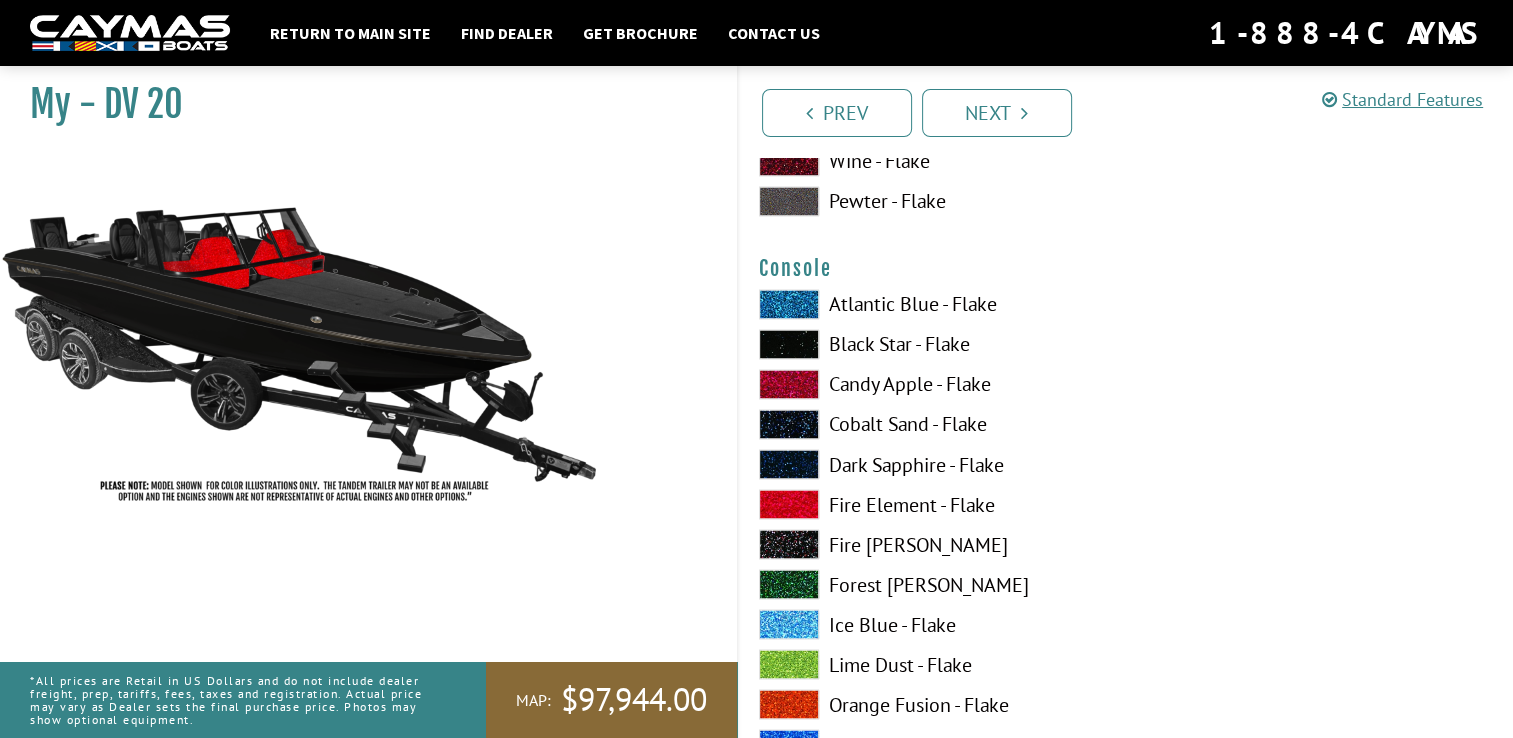 click at bounding box center [789, 504] 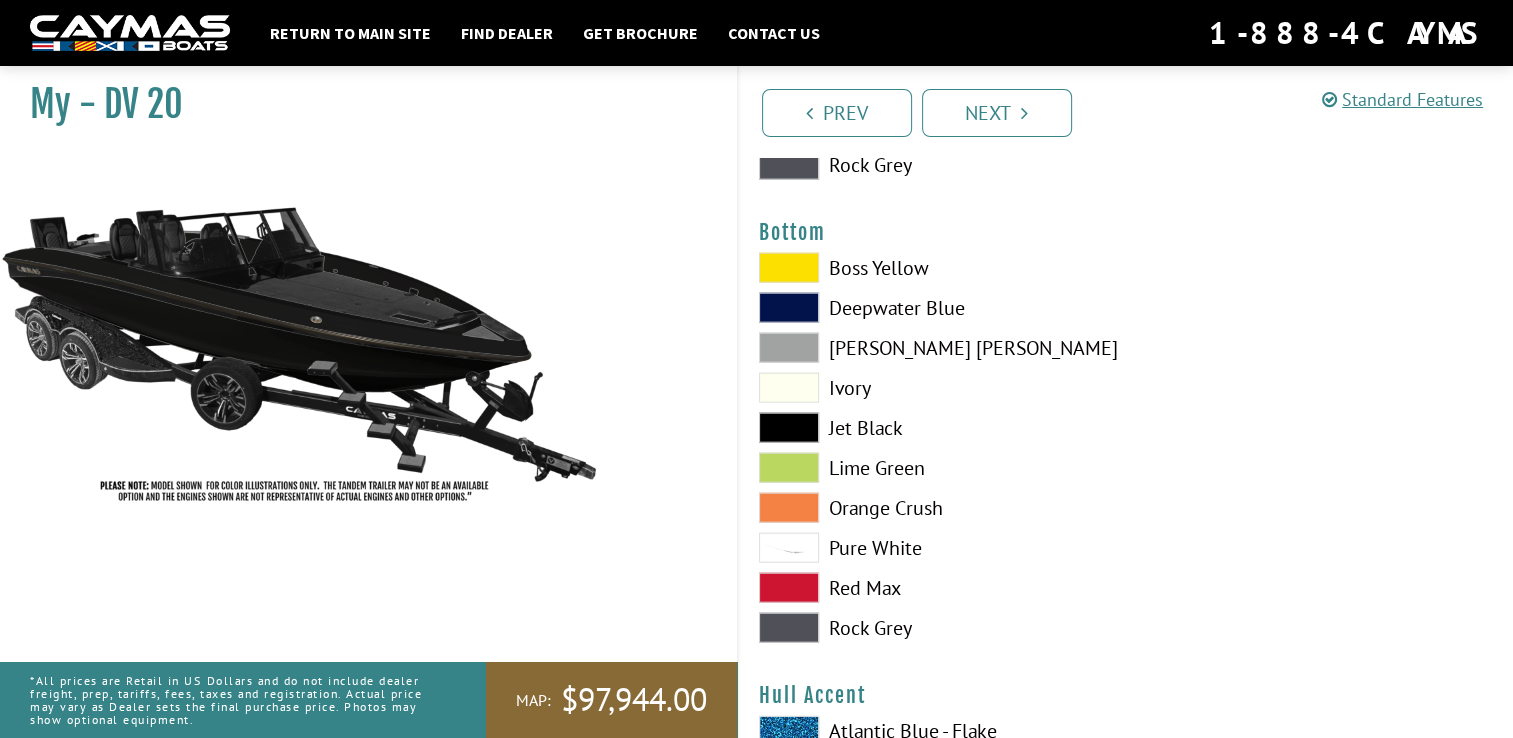scroll, scrollTop: 4615, scrollLeft: 0, axis: vertical 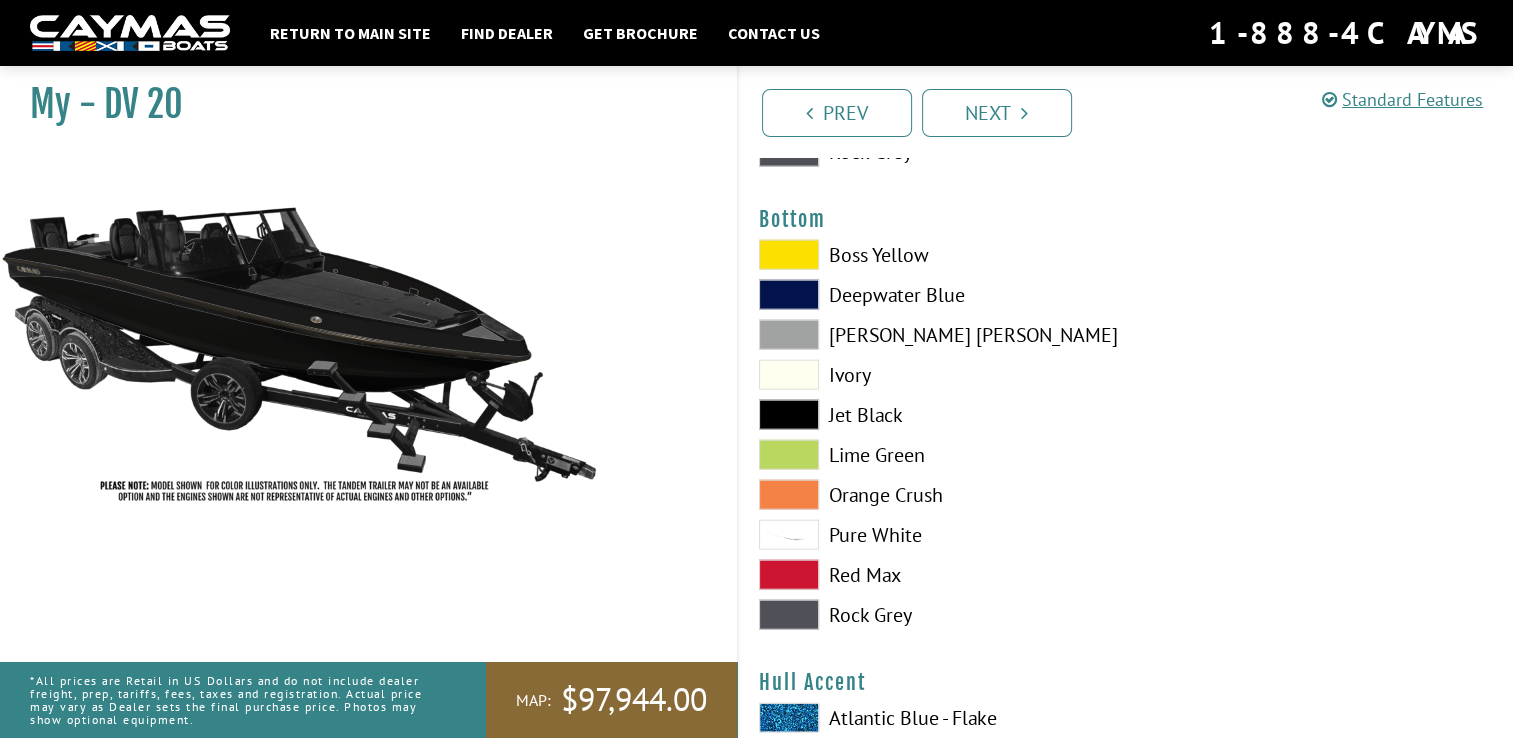 click at bounding box center [789, 455] 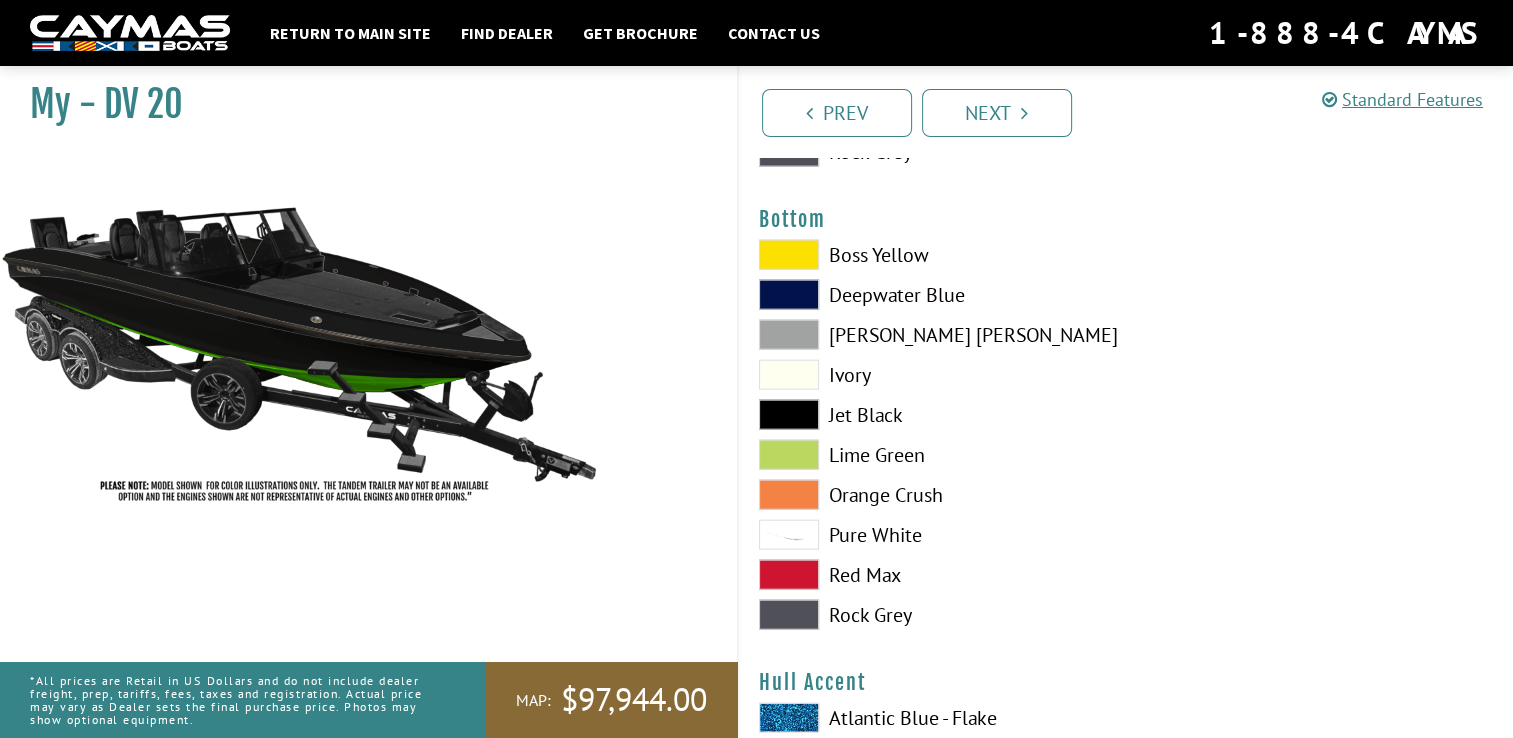 click at bounding box center (789, 455) 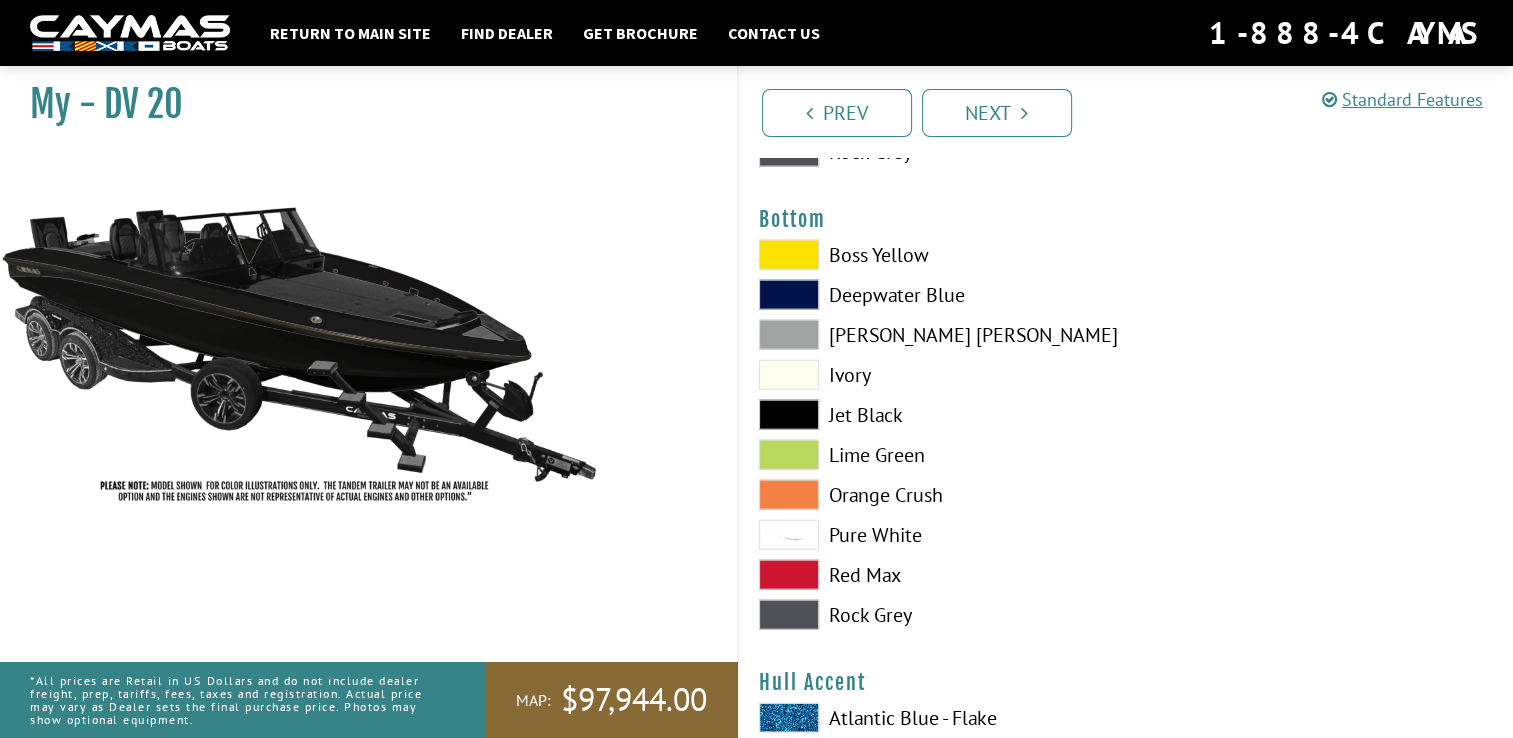 click at bounding box center (789, 575) 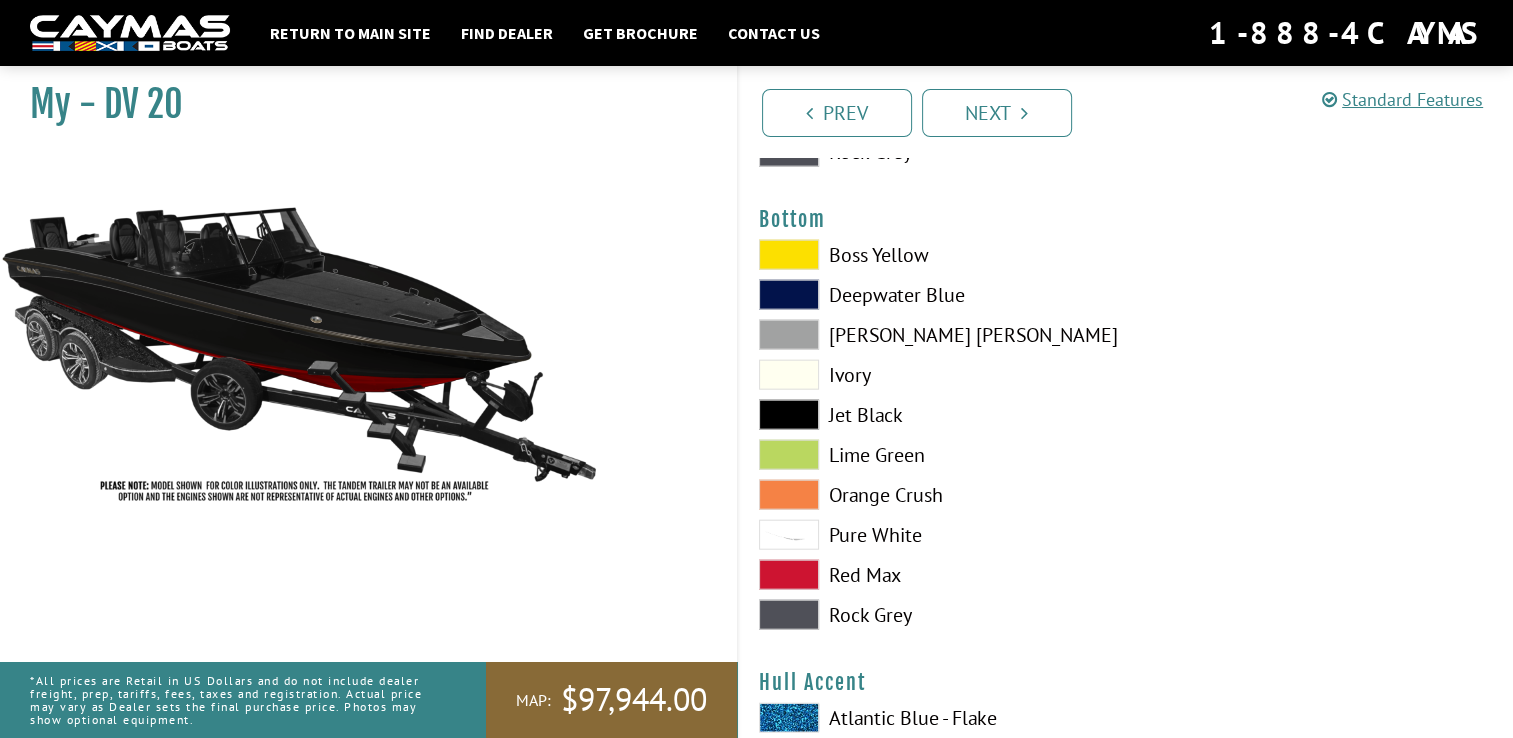 click at bounding box center [789, 415] 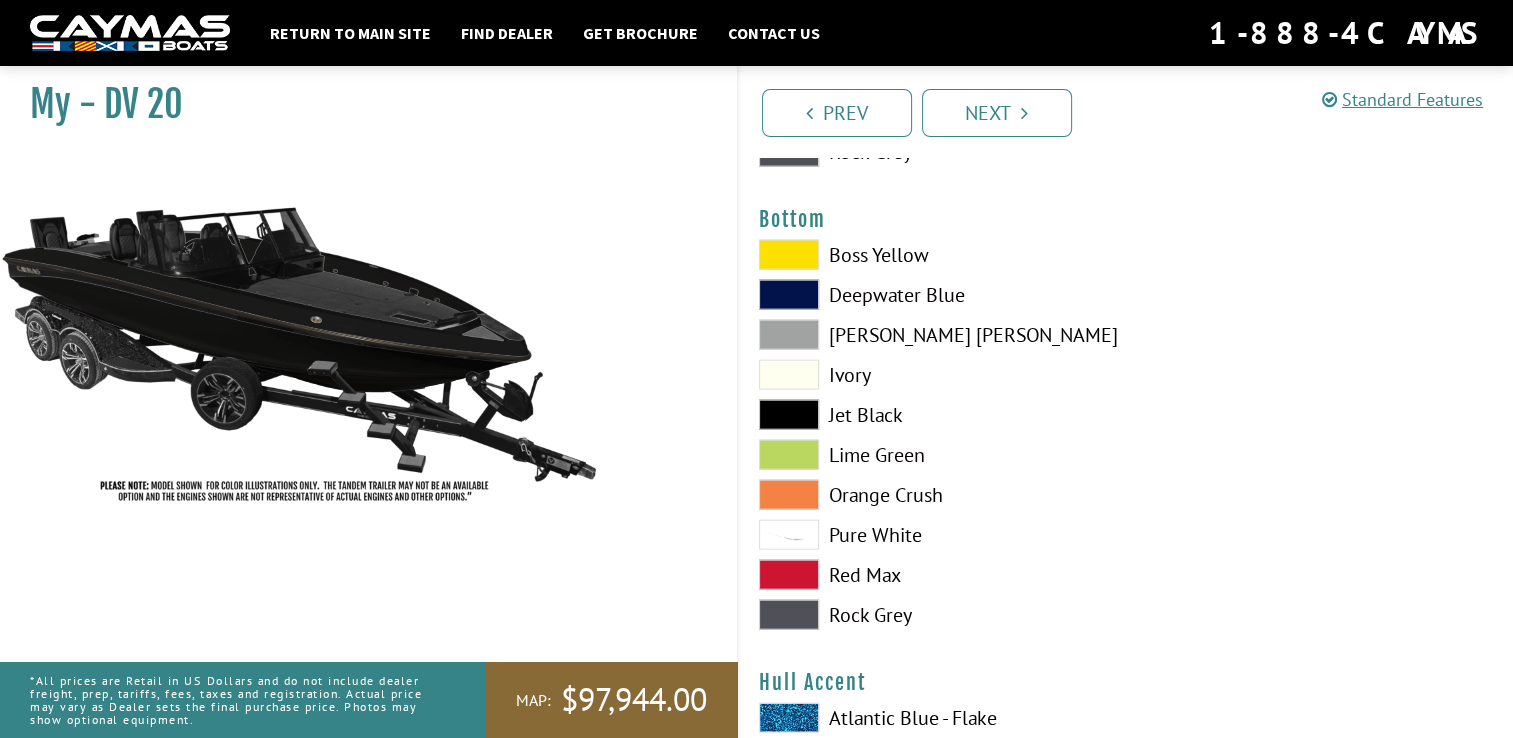 click at bounding box center [789, 375] 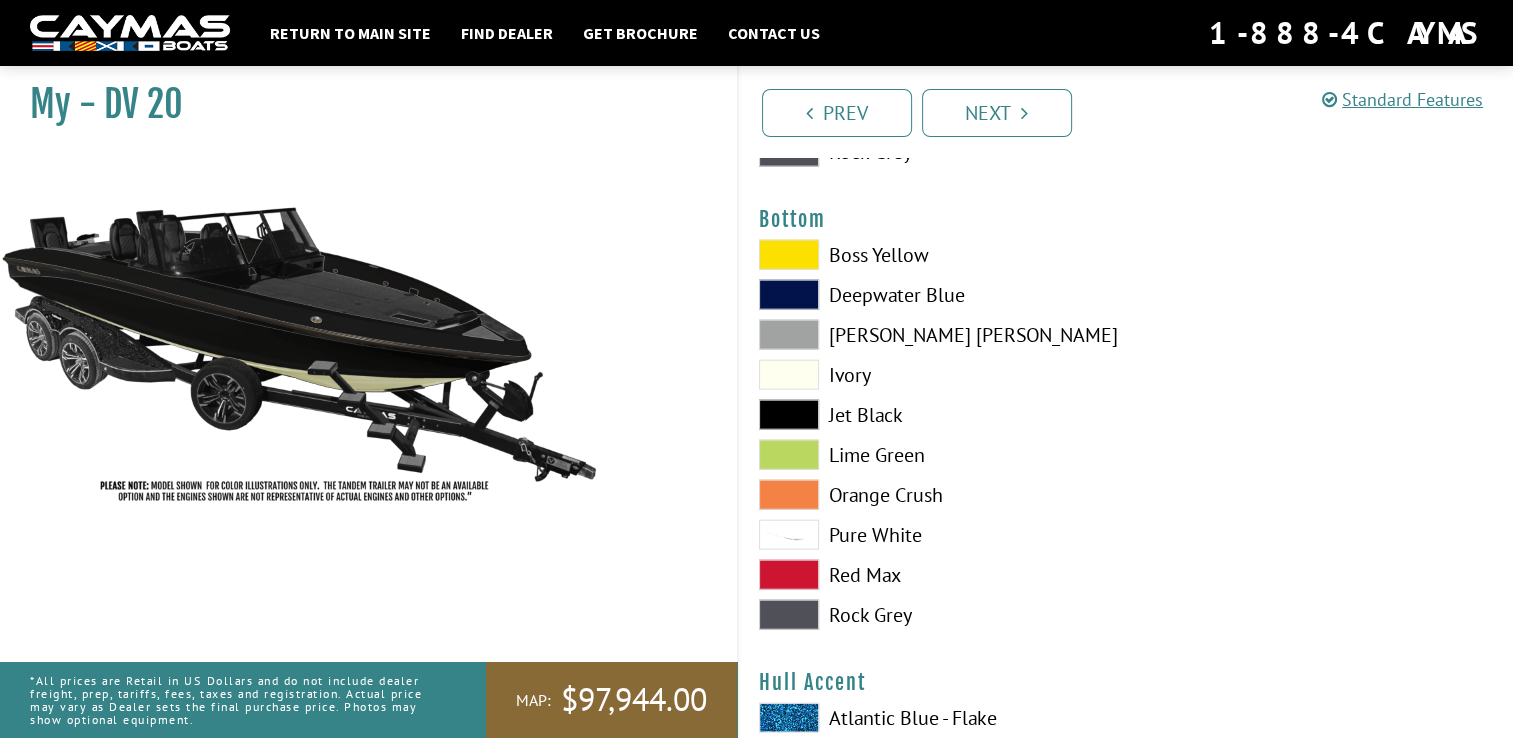 click at bounding box center [789, 295] 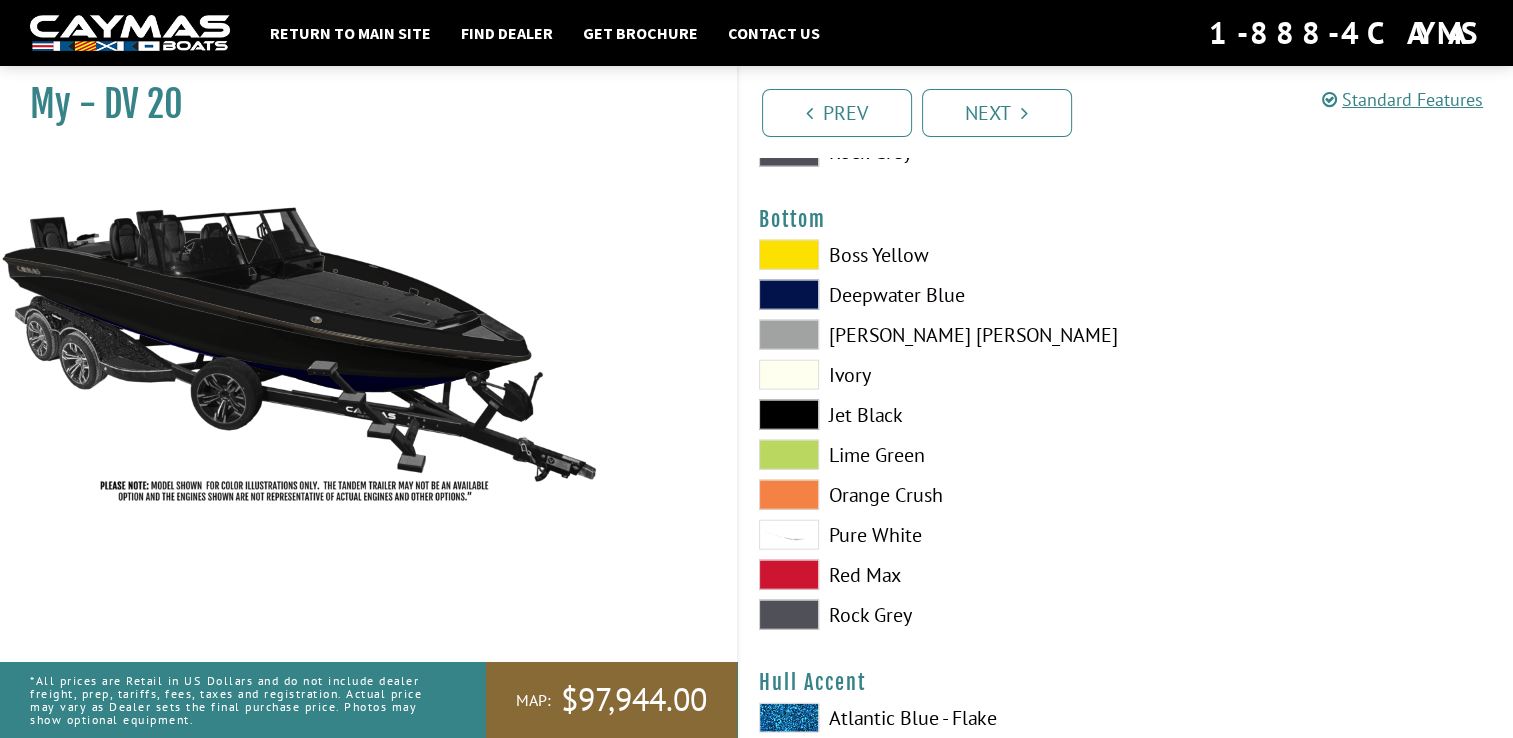 click at bounding box center (789, 255) 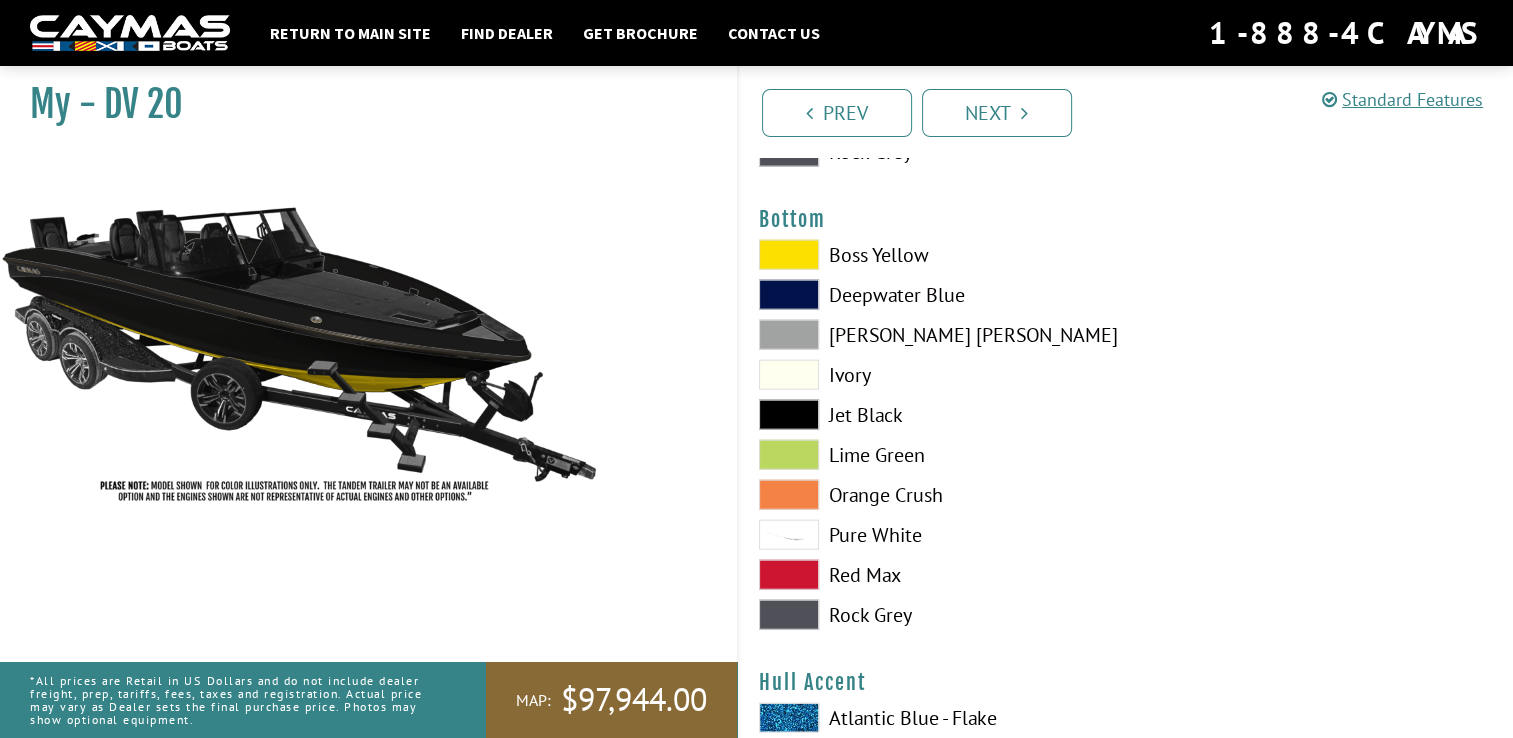 click at bounding box center (789, 455) 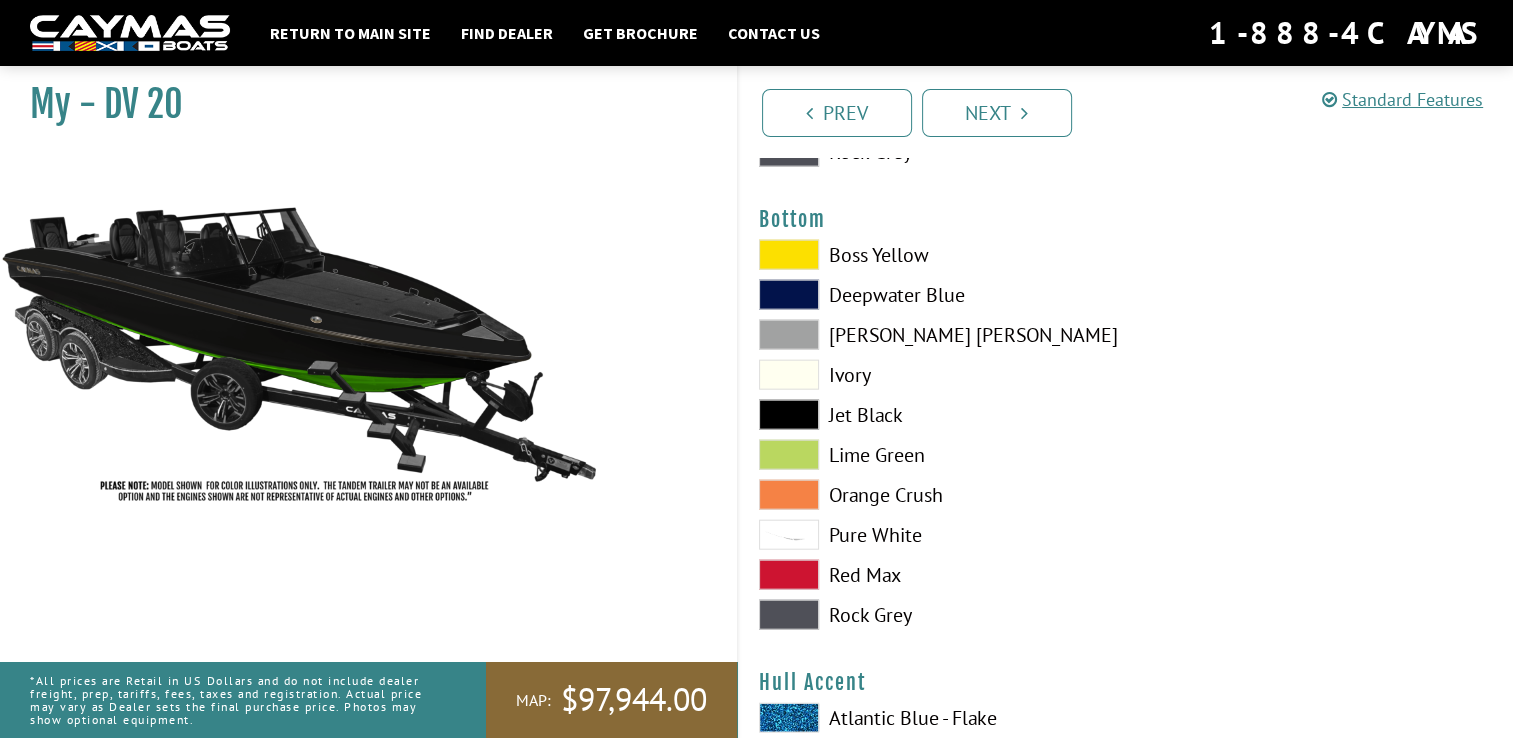 click at bounding box center (789, 615) 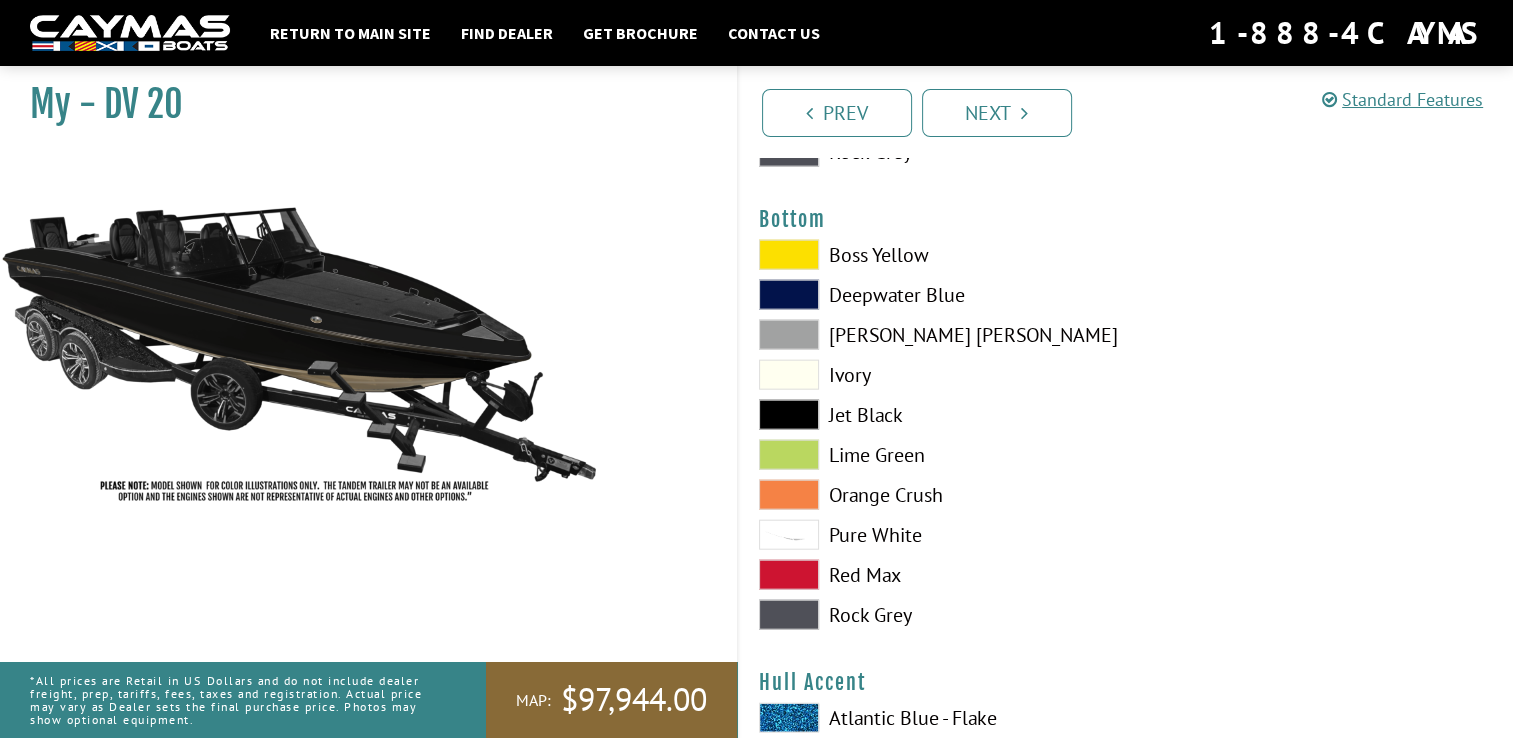 click at bounding box center (789, 415) 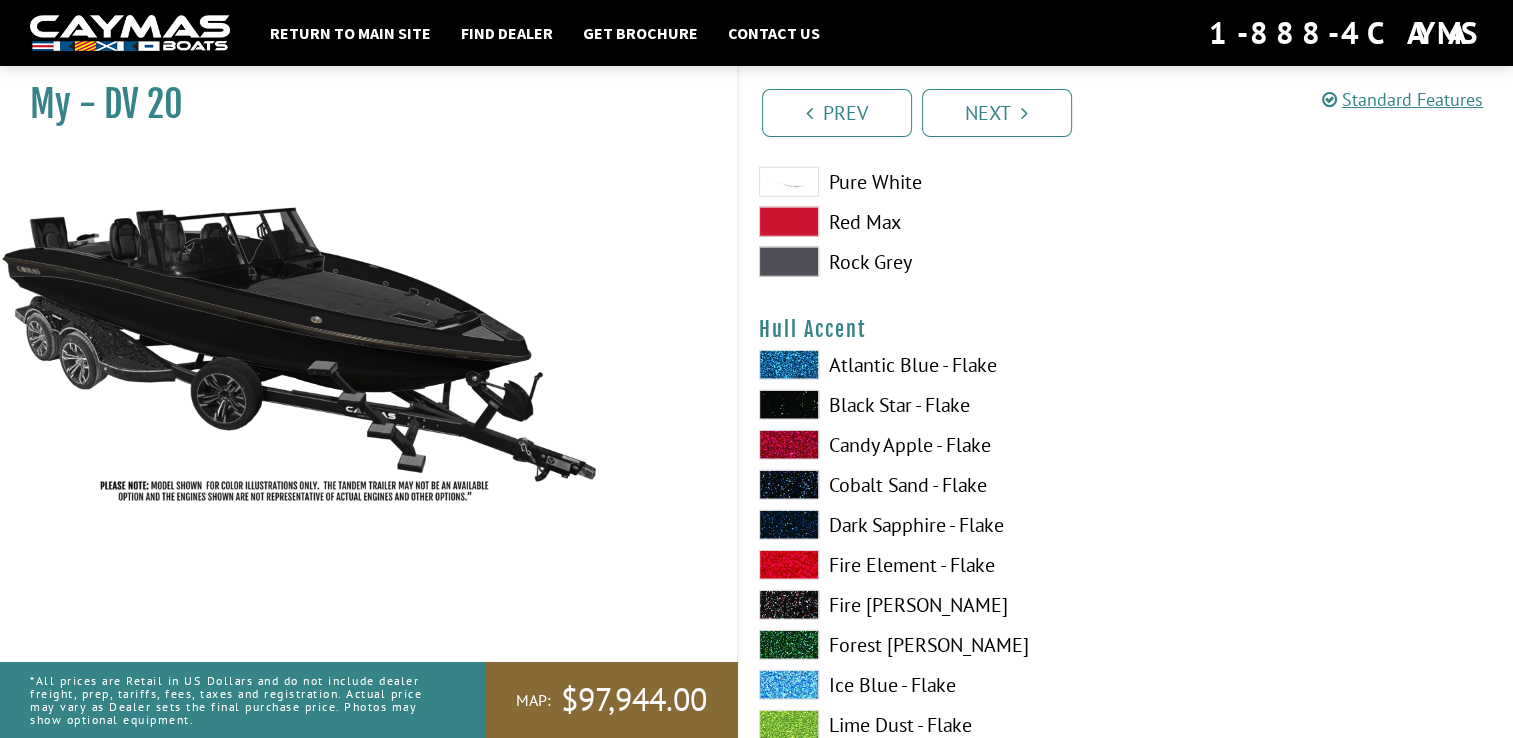 scroll, scrollTop: 4980, scrollLeft: 0, axis: vertical 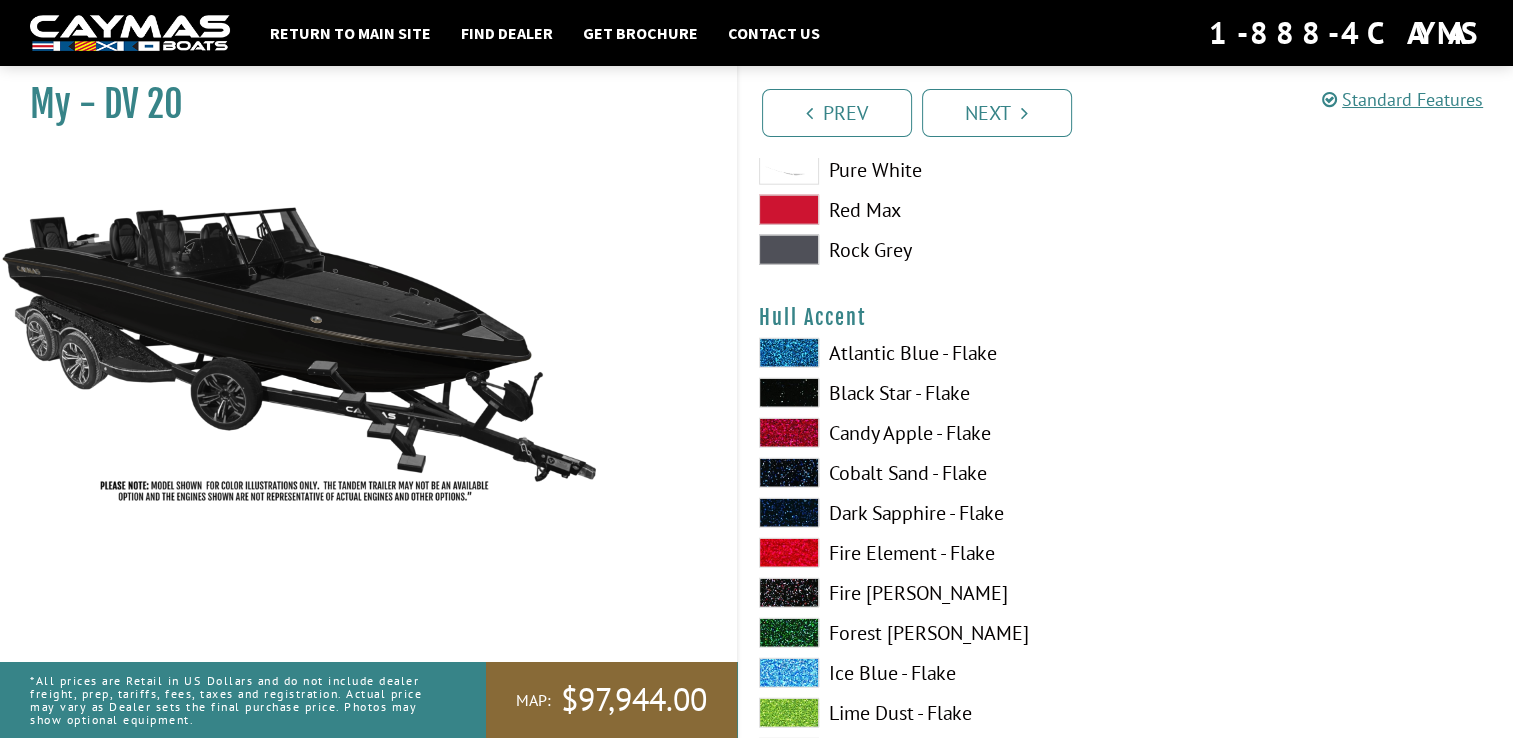 click at bounding box center (789, 553) 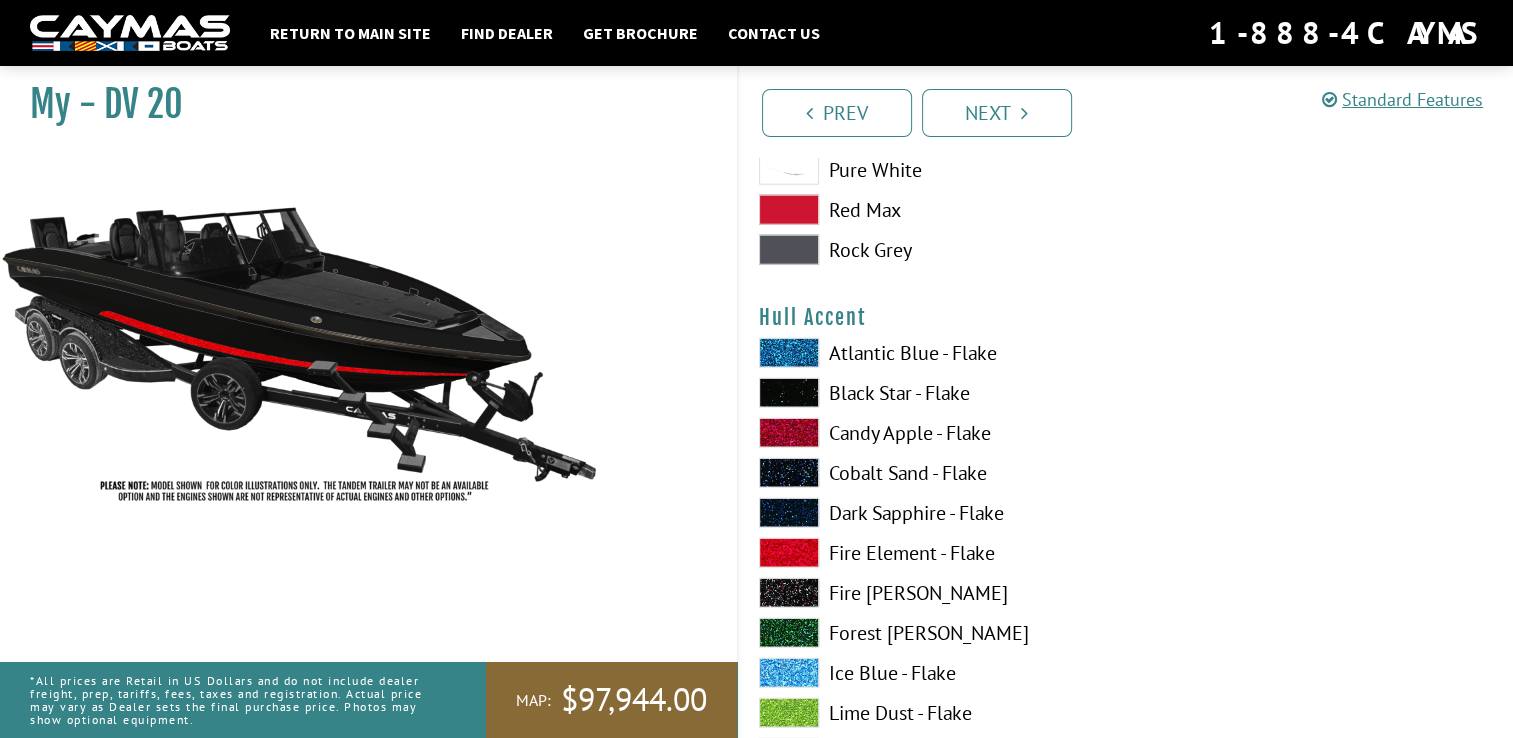 click at bounding box center (789, 553) 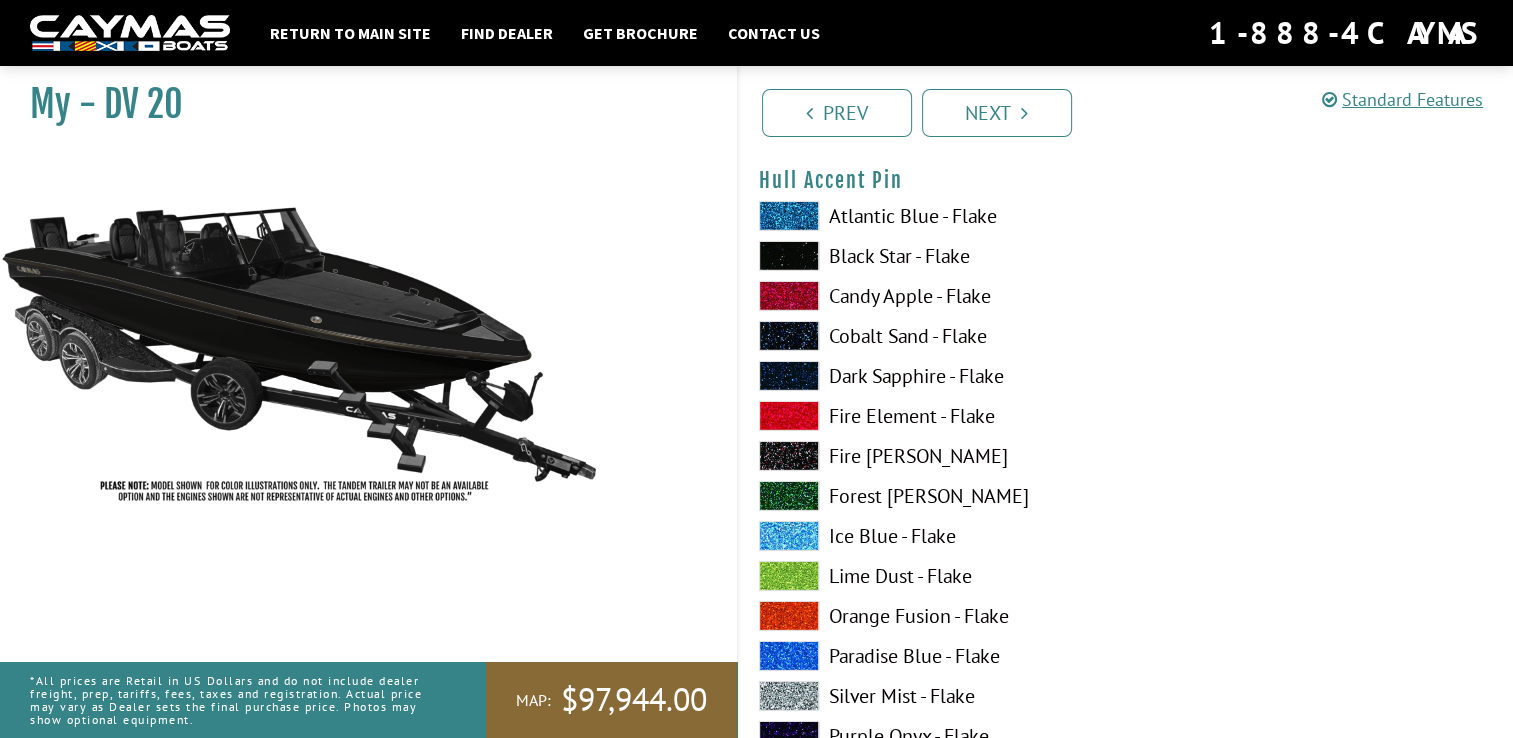 scroll, scrollTop: 6327, scrollLeft: 0, axis: vertical 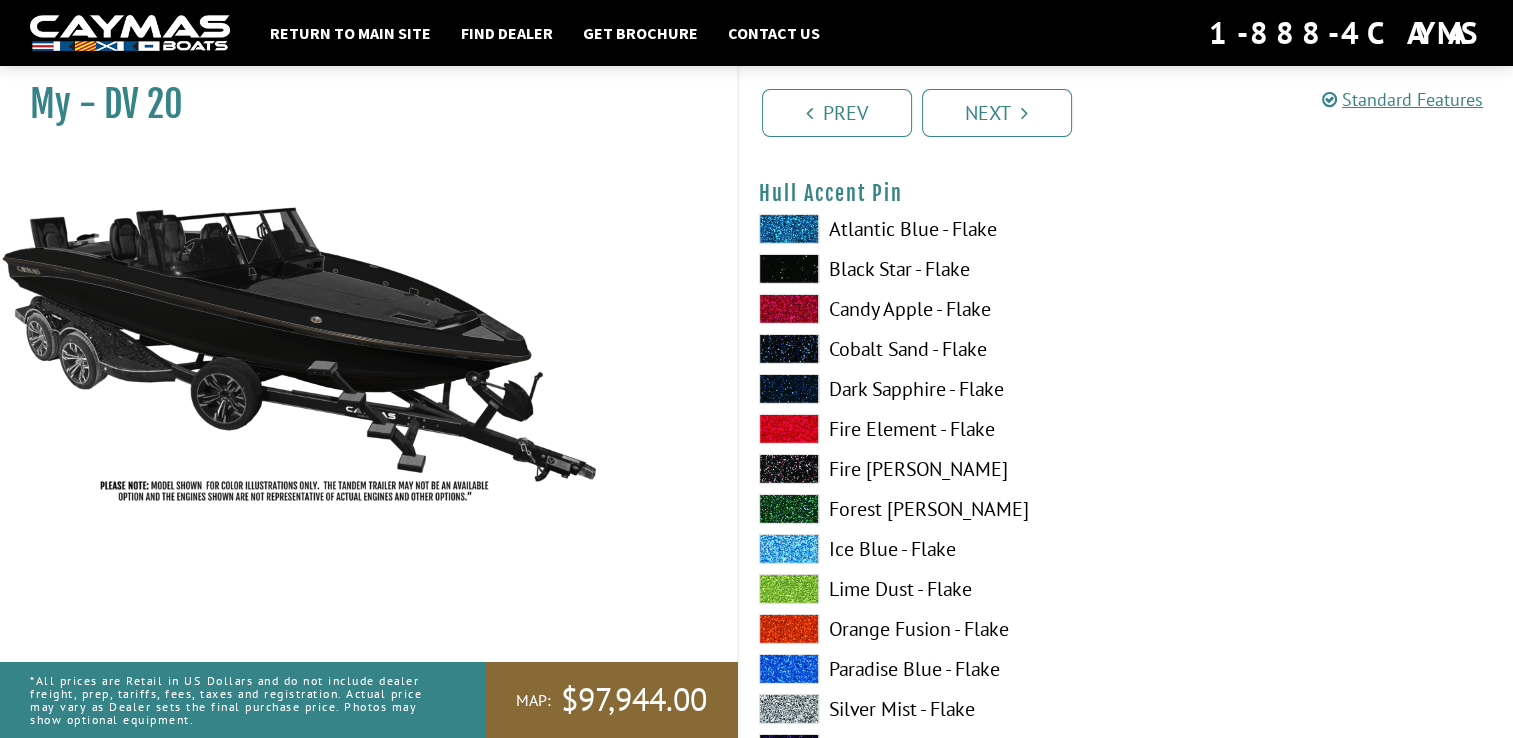 click at bounding box center (789, 309) 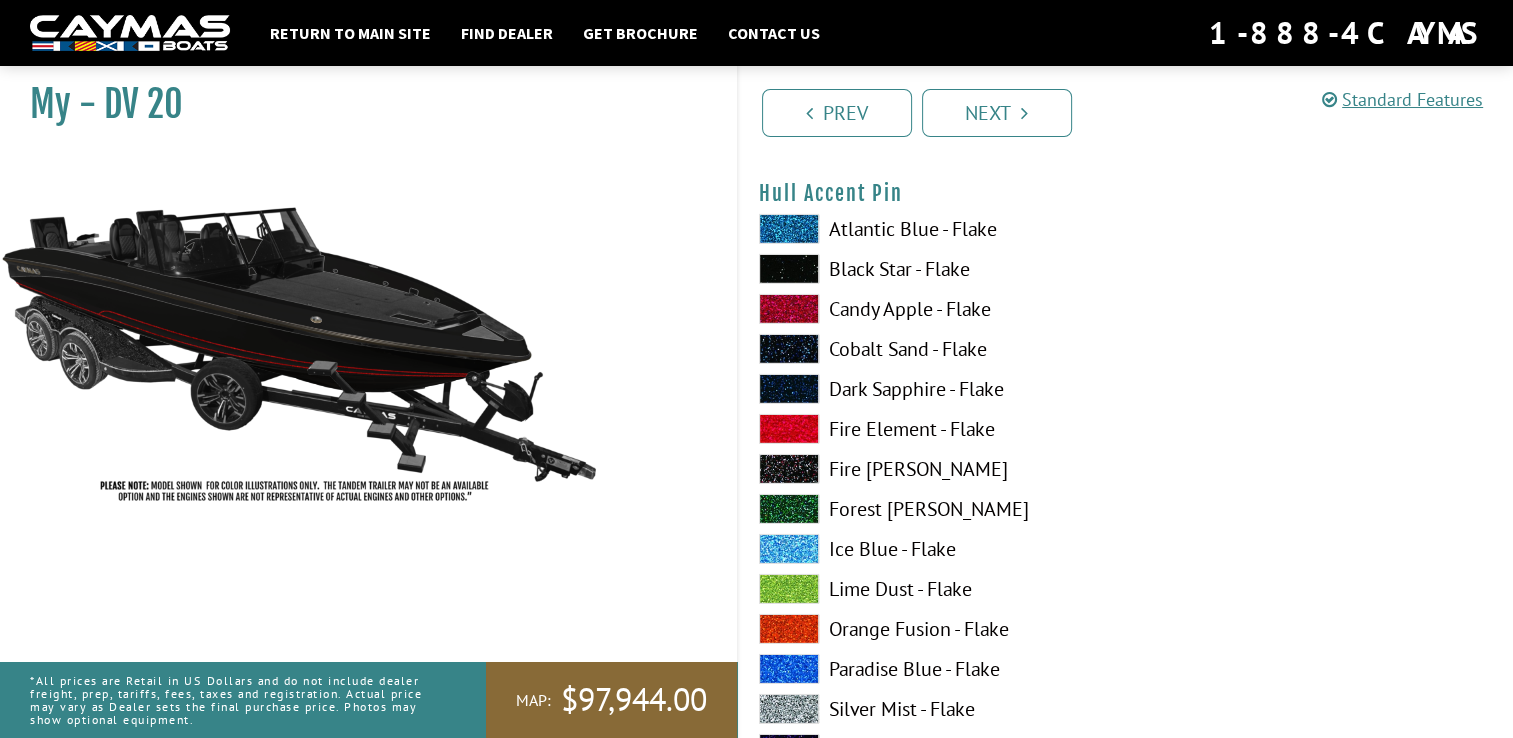 click at bounding box center [789, 309] 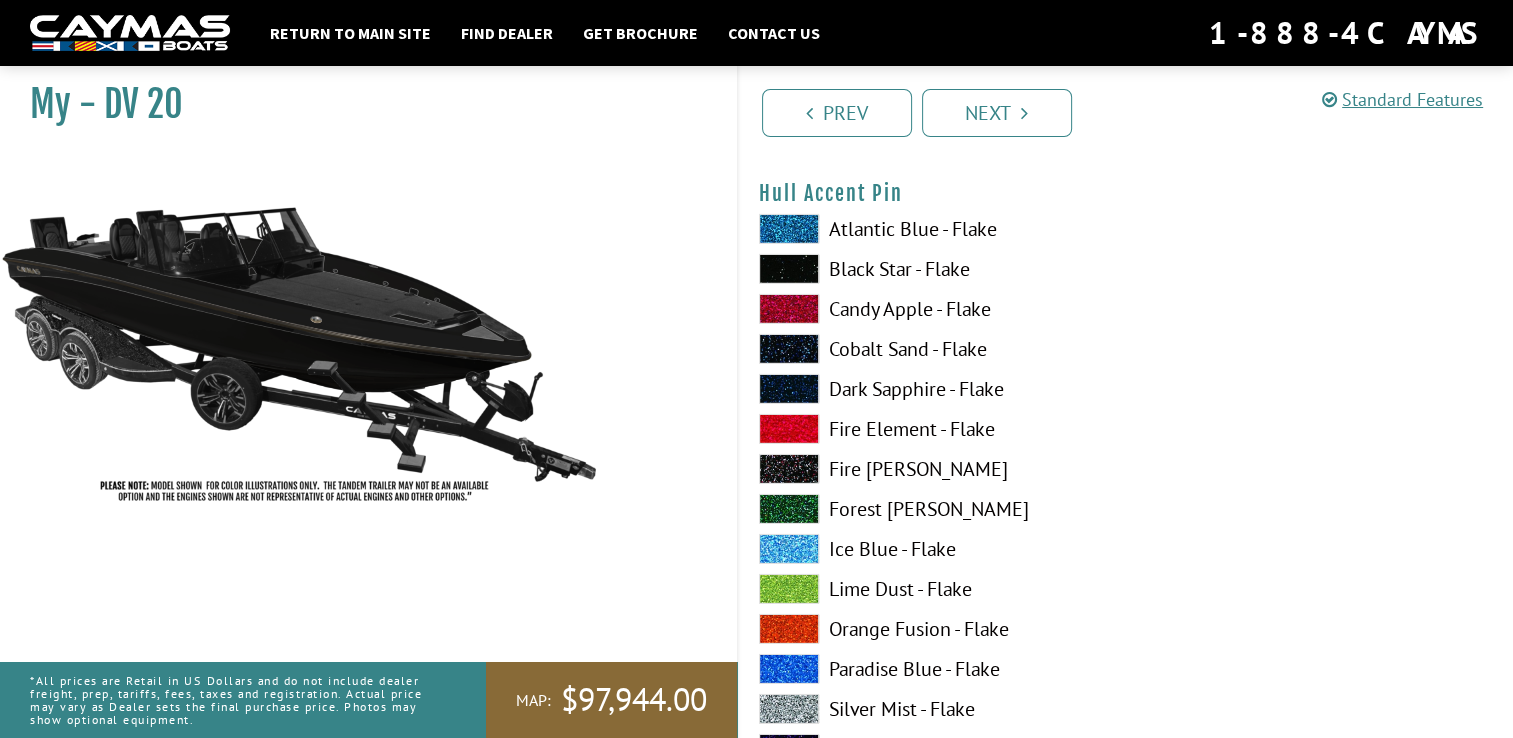 click at bounding box center [789, 309] 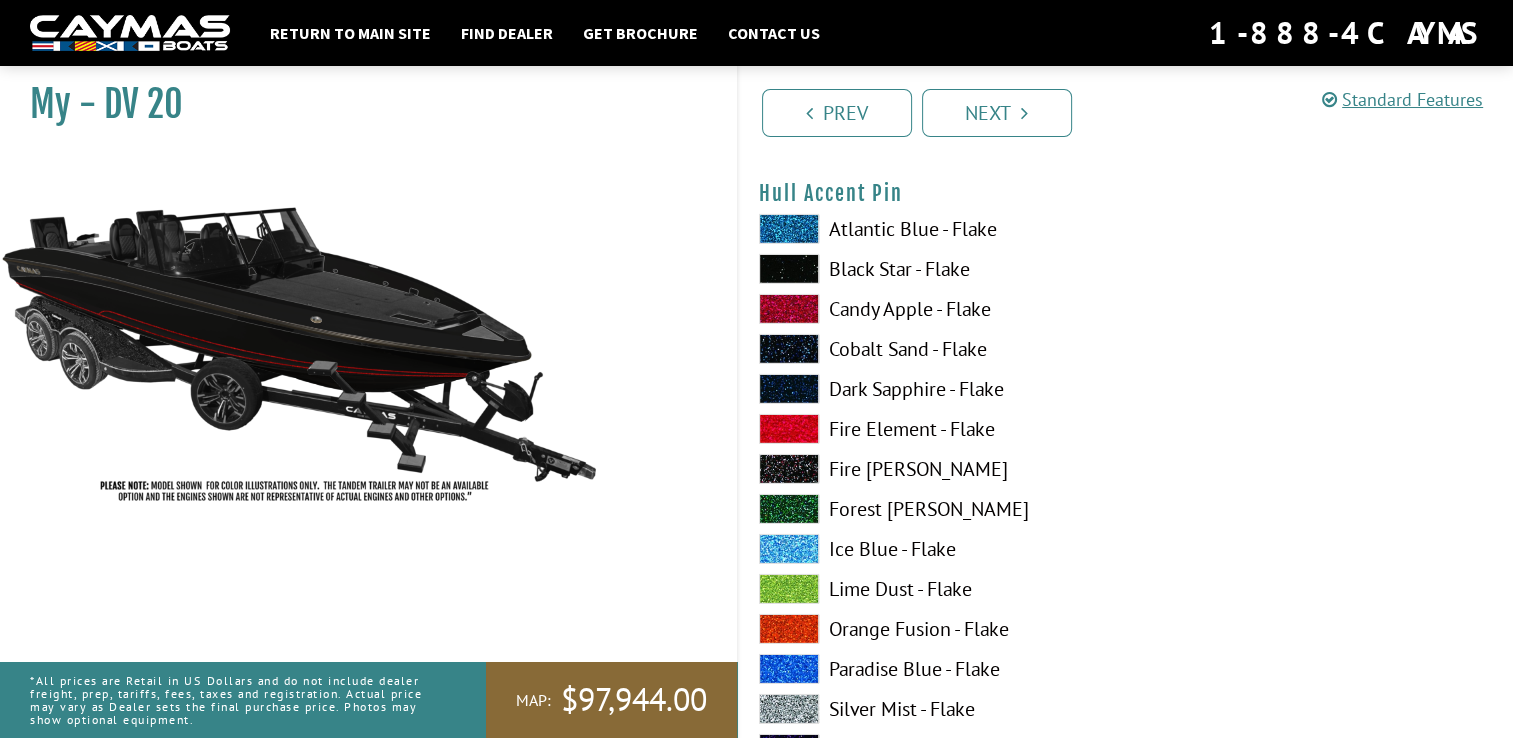 click at bounding box center (789, 309) 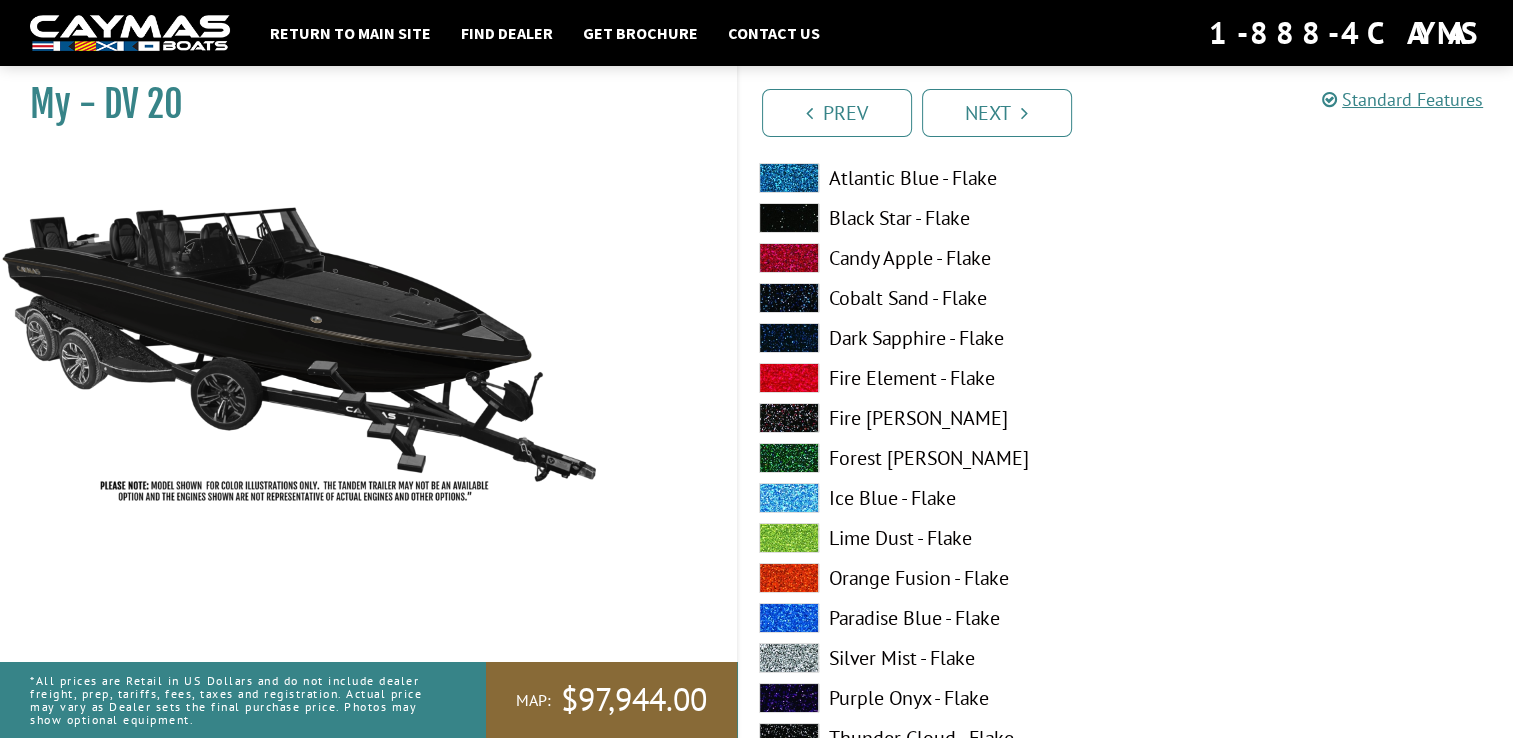 scroll, scrollTop: 7226, scrollLeft: 0, axis: vertical 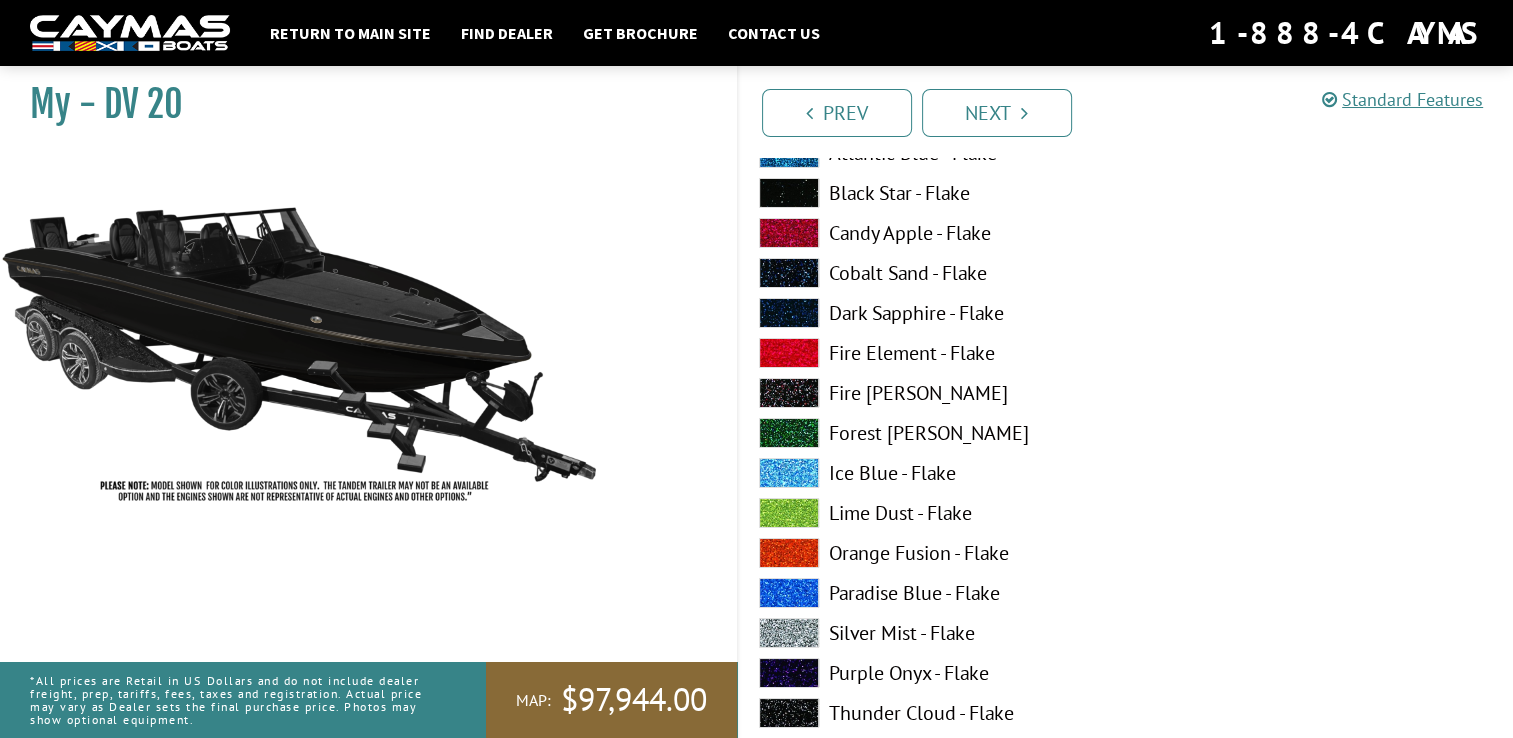 click at bounding box center (789, 233) 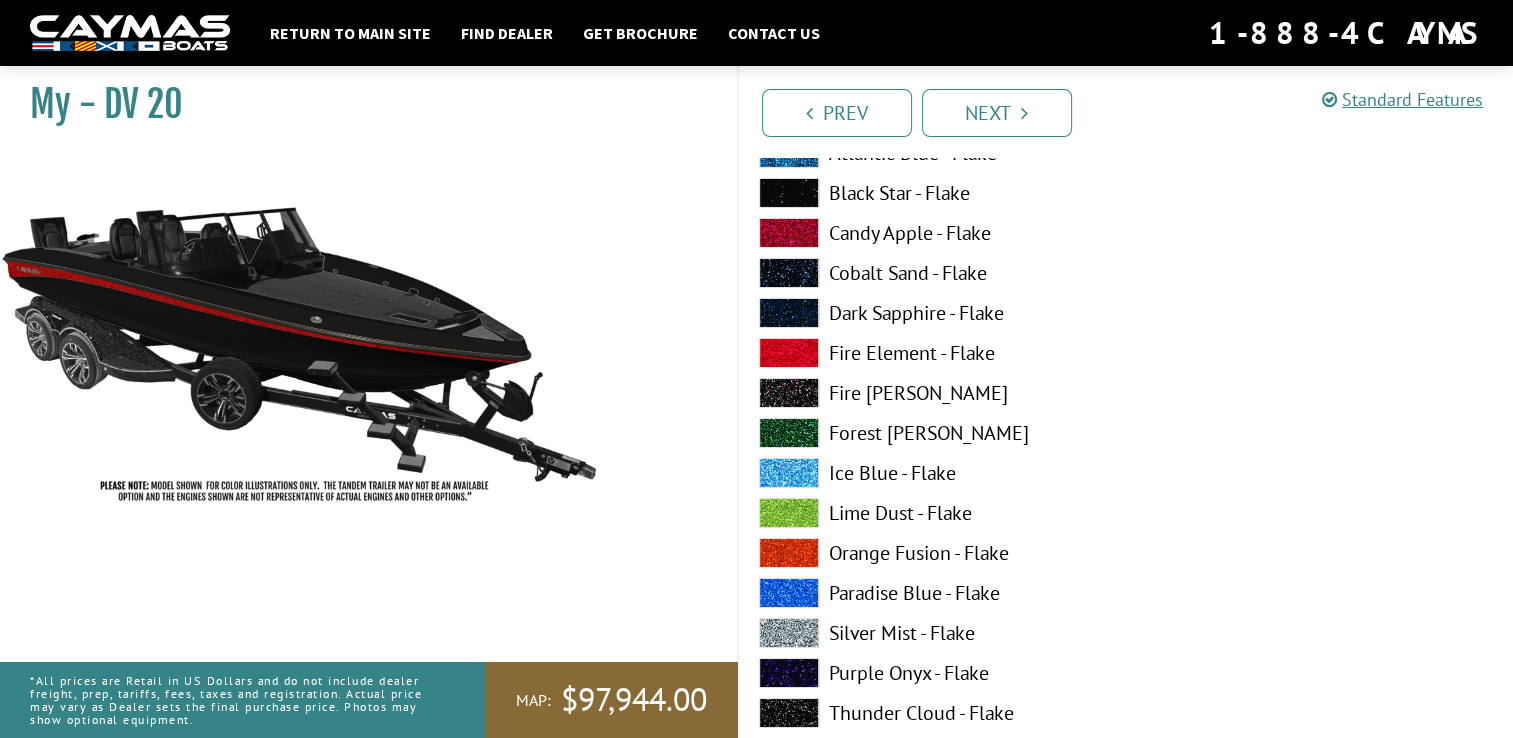 click at bounding box center [789, 233] 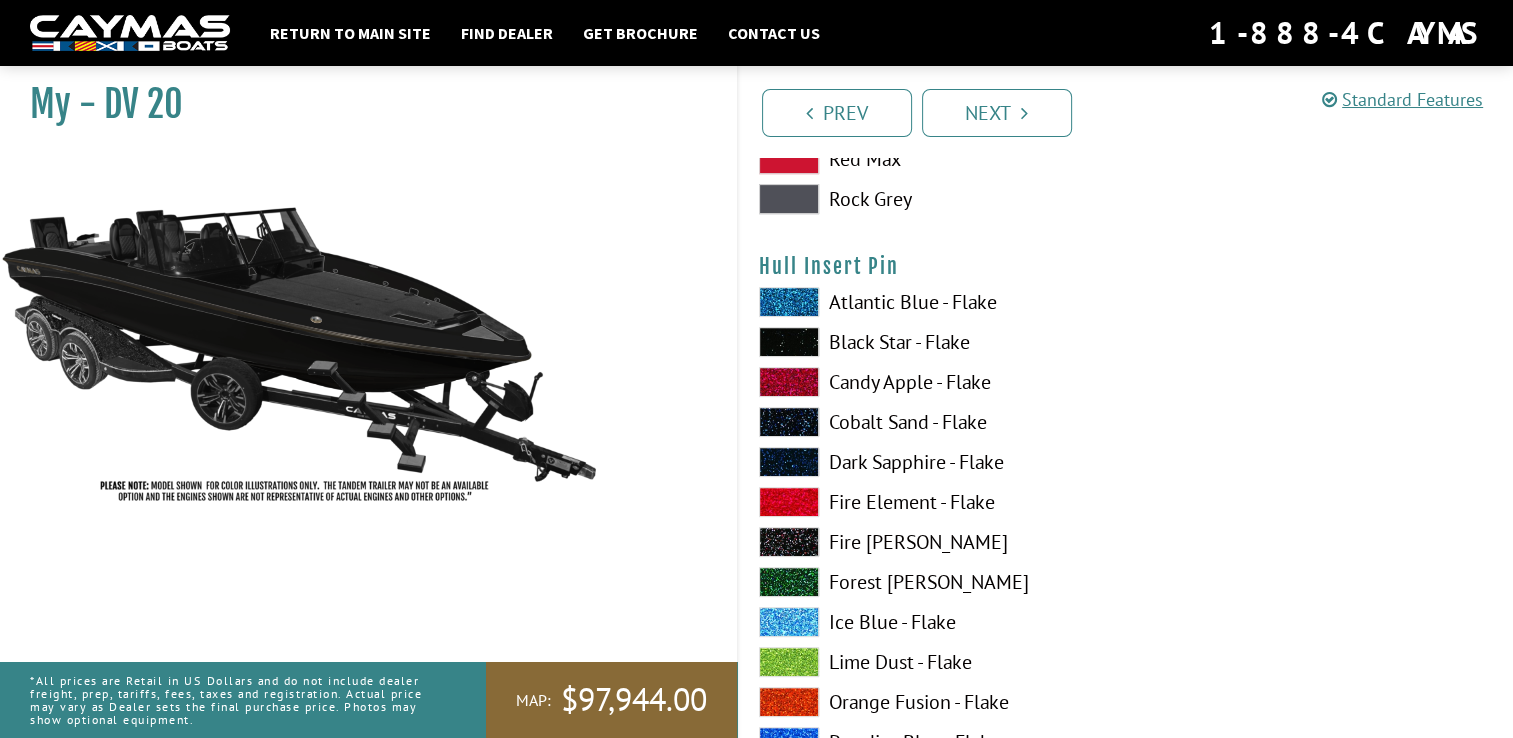 scroll, scrollTop: 8312, scrollLeft: 0, axis: vertical 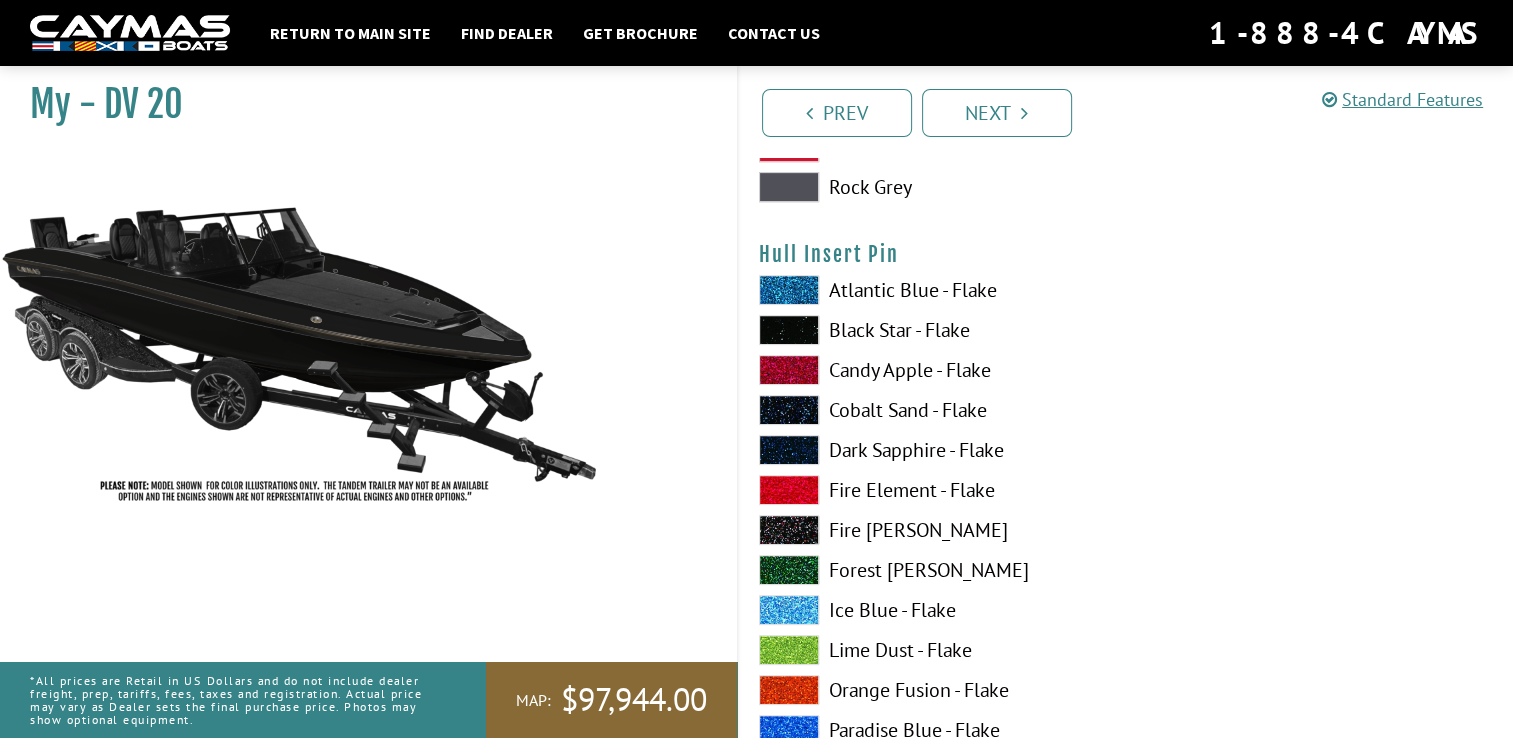 click at bounding box center (789, 370) 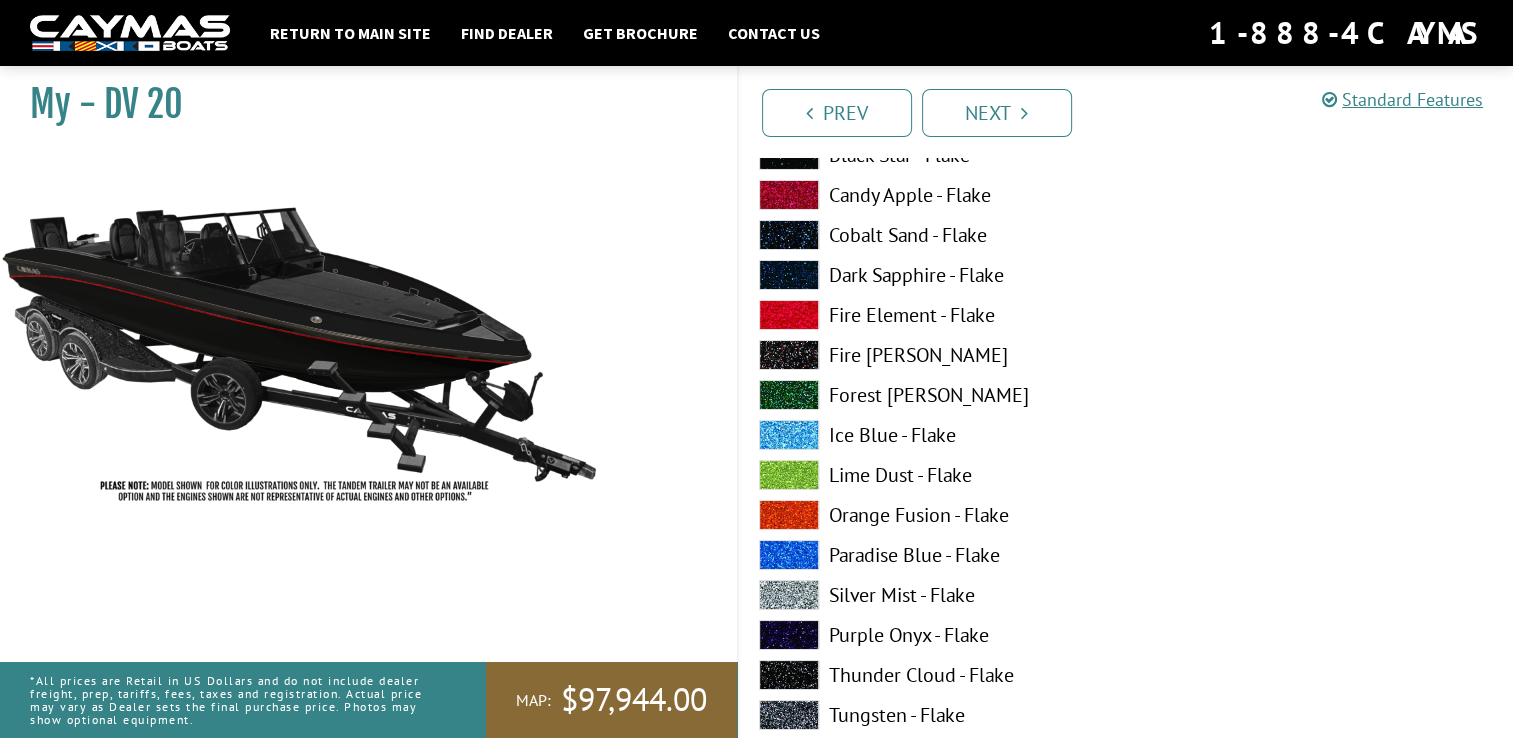 scroll, scrollTop: 7226, scrollLeft: 0, axis: vertical 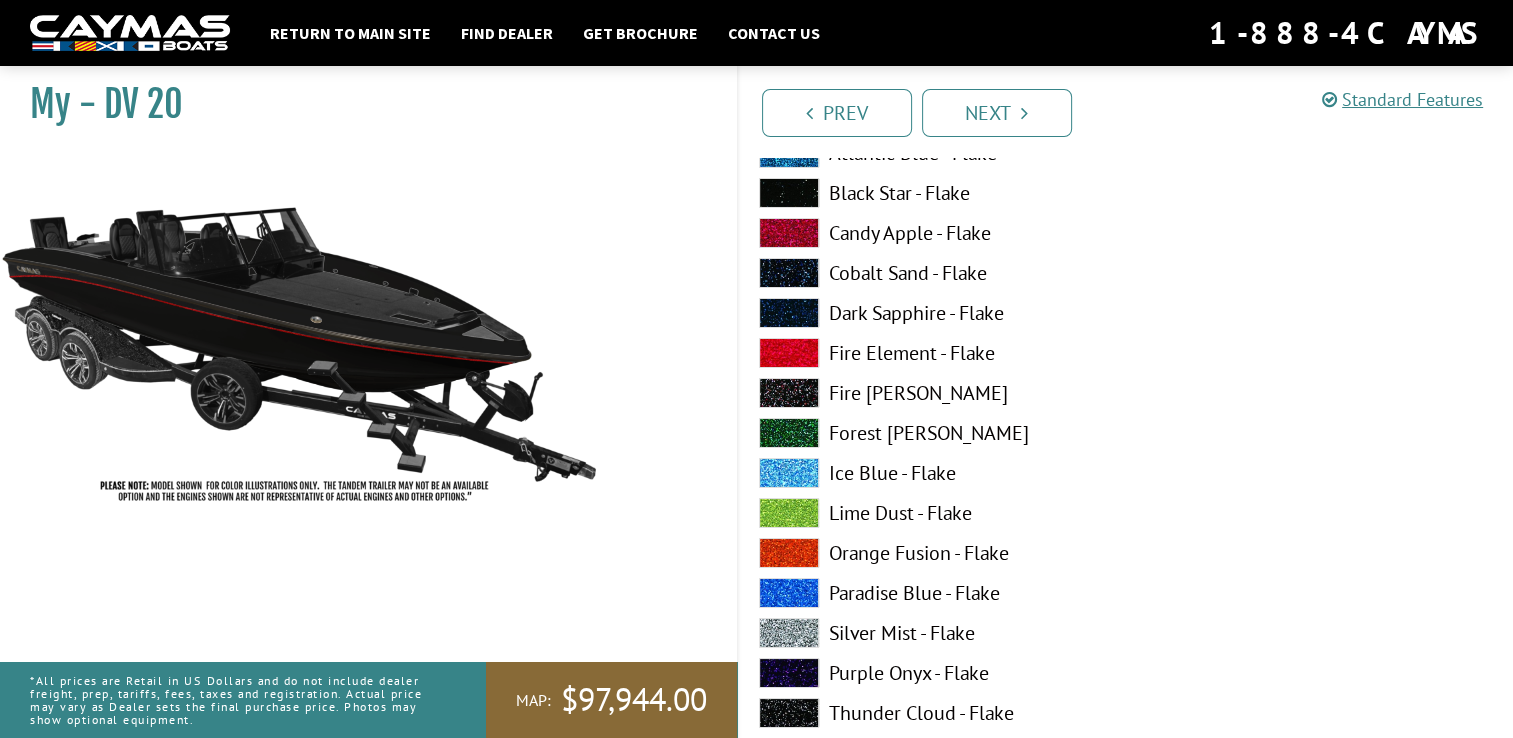 click at bounding box center (789, 233) 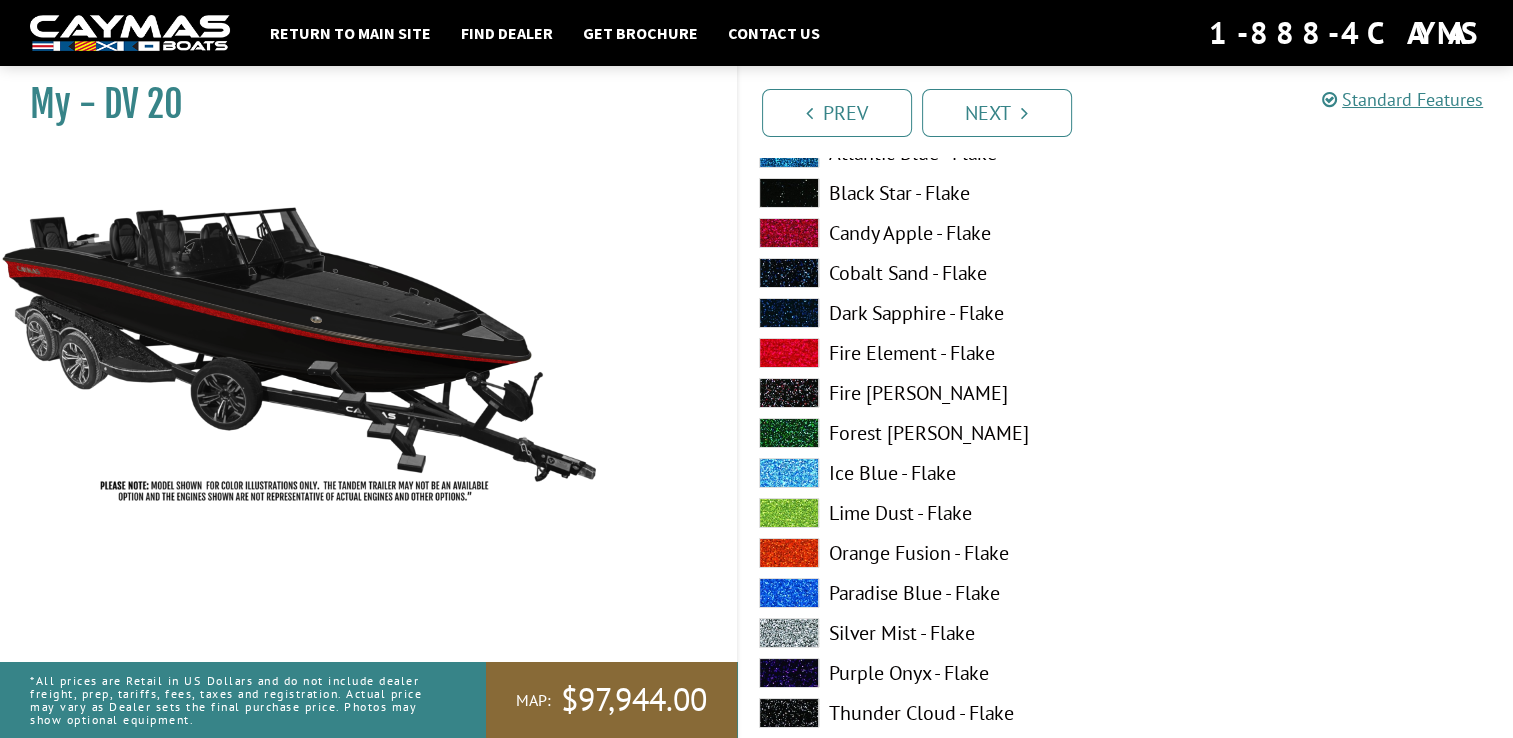 click at bounding box center [789, 233] 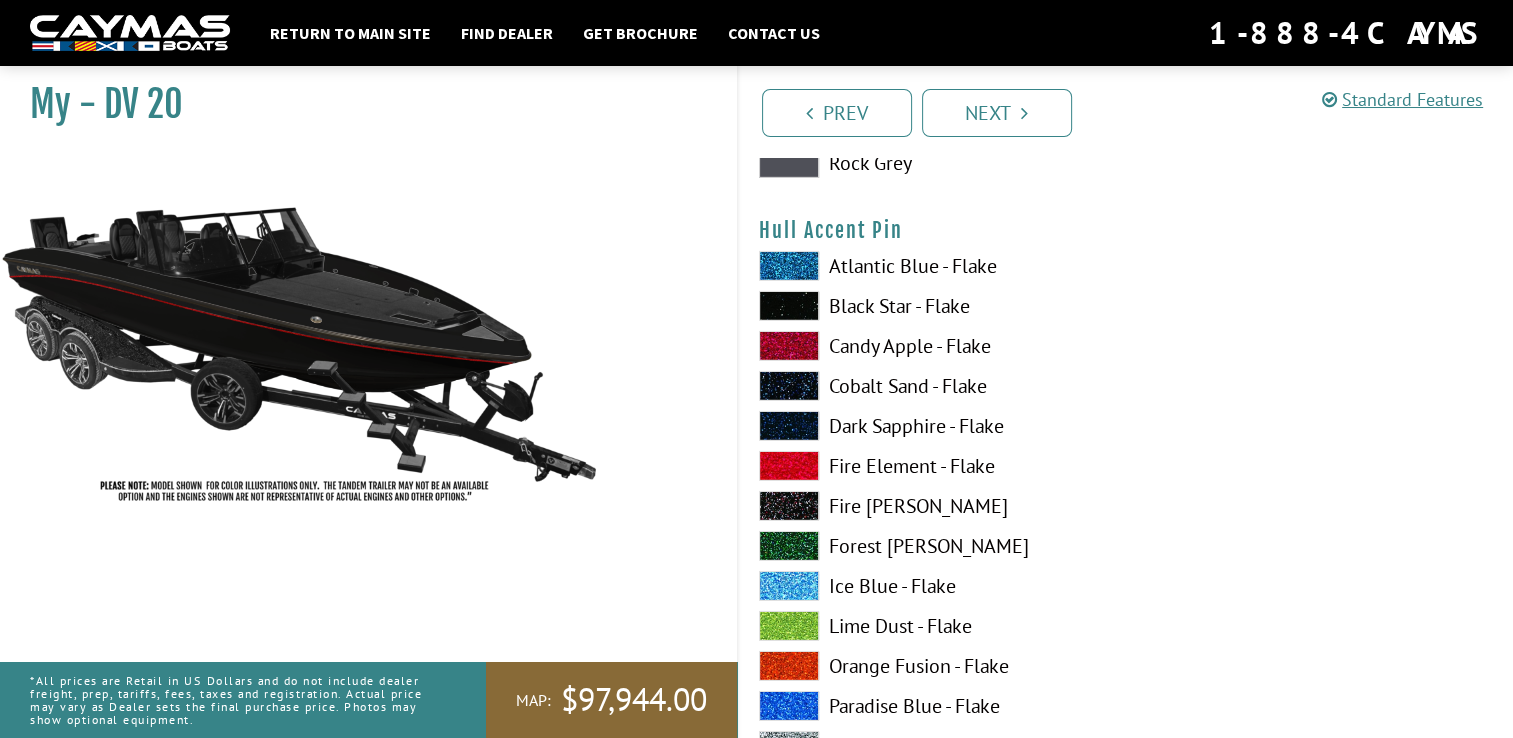 scroll, scrollTop: 6240, scrollLeft: 0, axis: vertical 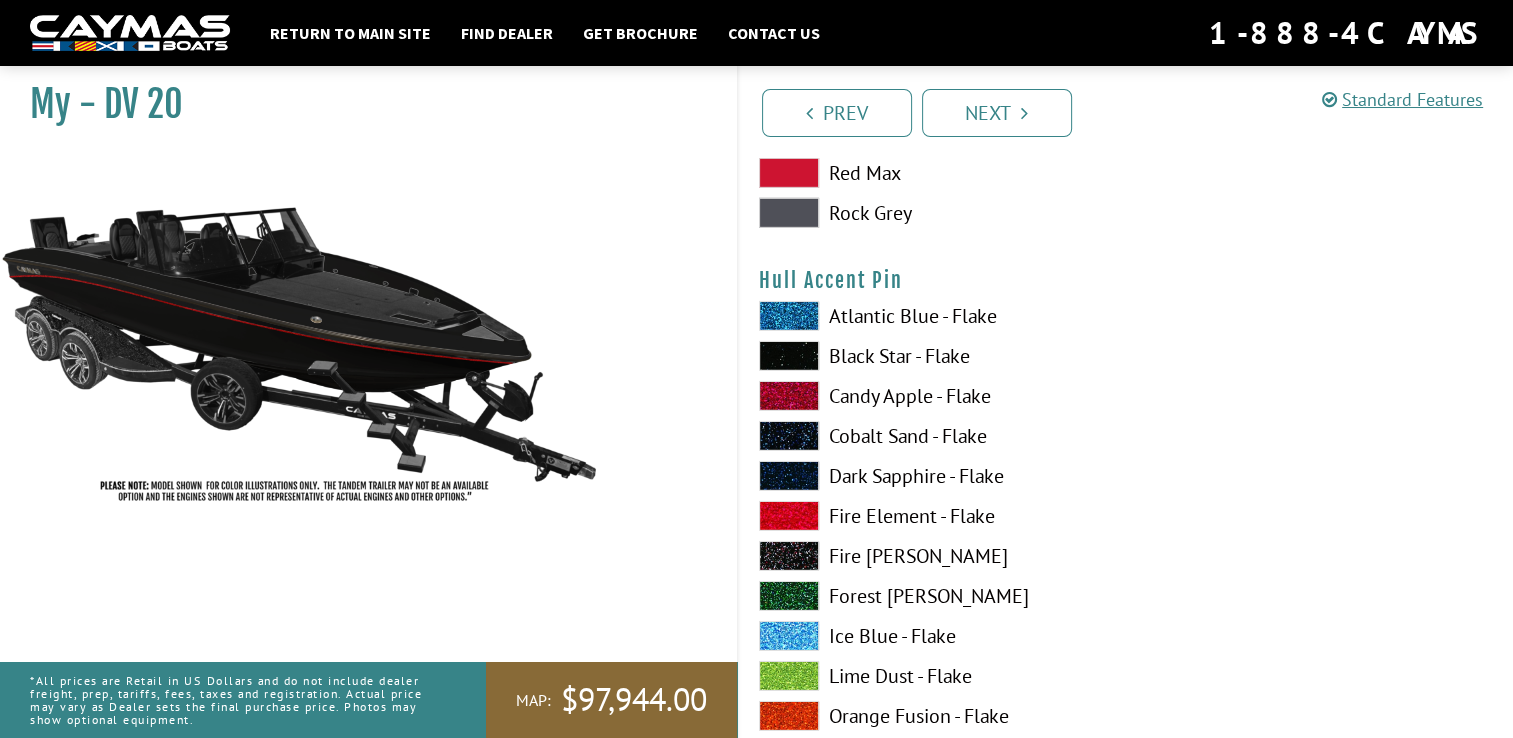 click at bounding box center [789, 396] 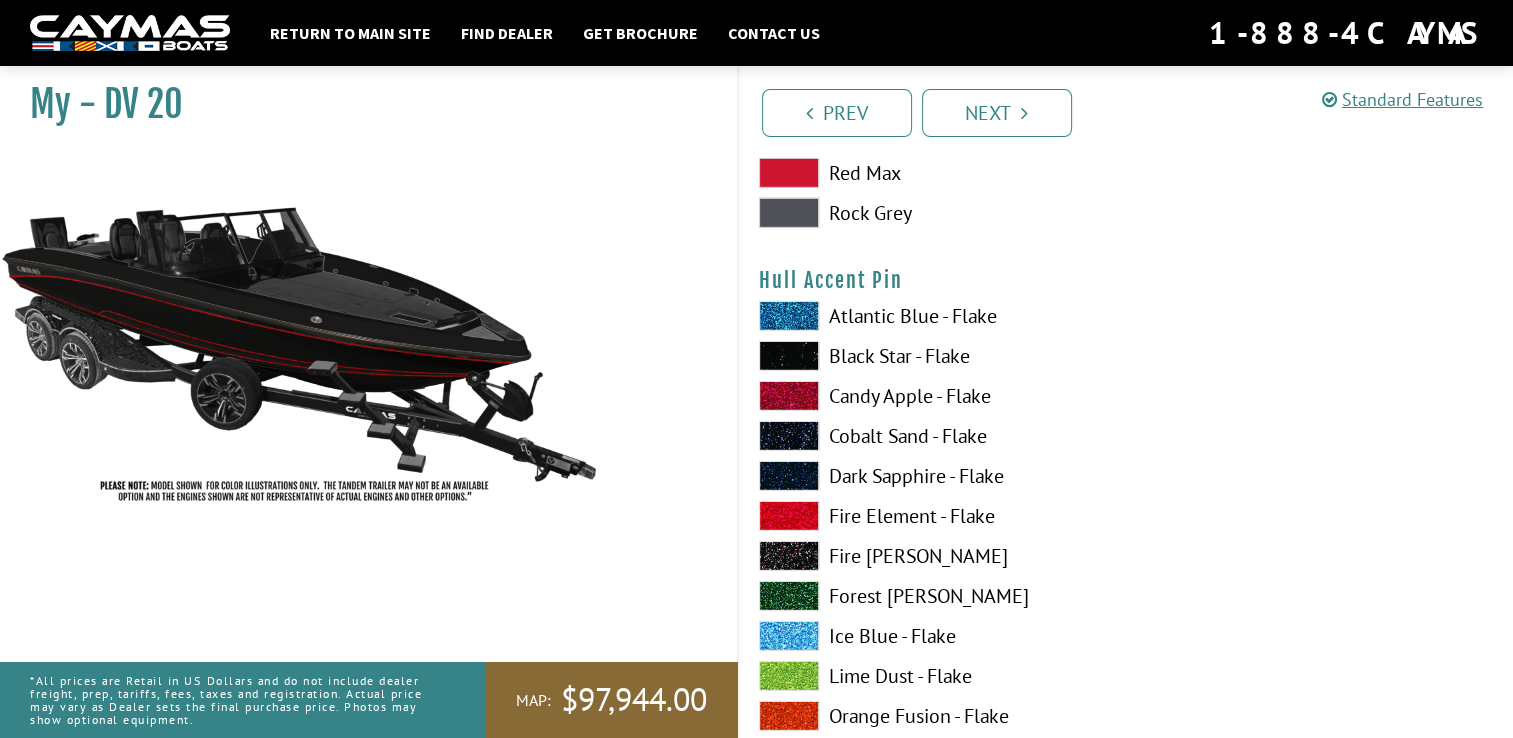 click at bounding box center [789, 396] 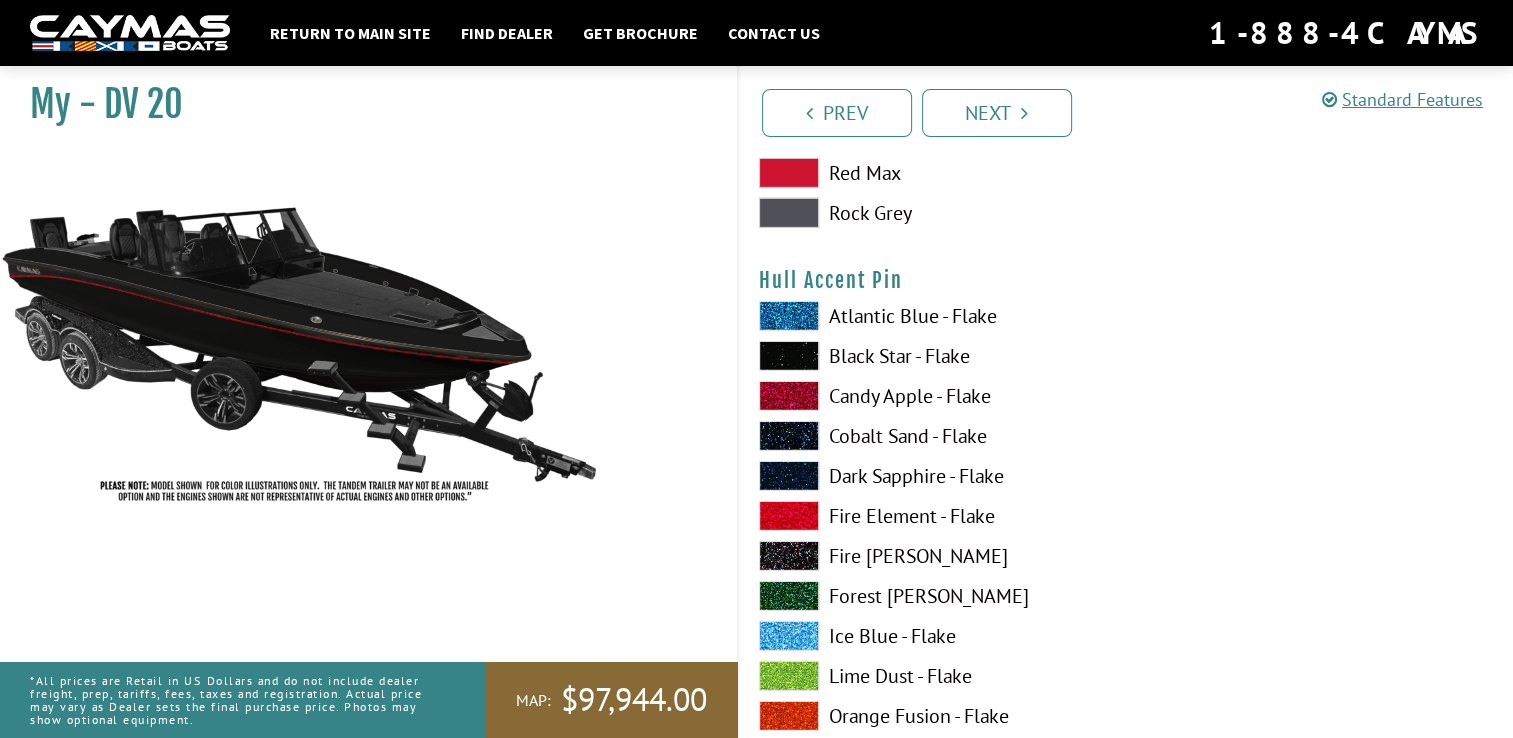 click at bounding box center [789, 396] 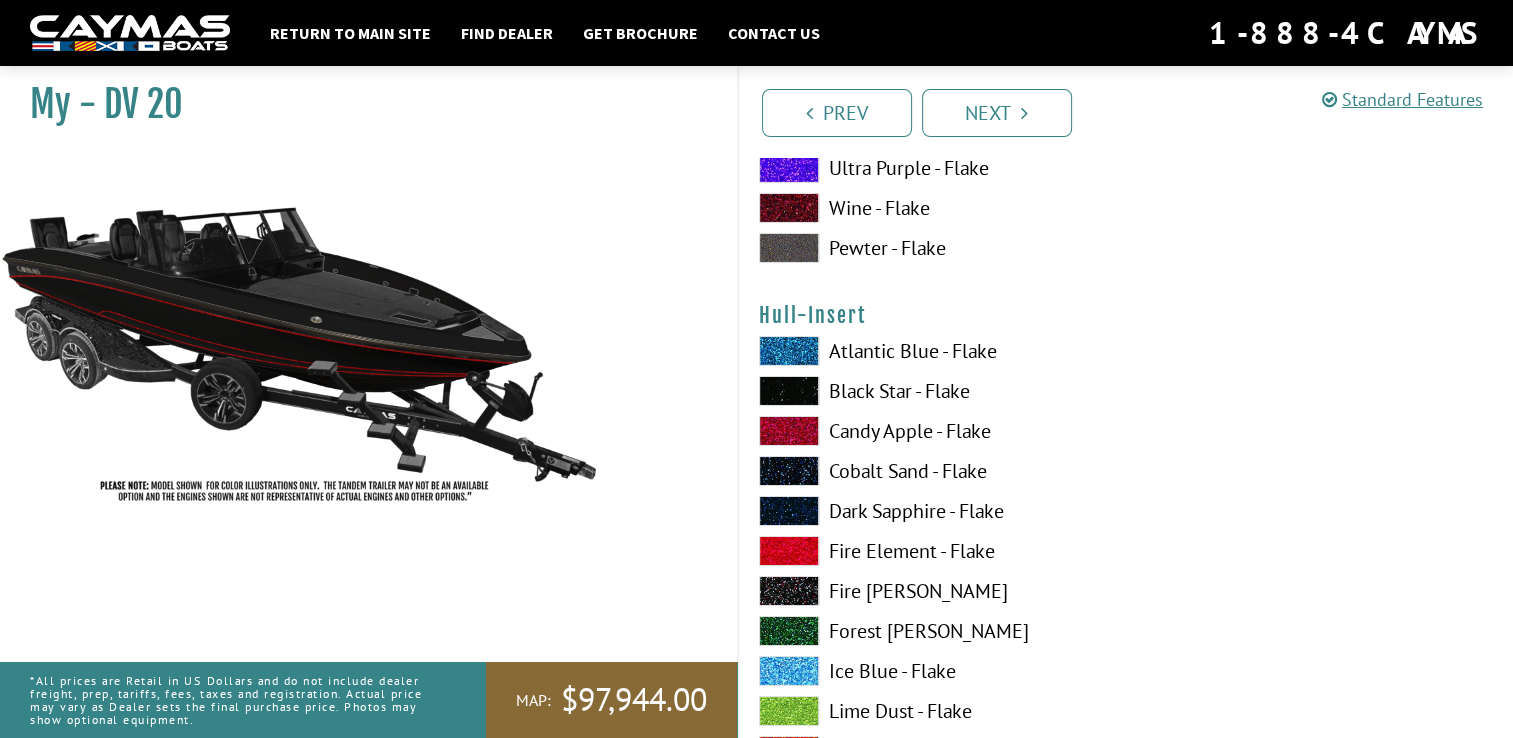 scroll, scrollTop: 7065, scrollLeft: 0, axis: vertical 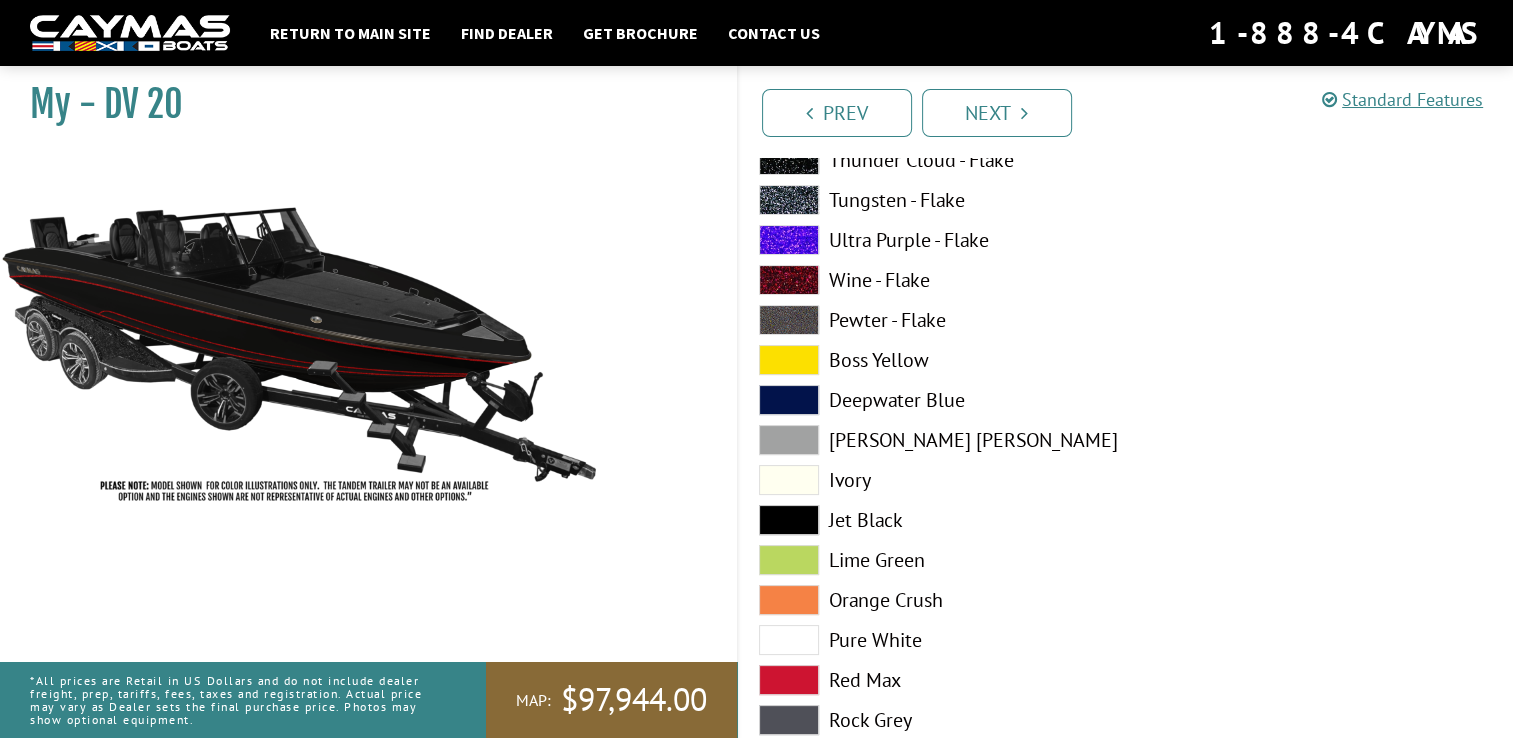 click at bounding box center [789, 520] 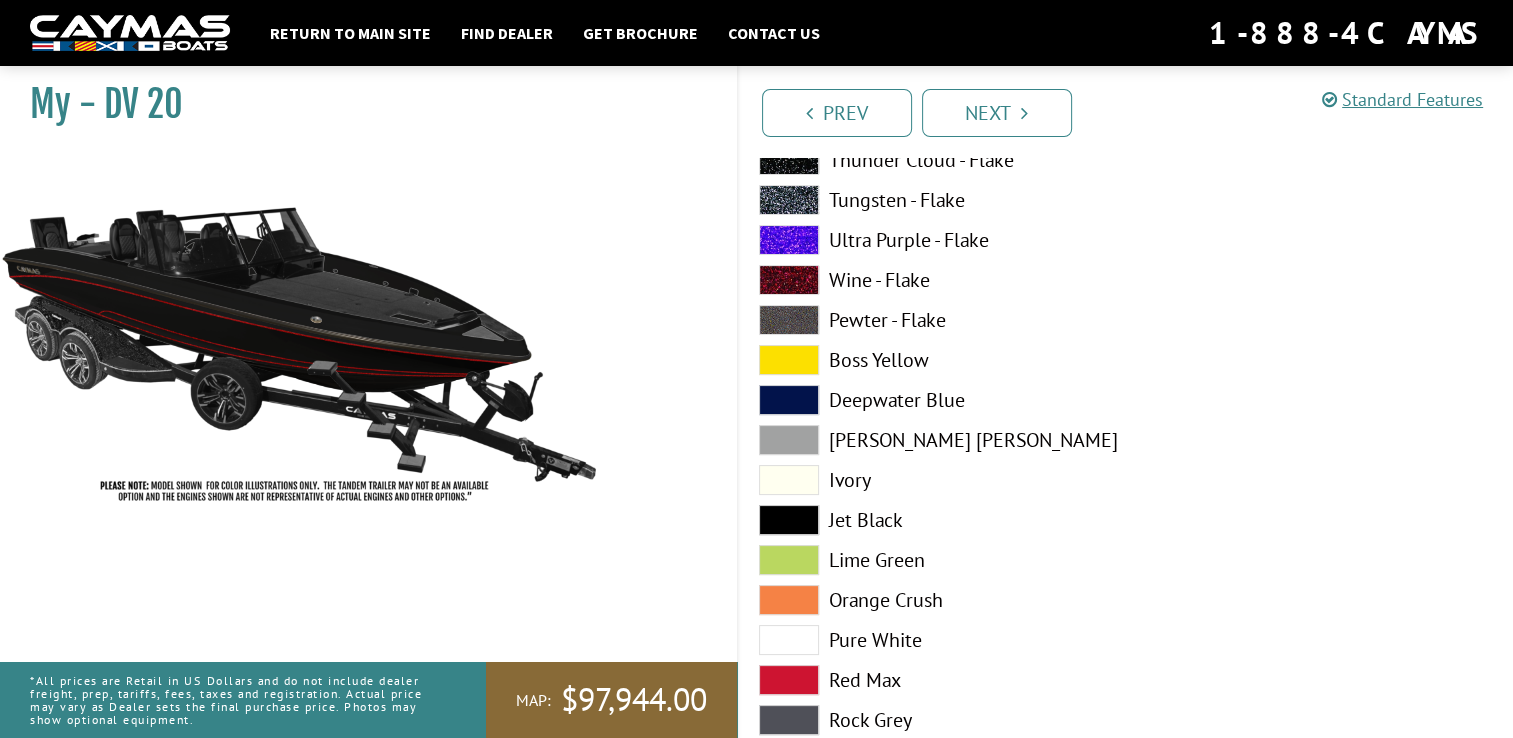 click at bounding box center [789, 520] 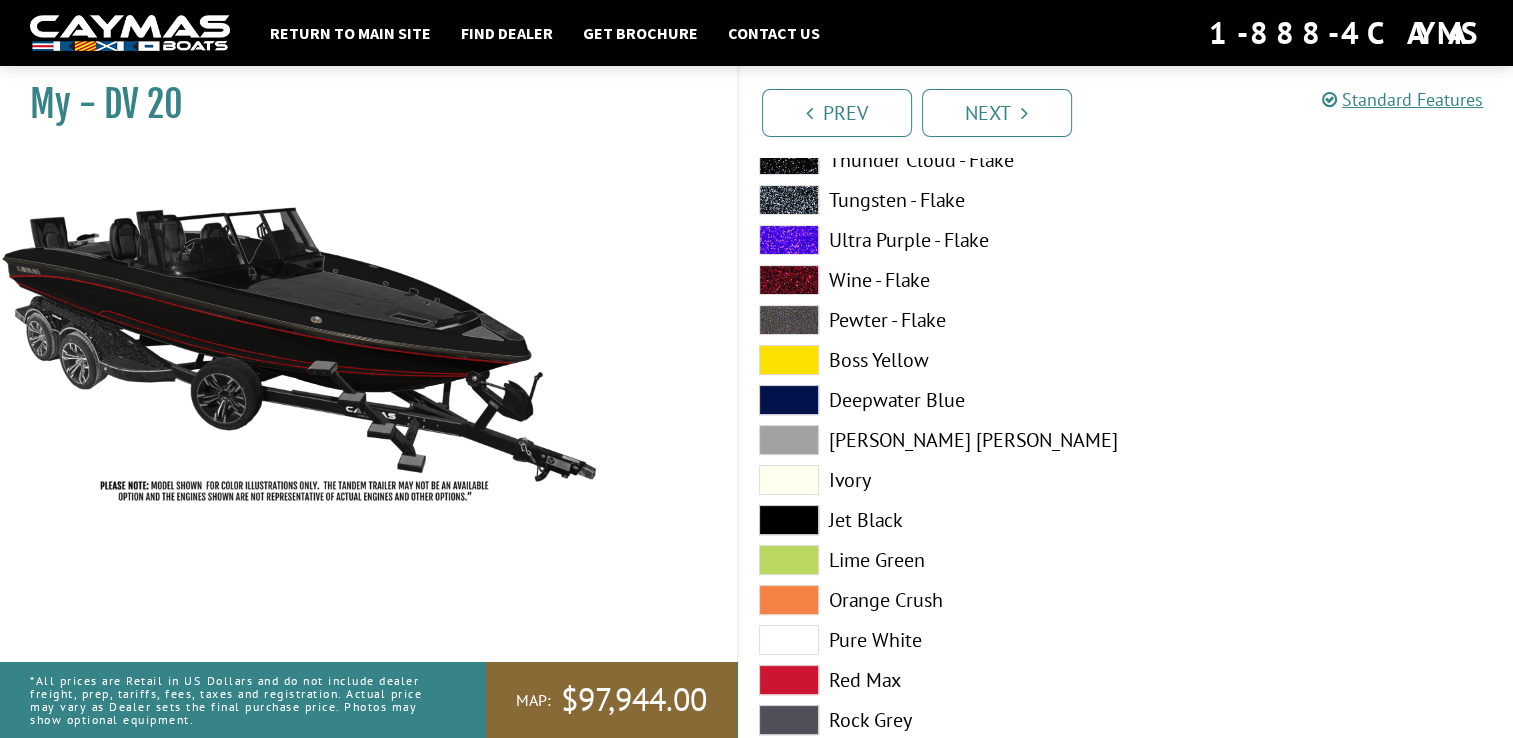 click at bounding box center [789, 520] 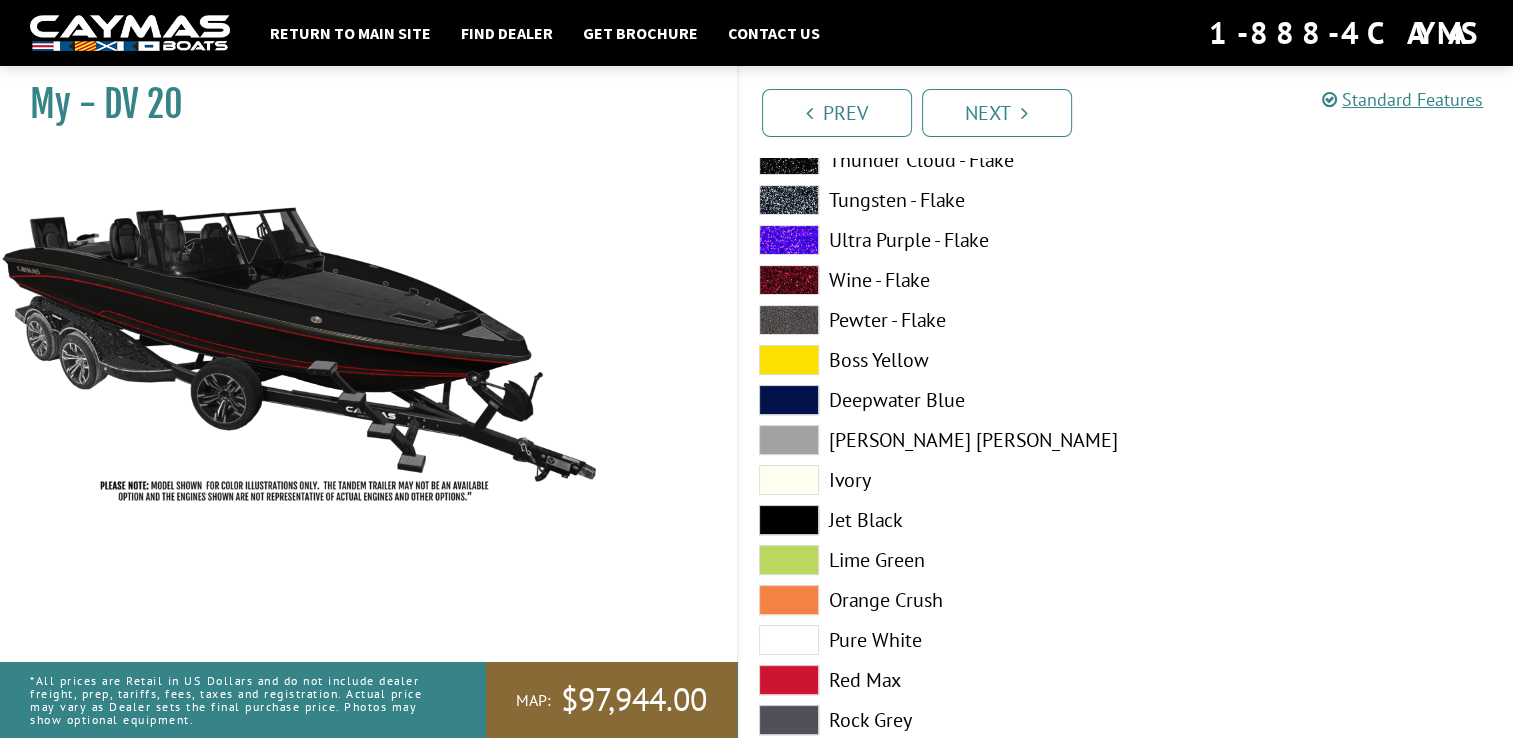 click at bounding box center [789, 520] 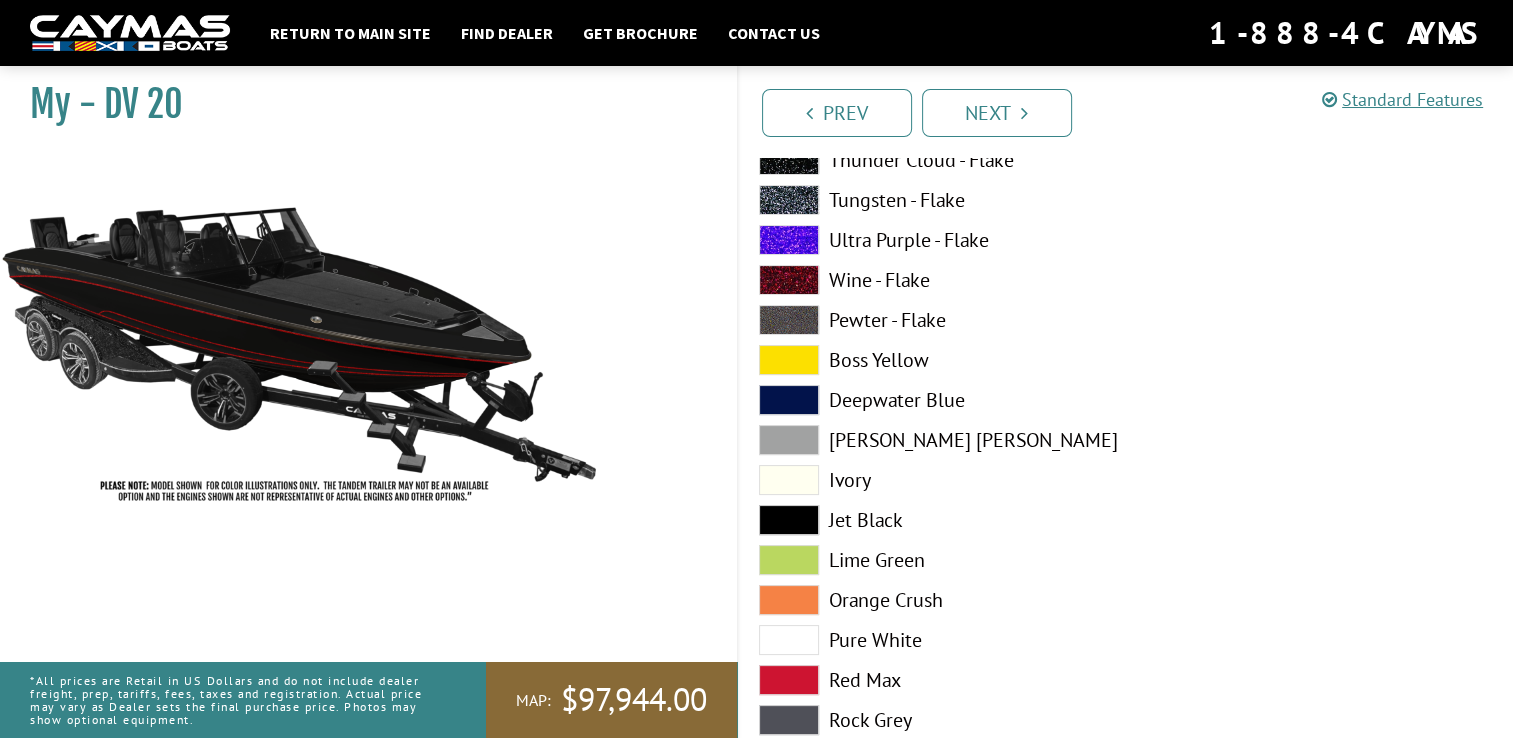 click at bounding box center [789, 480] 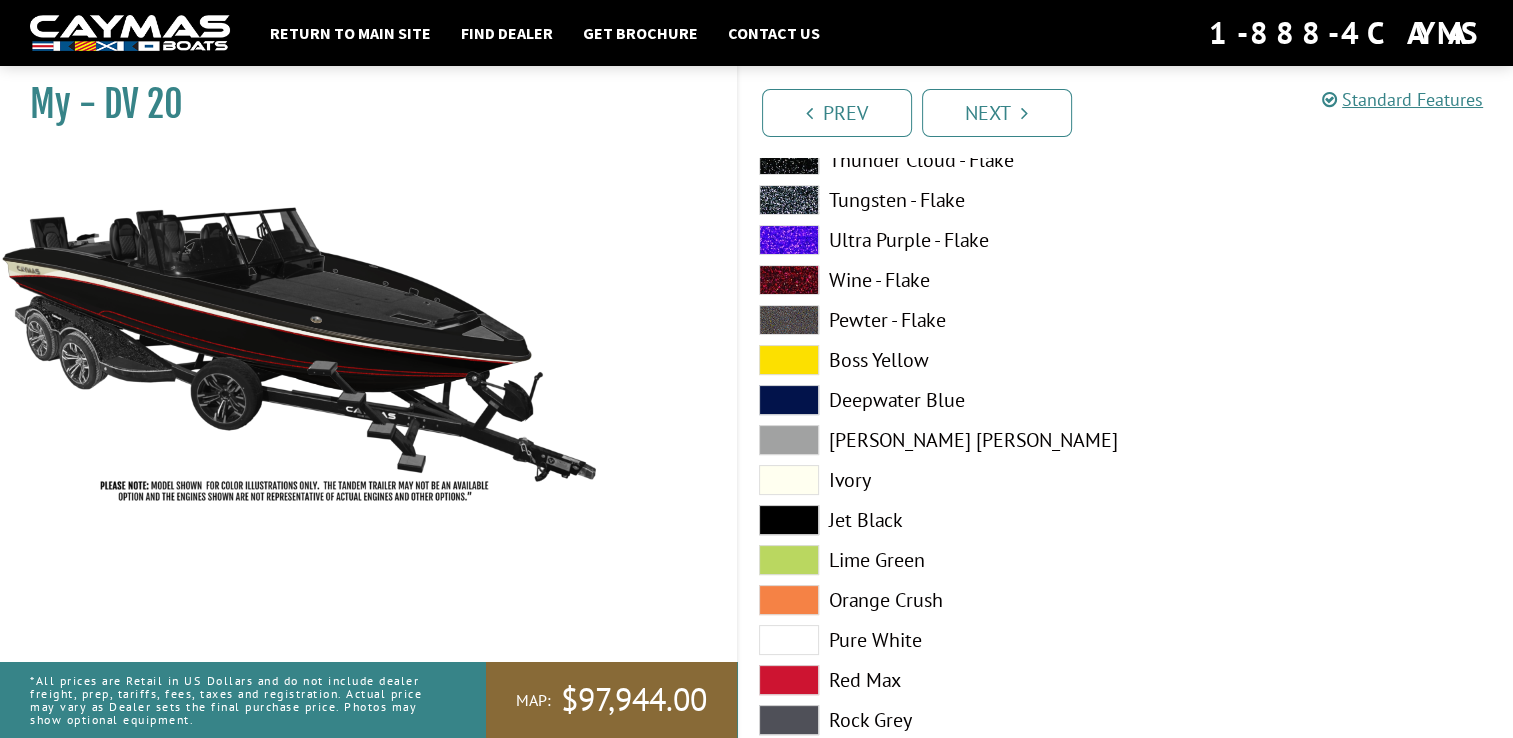 click at bounding box center [789, 520] 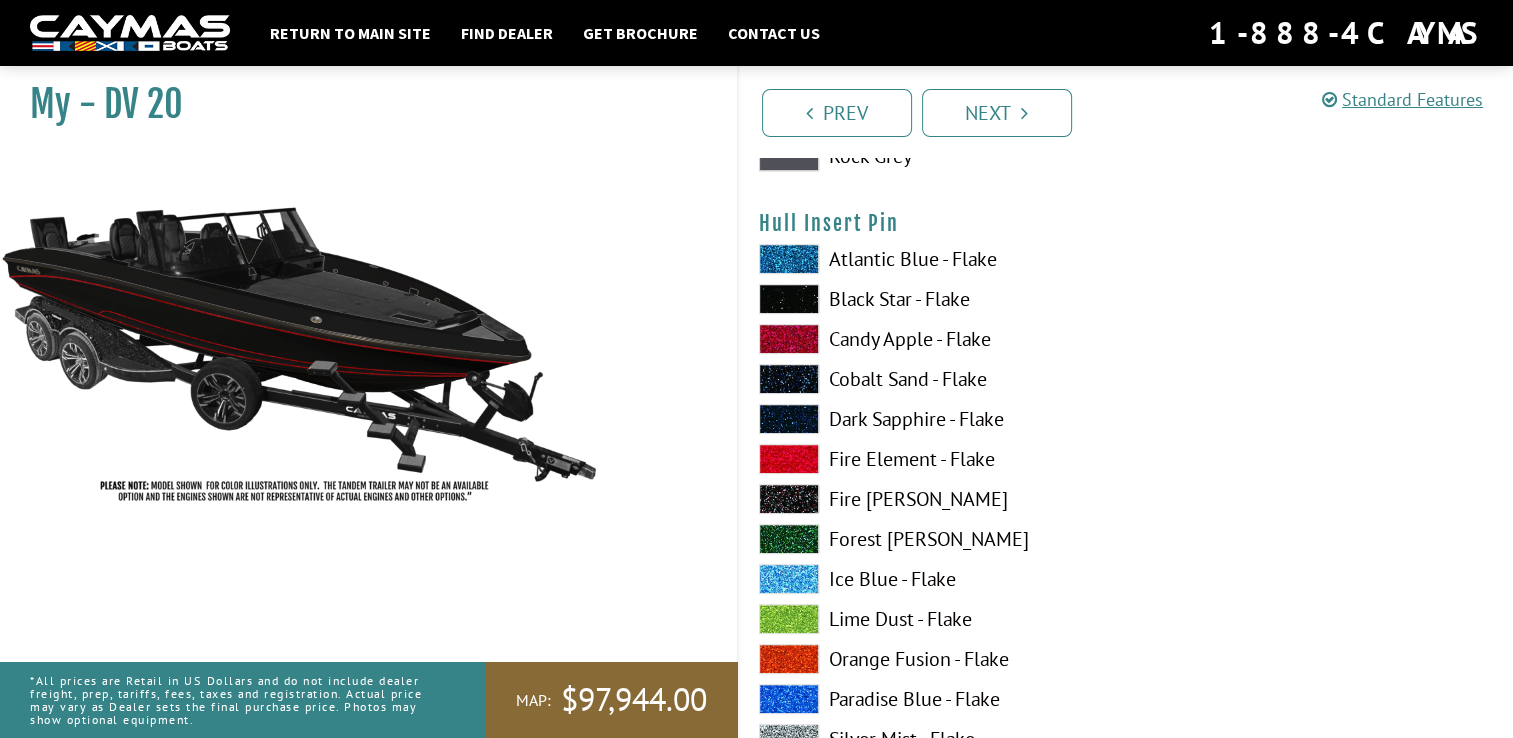 scroll, scrollTop: 8392, scrollLeft: 0, axis: vertical 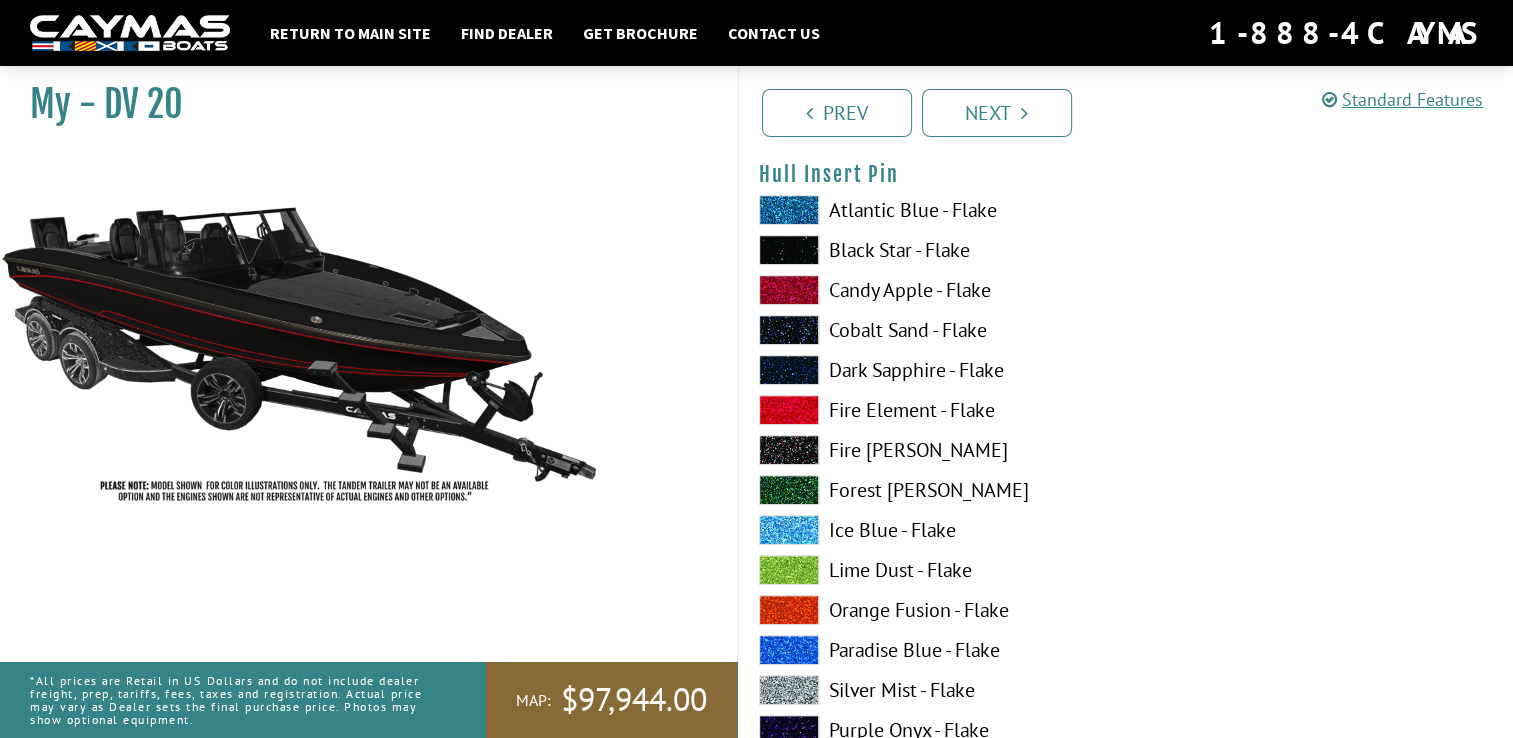 click at bounding box center (789, 250) 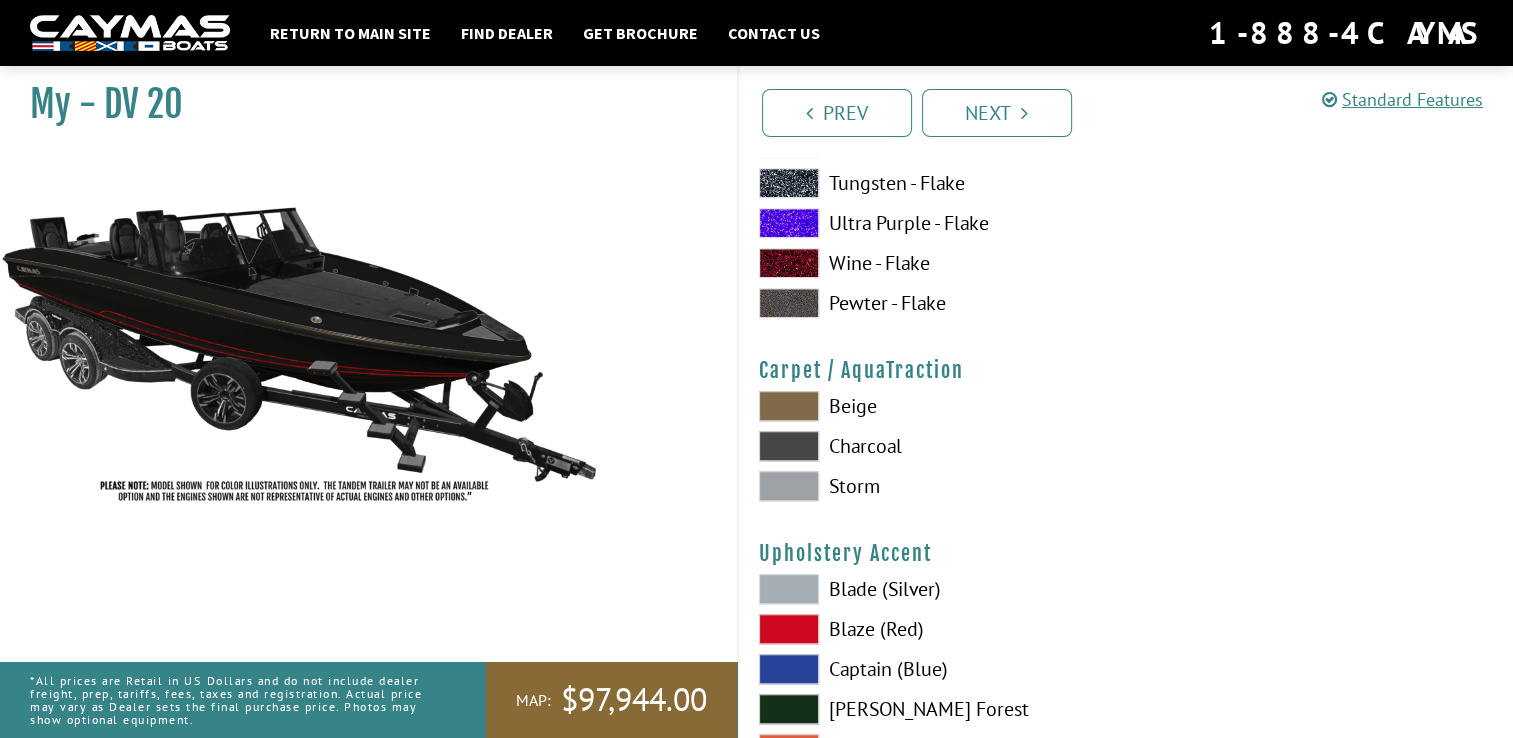 scroll, scrollTop: 9044, scrollLeft: 0, axis: vertical 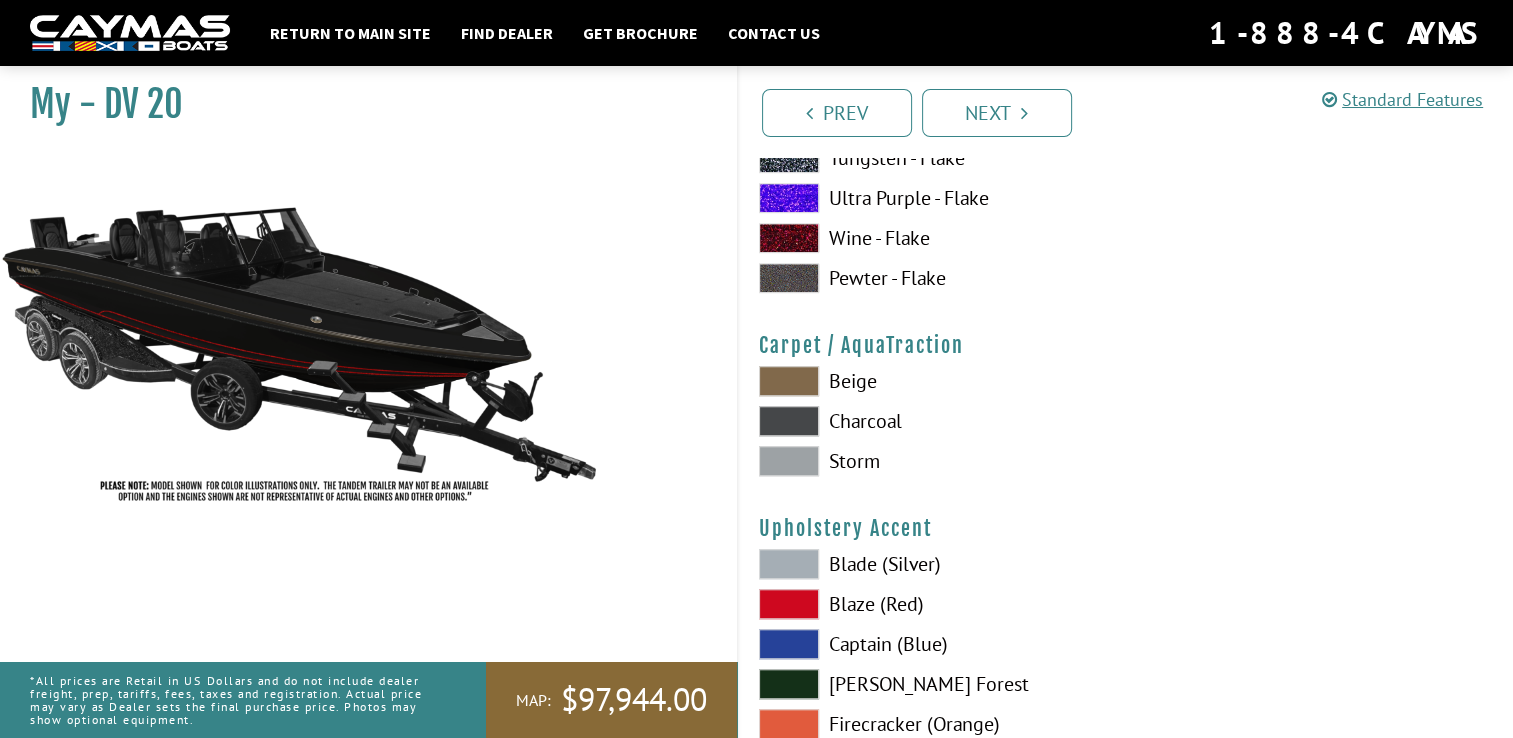 click at bounding box center [789, 381] 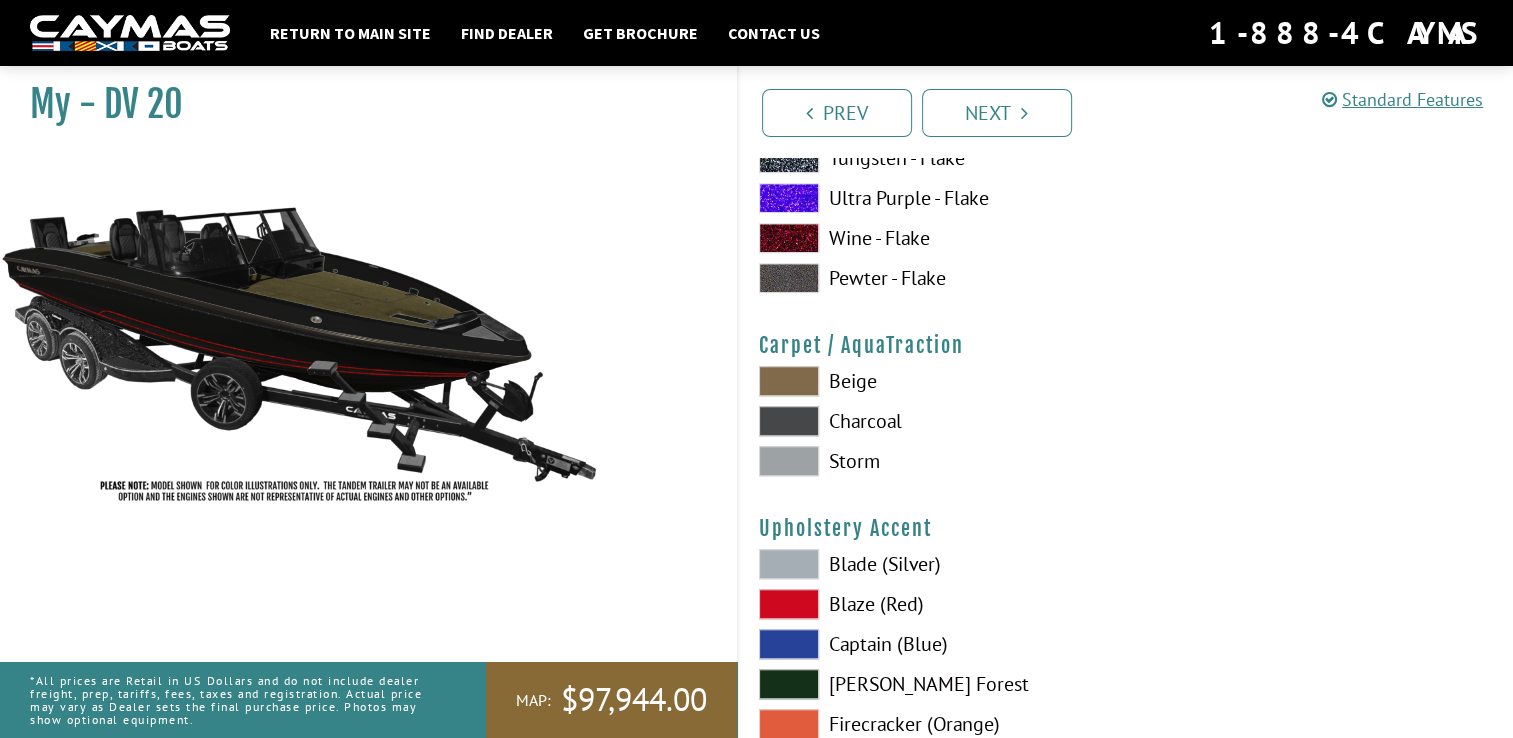 click at bounding box center [789, 421] 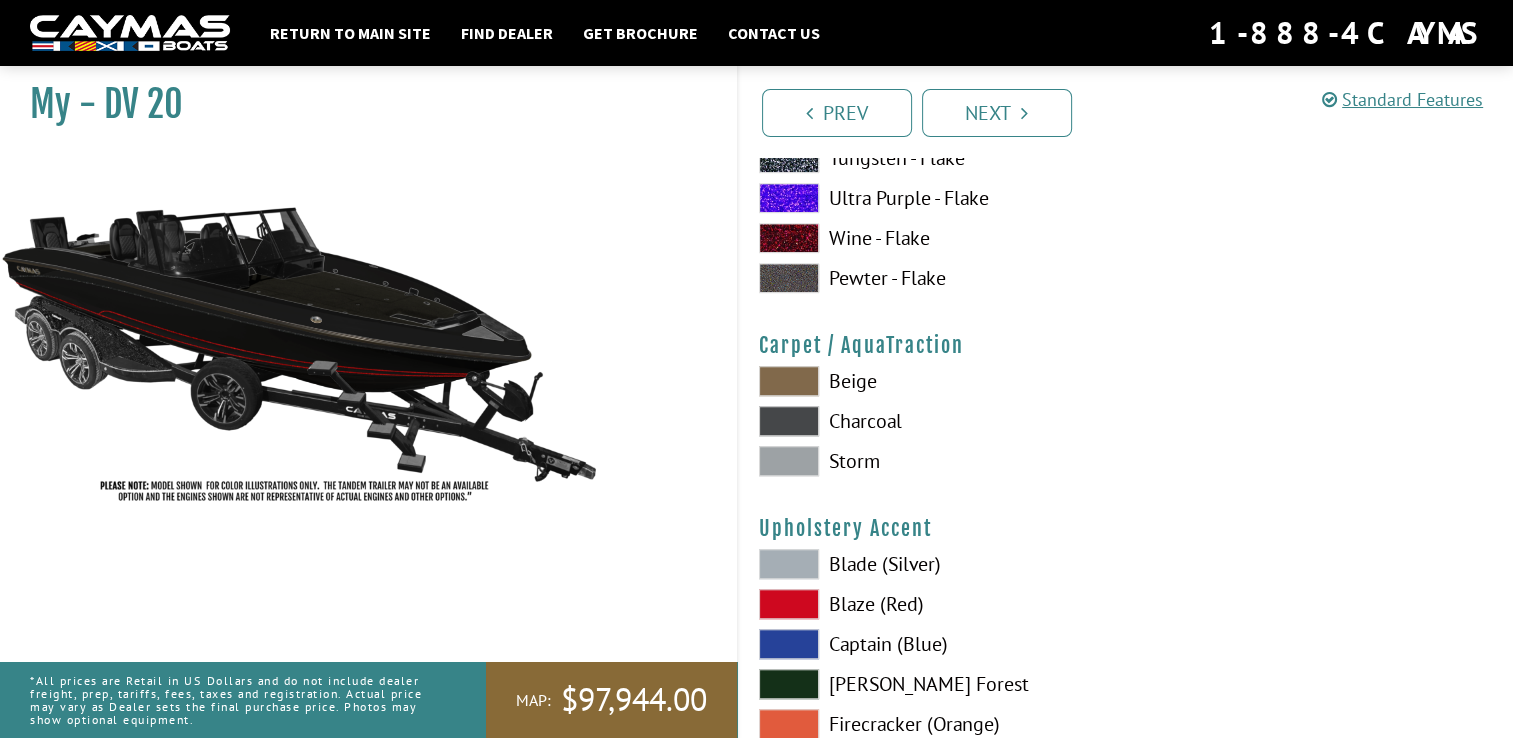 click at bounding box center [789, 381] 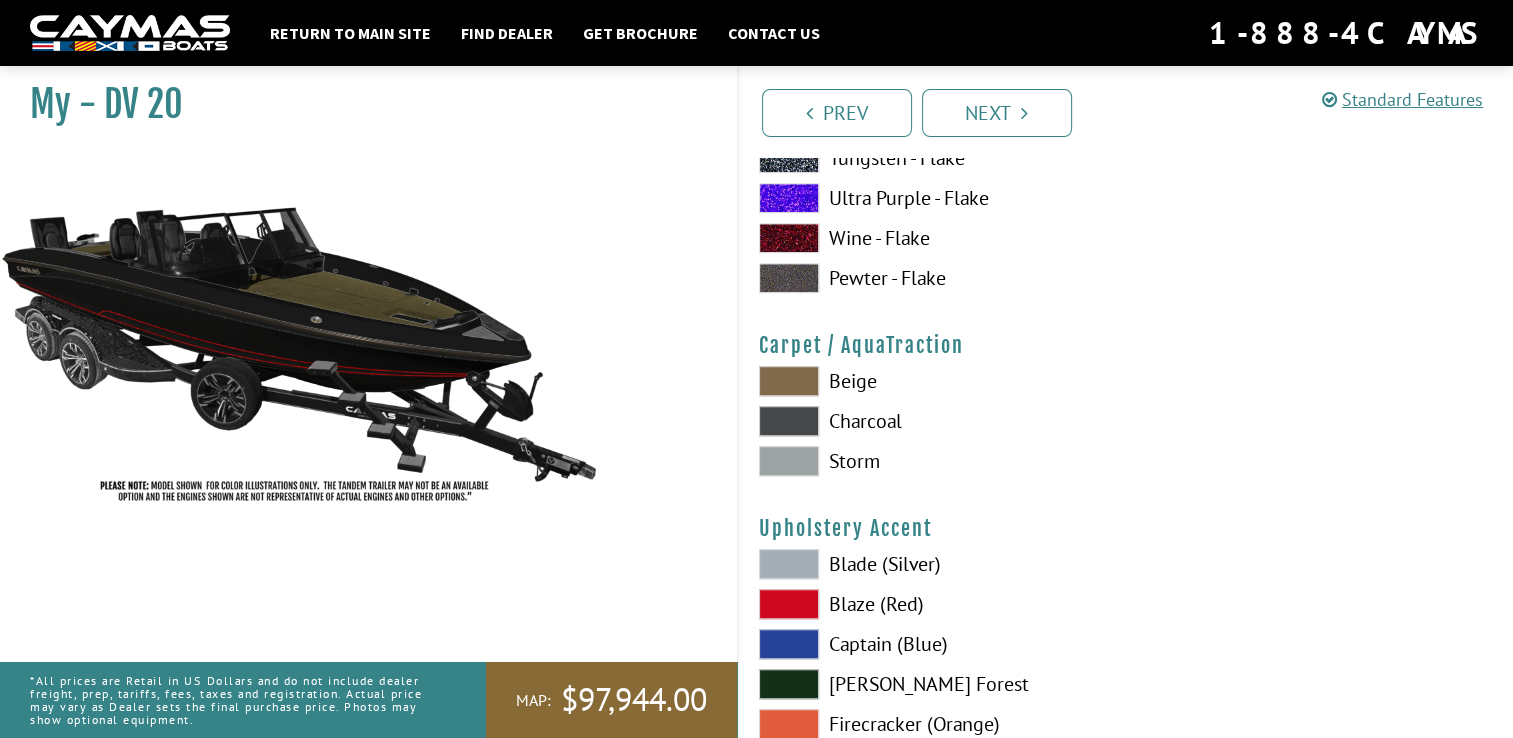 click at bounding box center (789, 461) 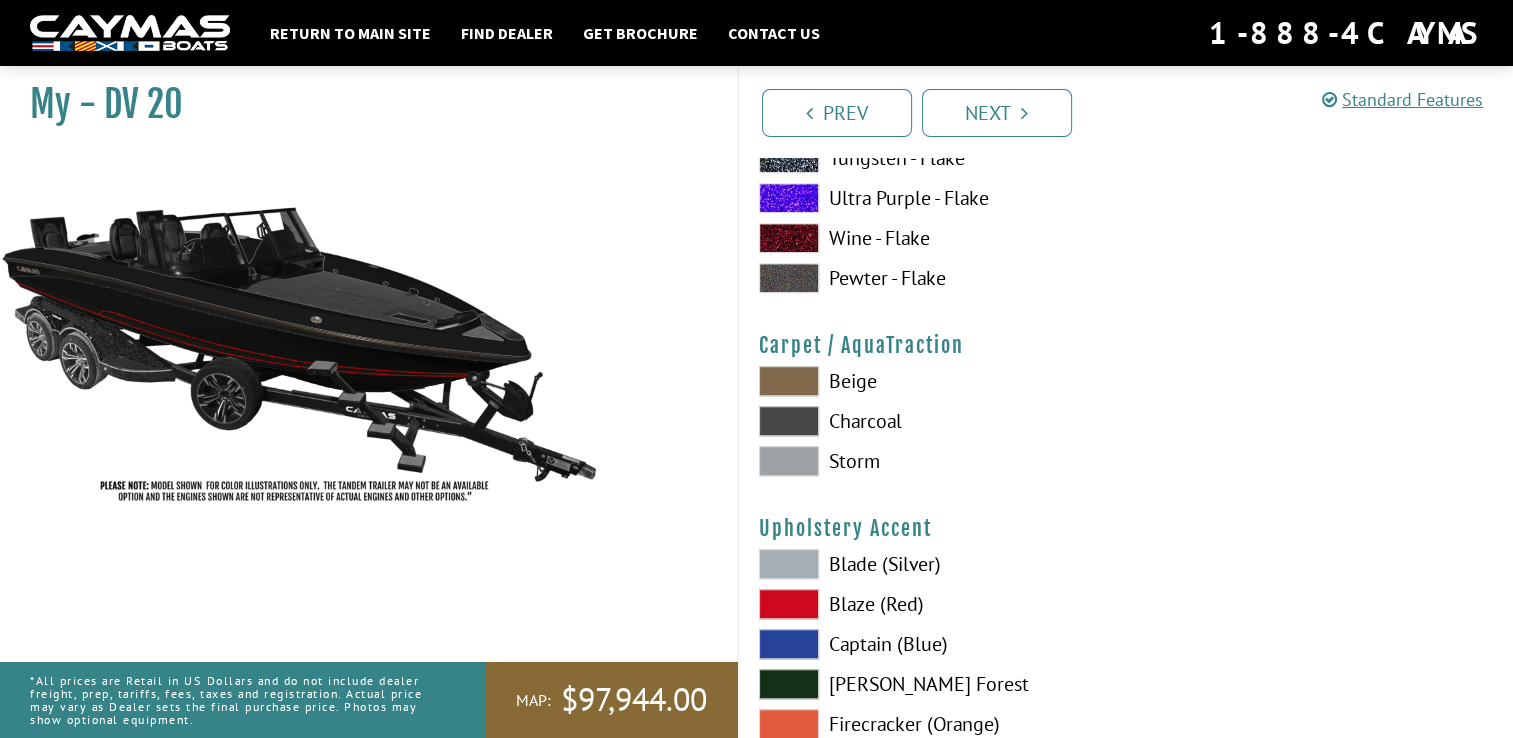 click at bounding box center (789, 421) 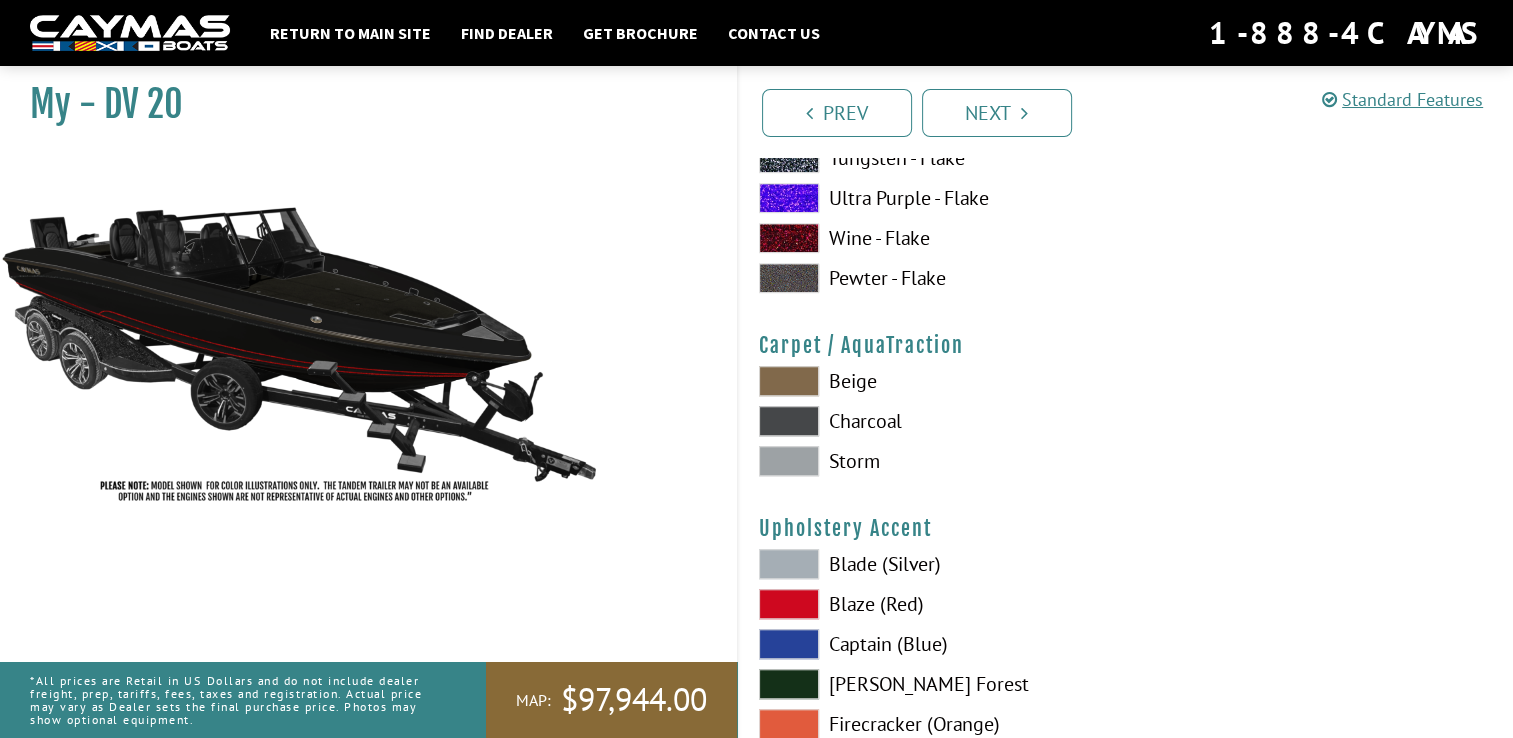 click at bounding box center (789, 381) 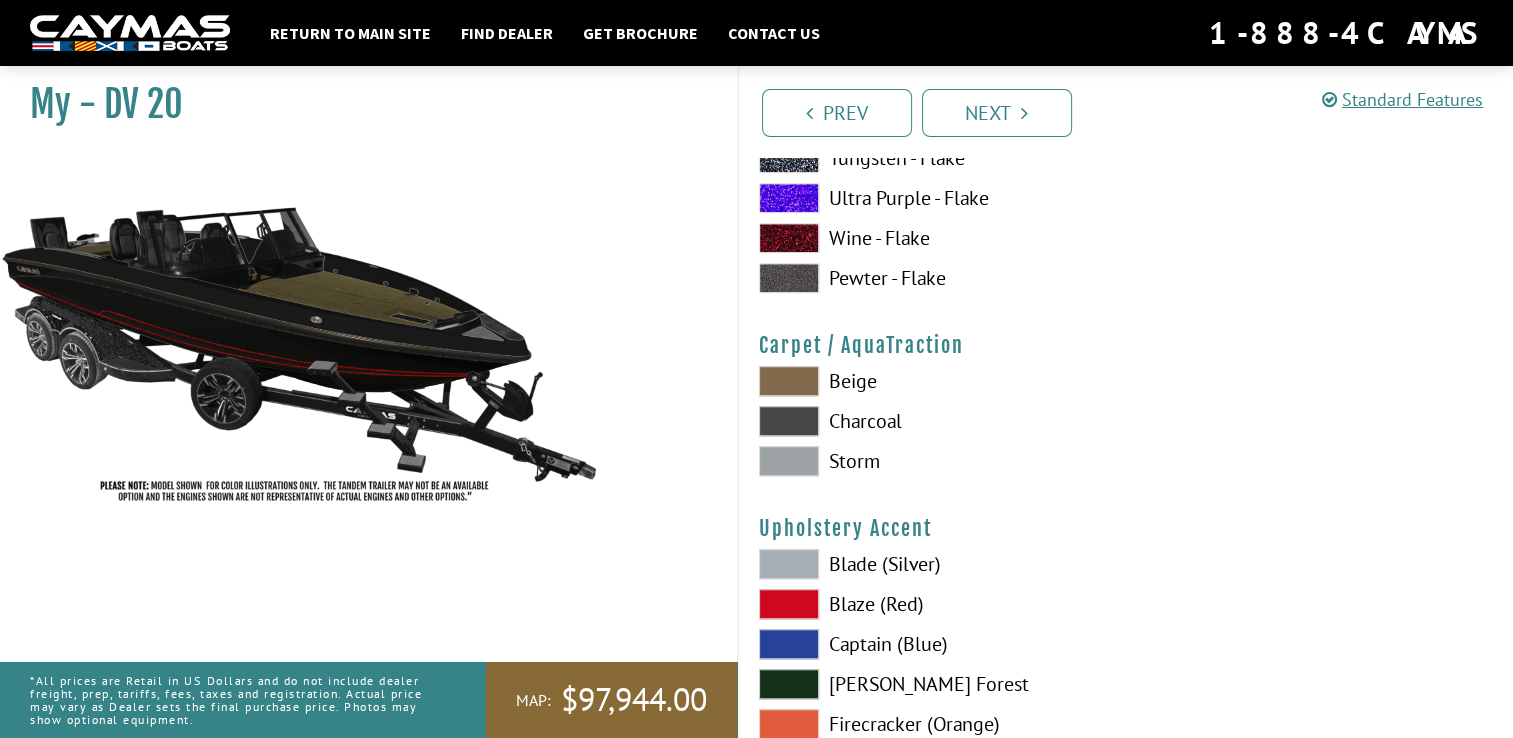 click at bounding box center (789, 604) 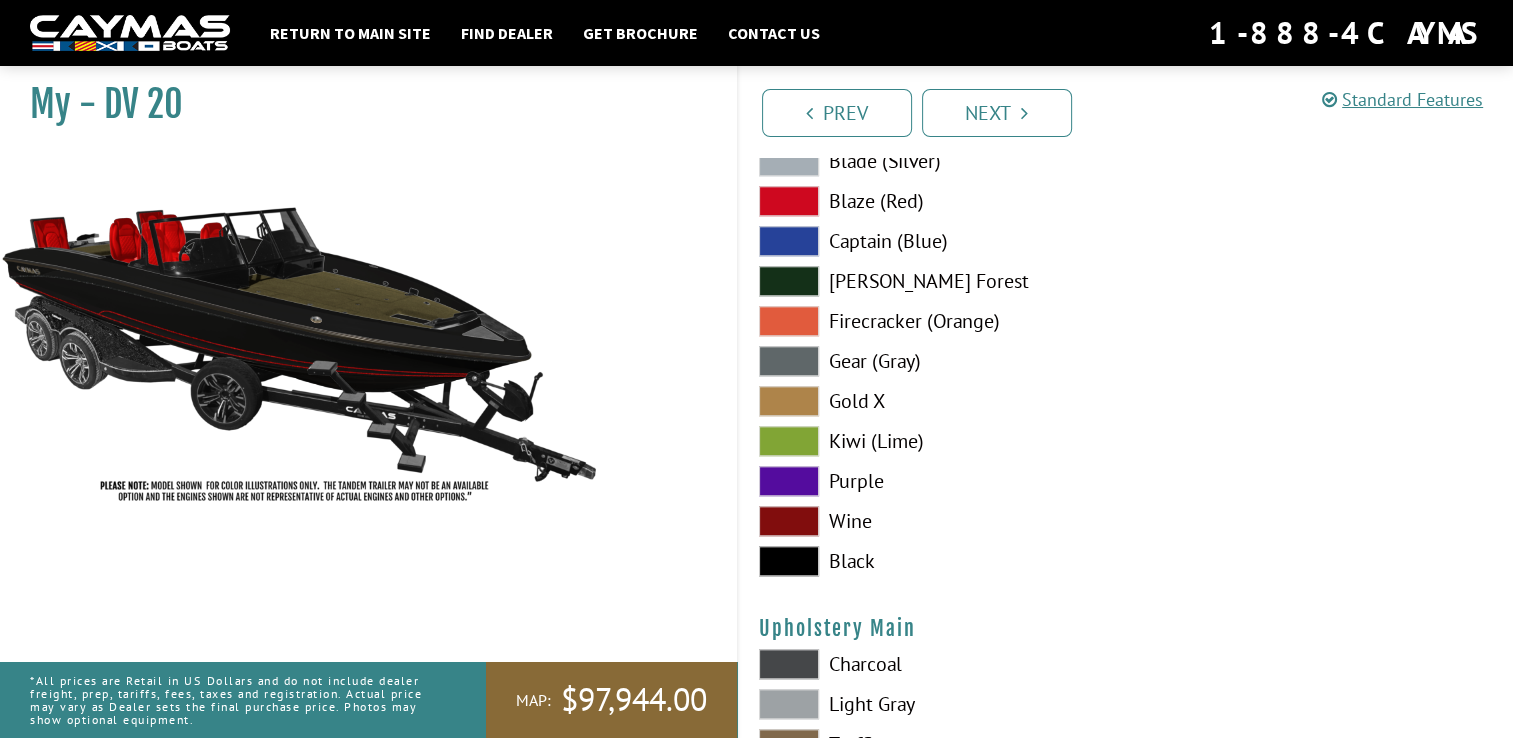 scroll, scrollTop: 9484, scrollLeft: 0, axis: vertical 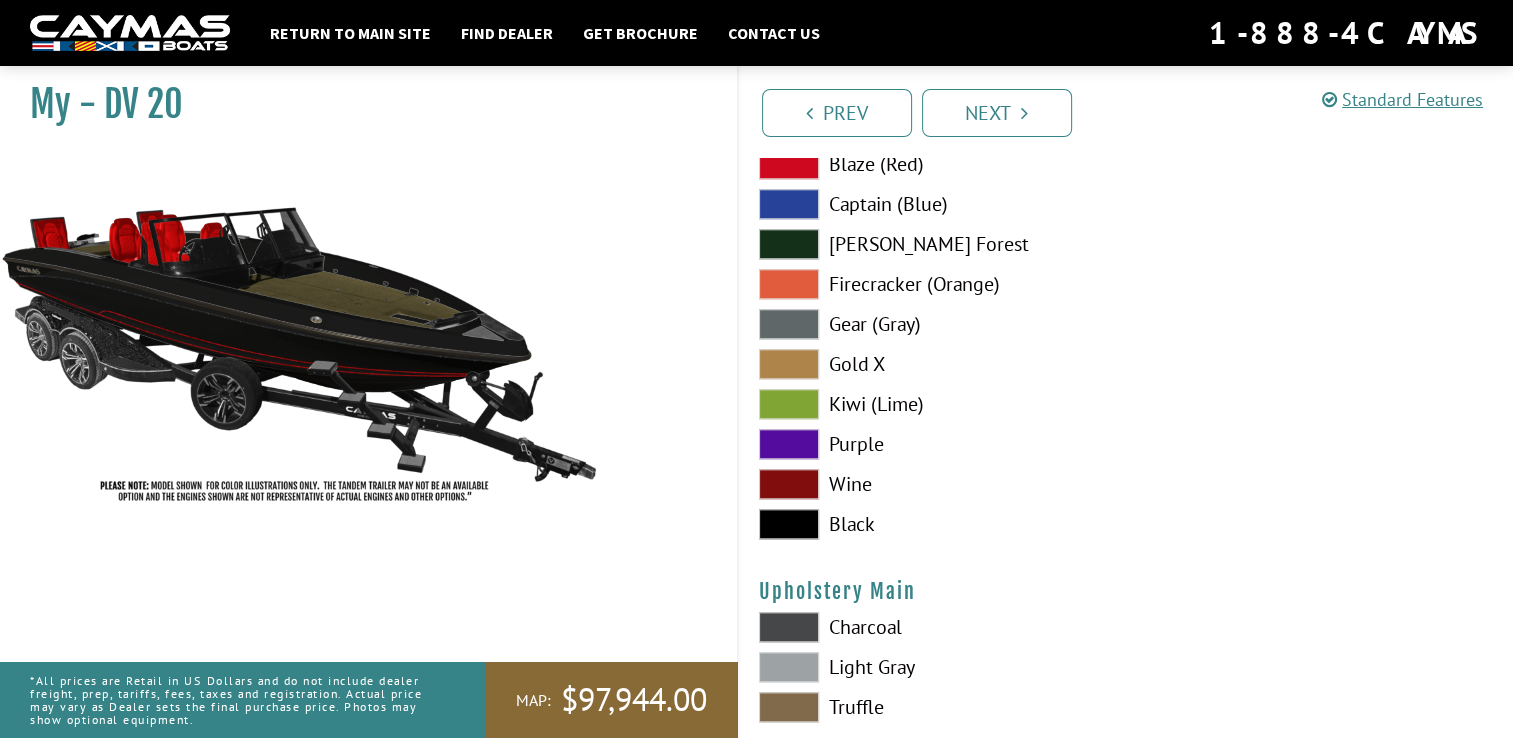 click at bounding box center (789, 324) 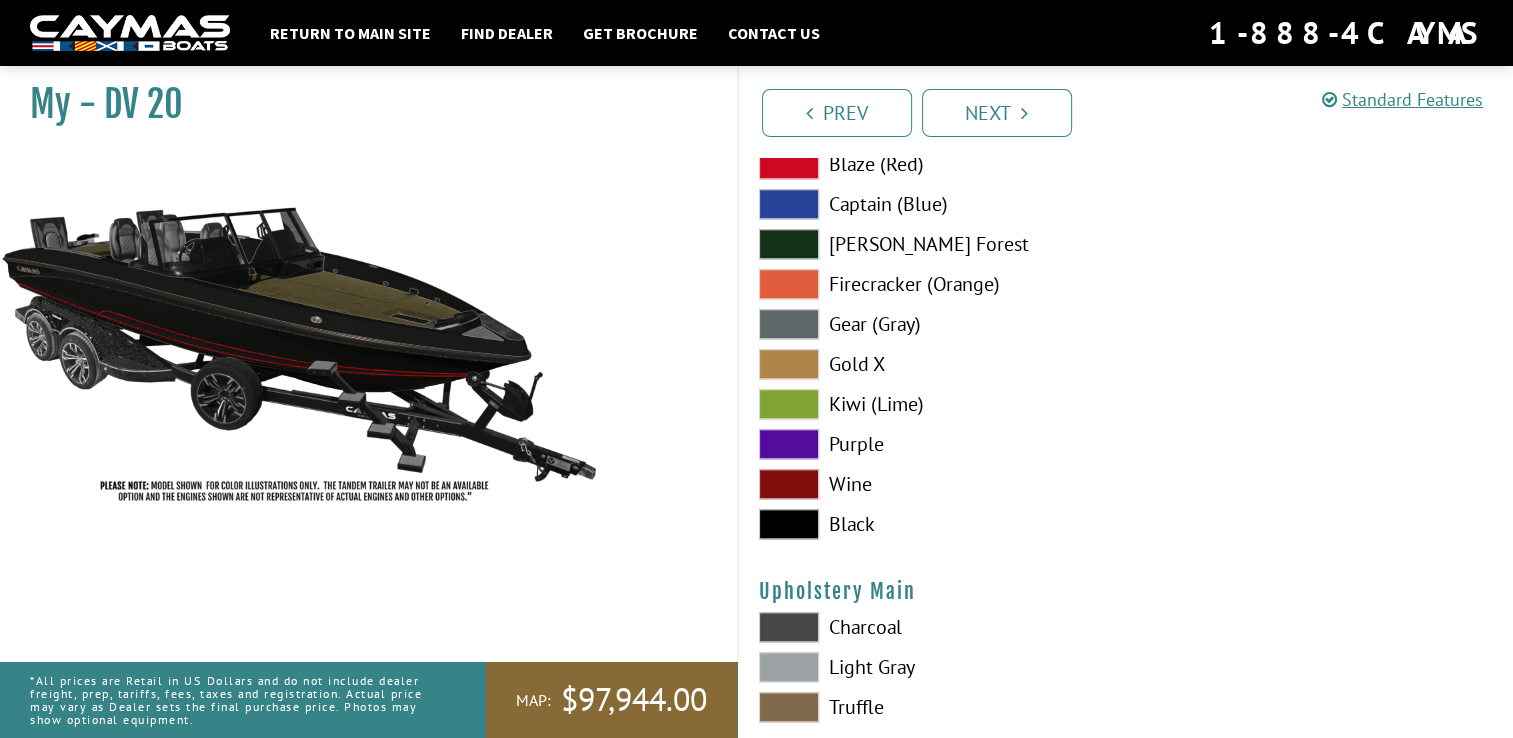 click at bounding box center (789, 524) 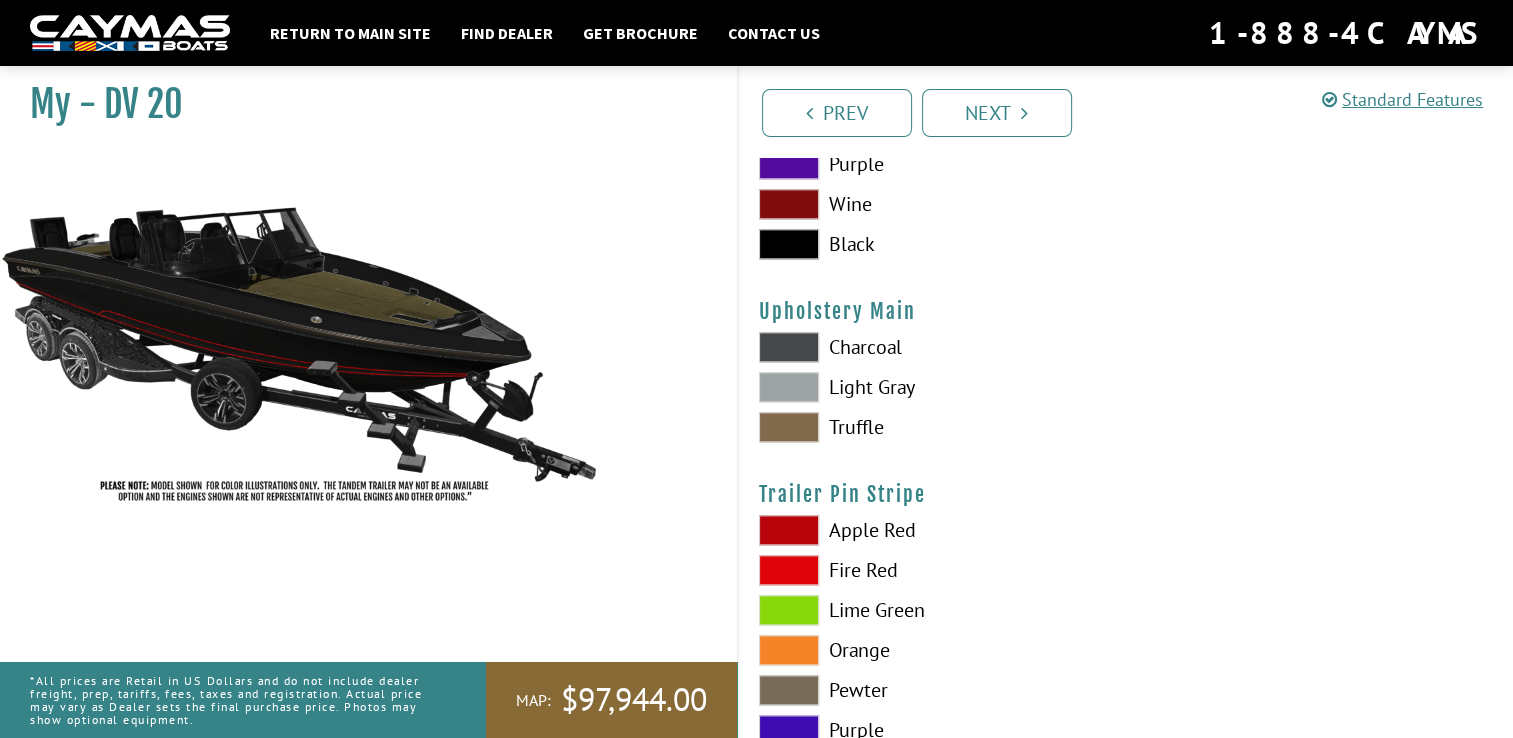 scroll, scrollTop: 9776, scrollLeft: 0, axis: vertical 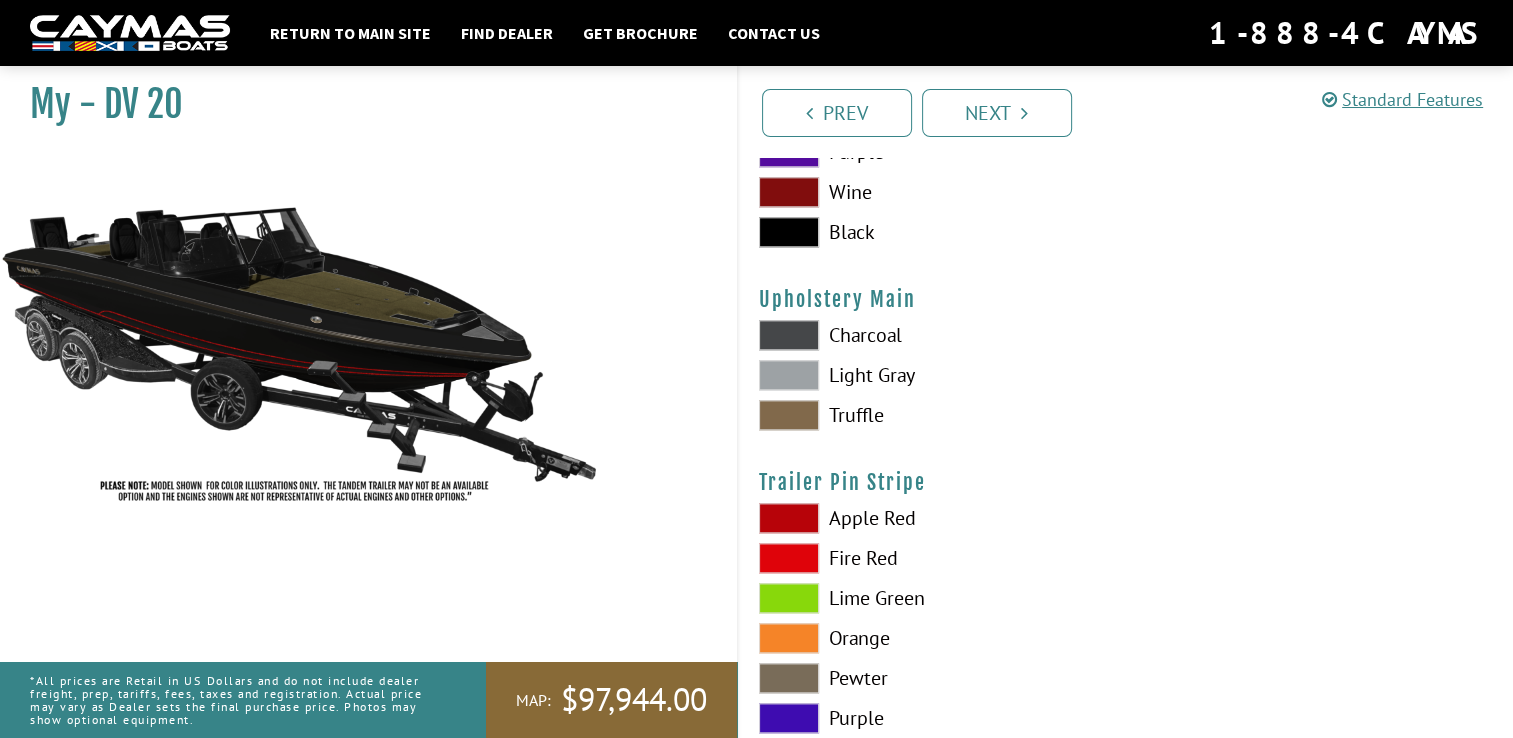click at bounding box center (789, 518) 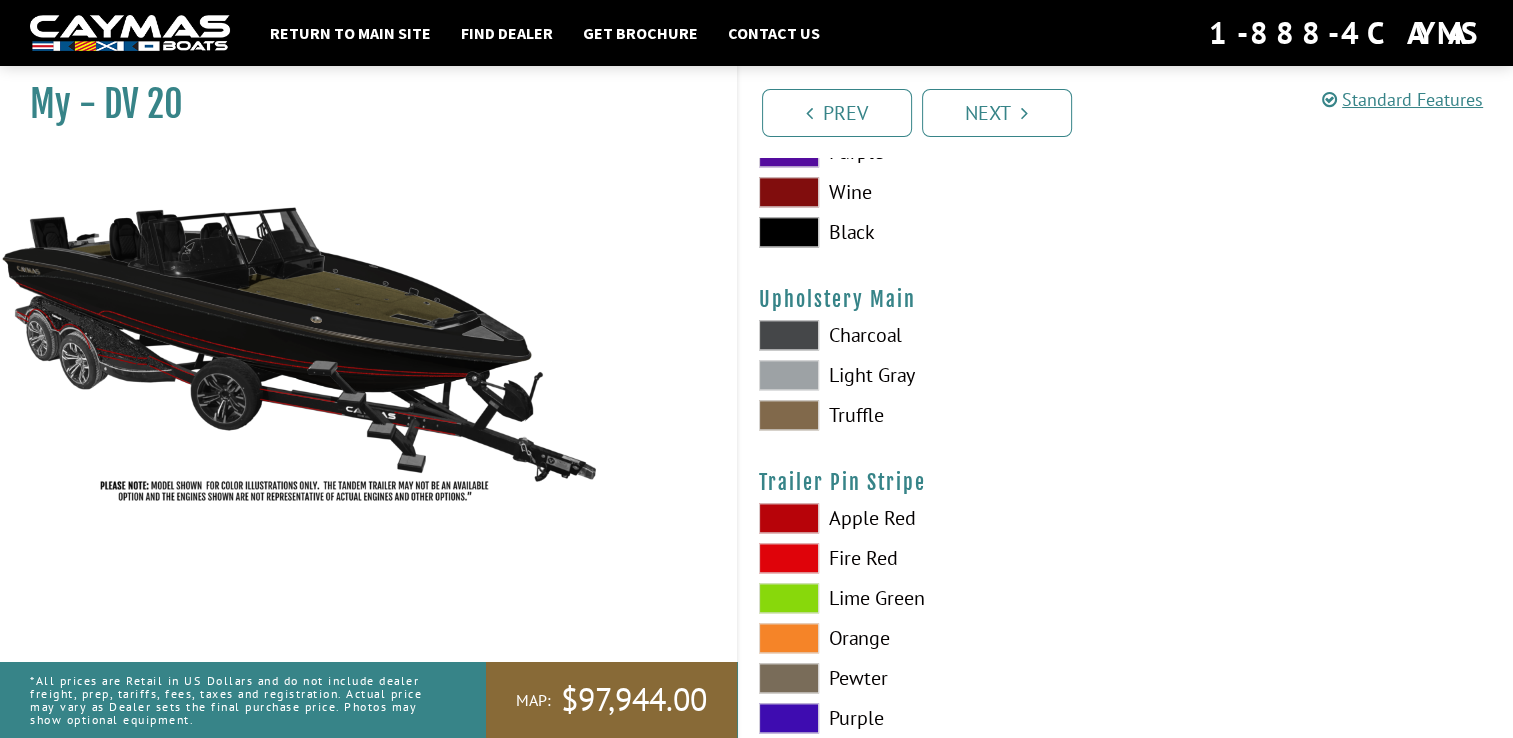 click at bounding box center (789, 518) 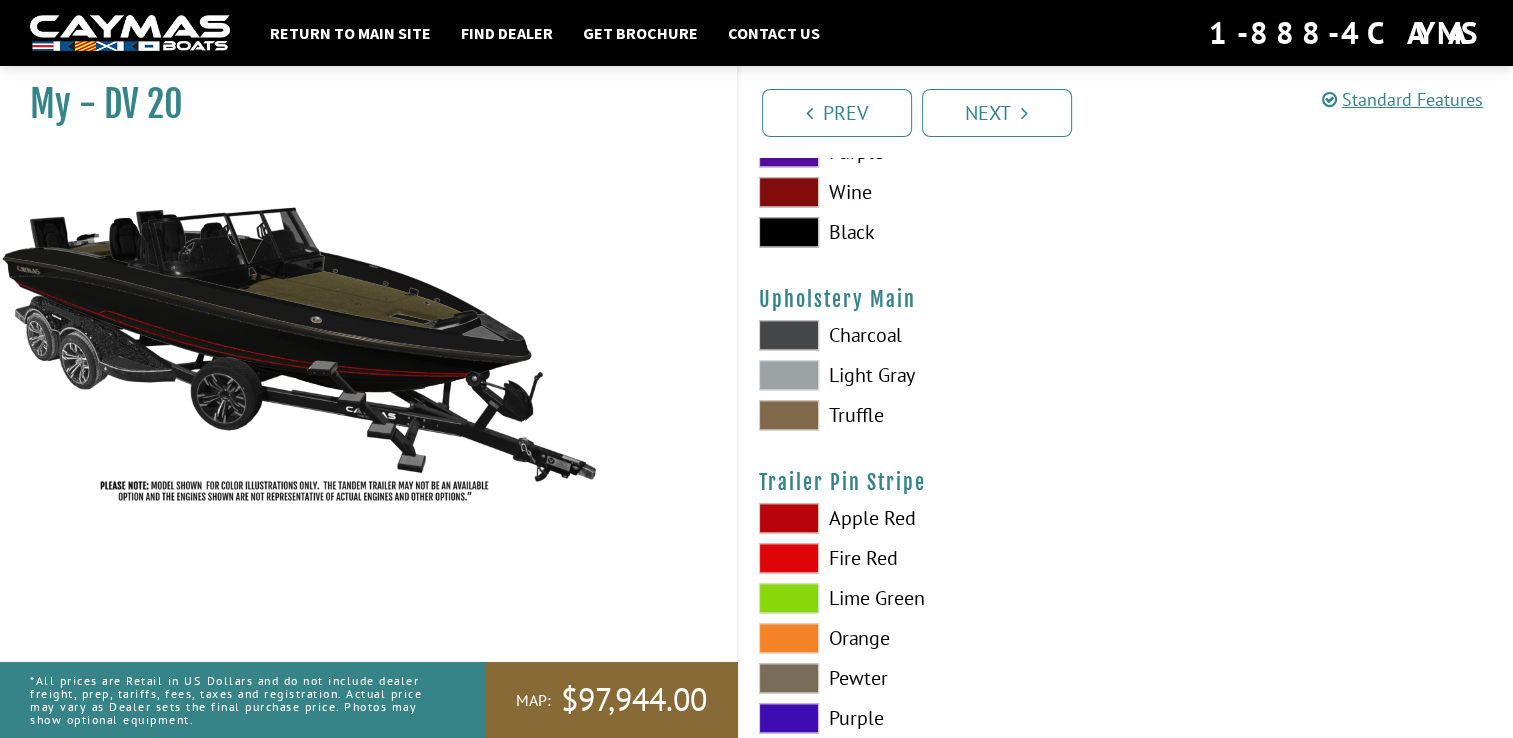 click at bounding box center (789, 415) 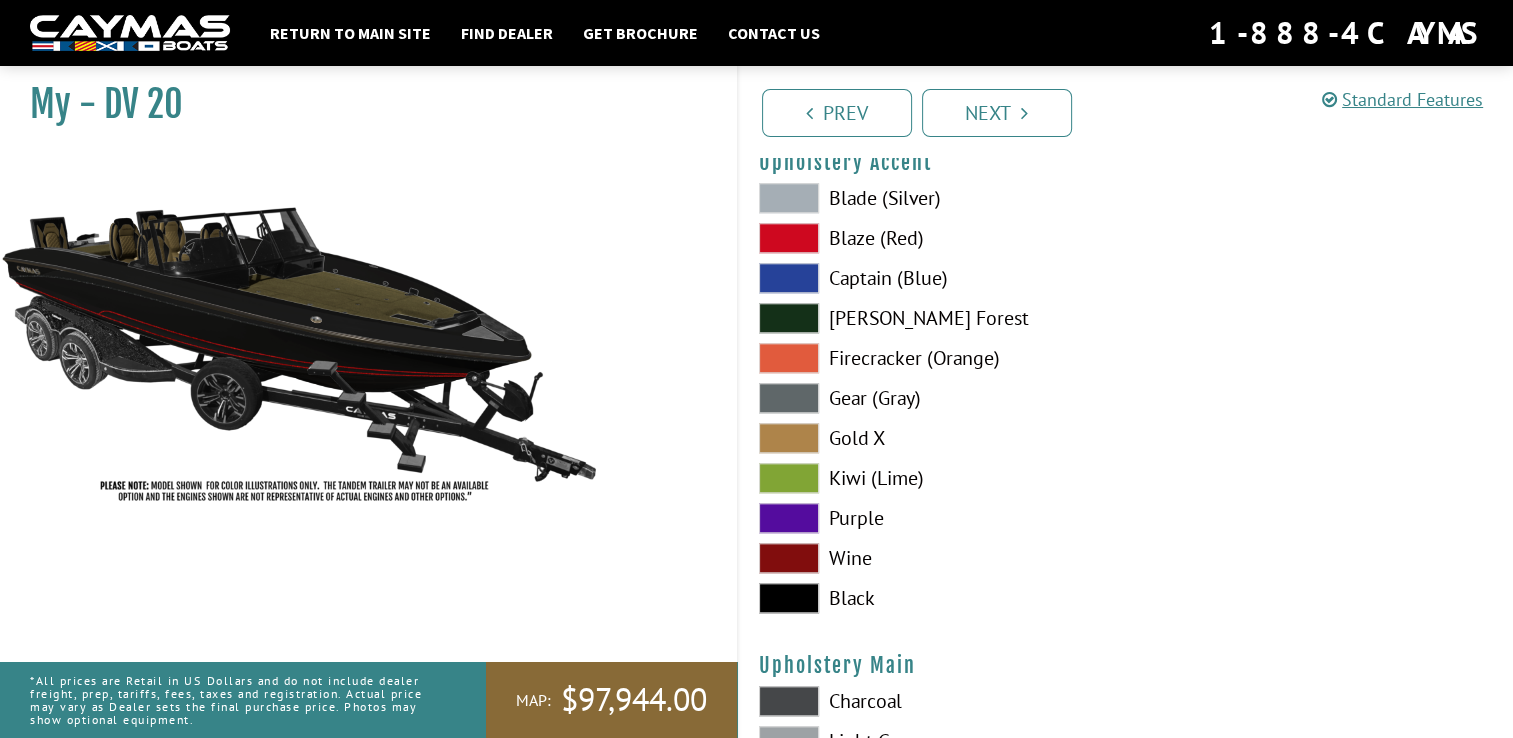 scroll, scrollTop: 9397, scrollLeft: 0, axis: vertical 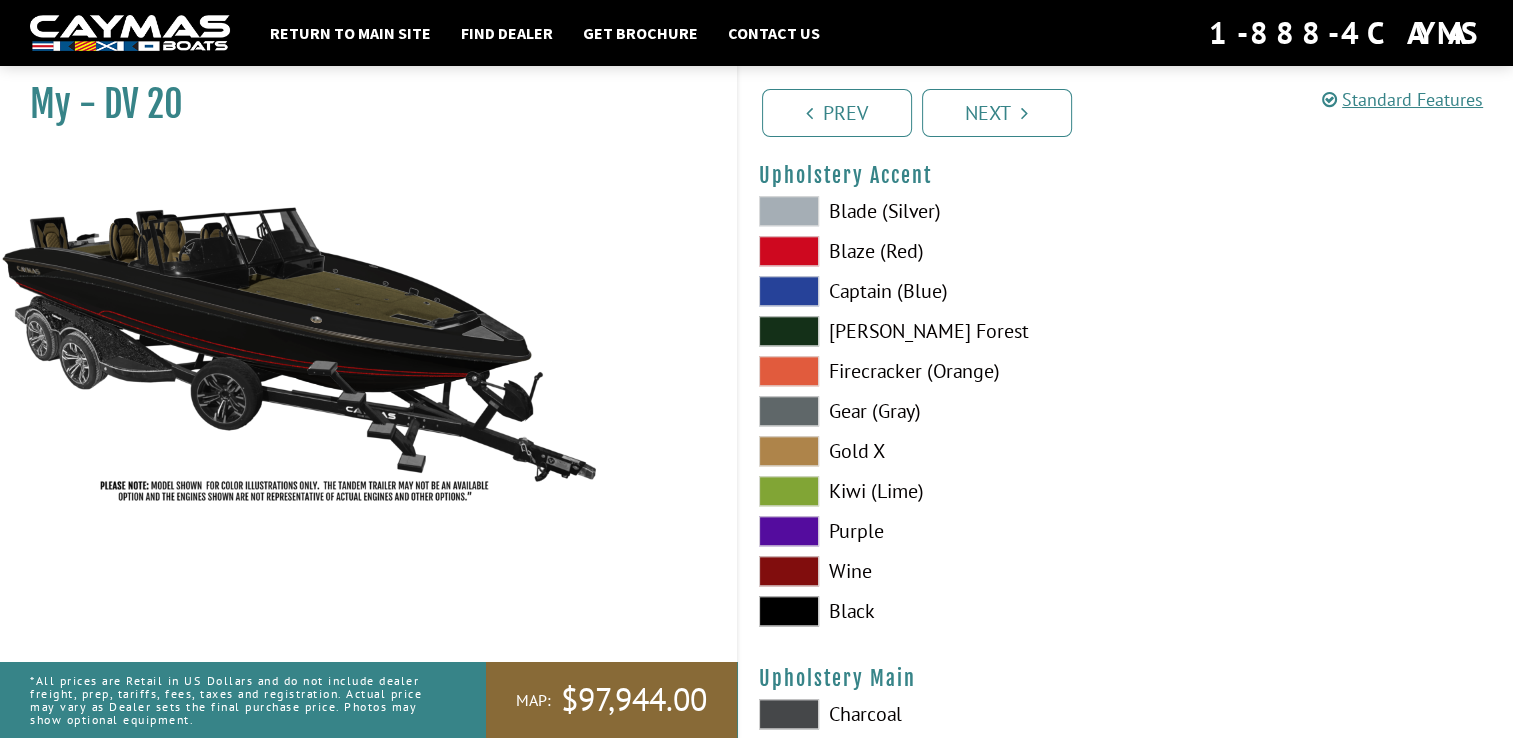 click at bounding box center [789, 251] 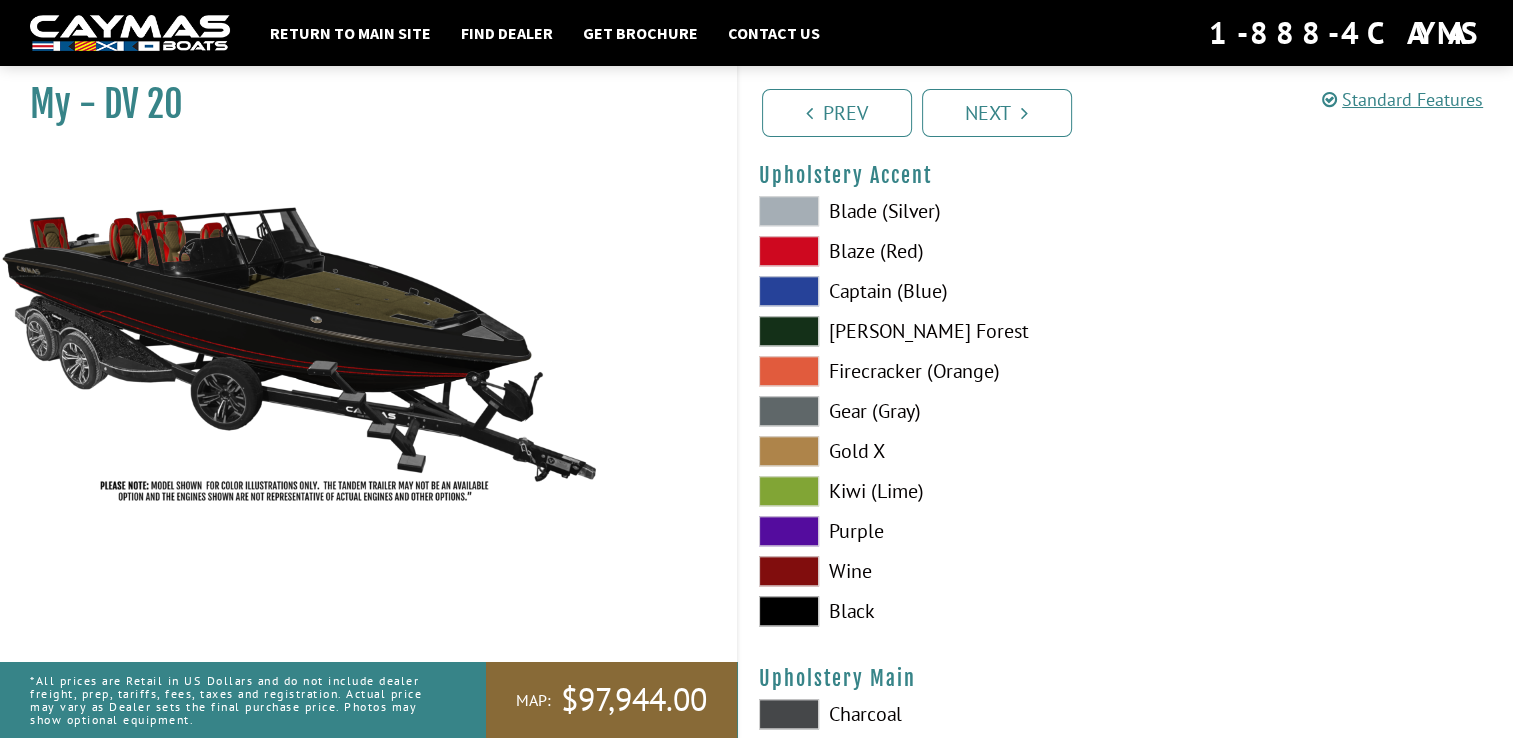click at bounding box center (789, 611) 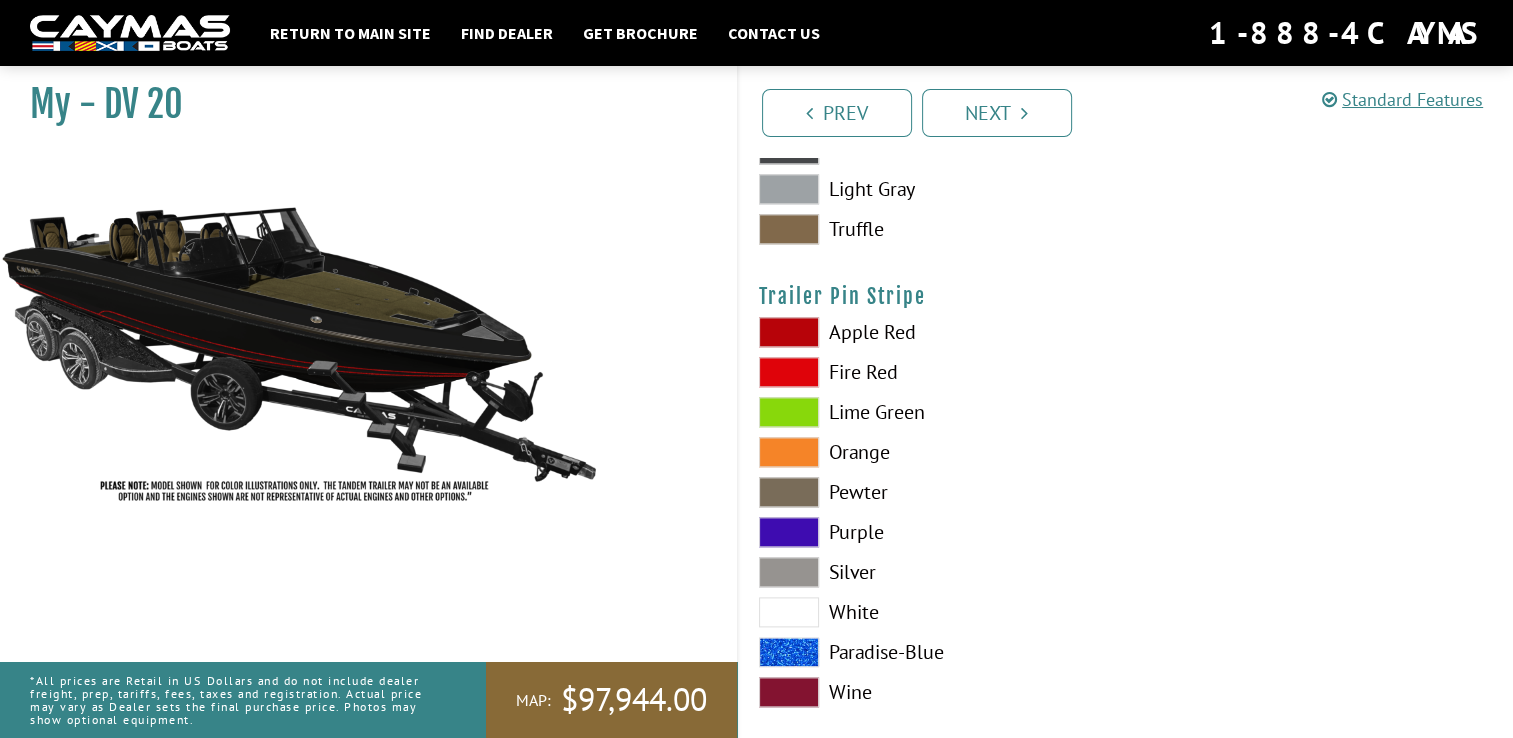 scroll, scrollTop: 9974, scrollLeft: 0, axis: vertical 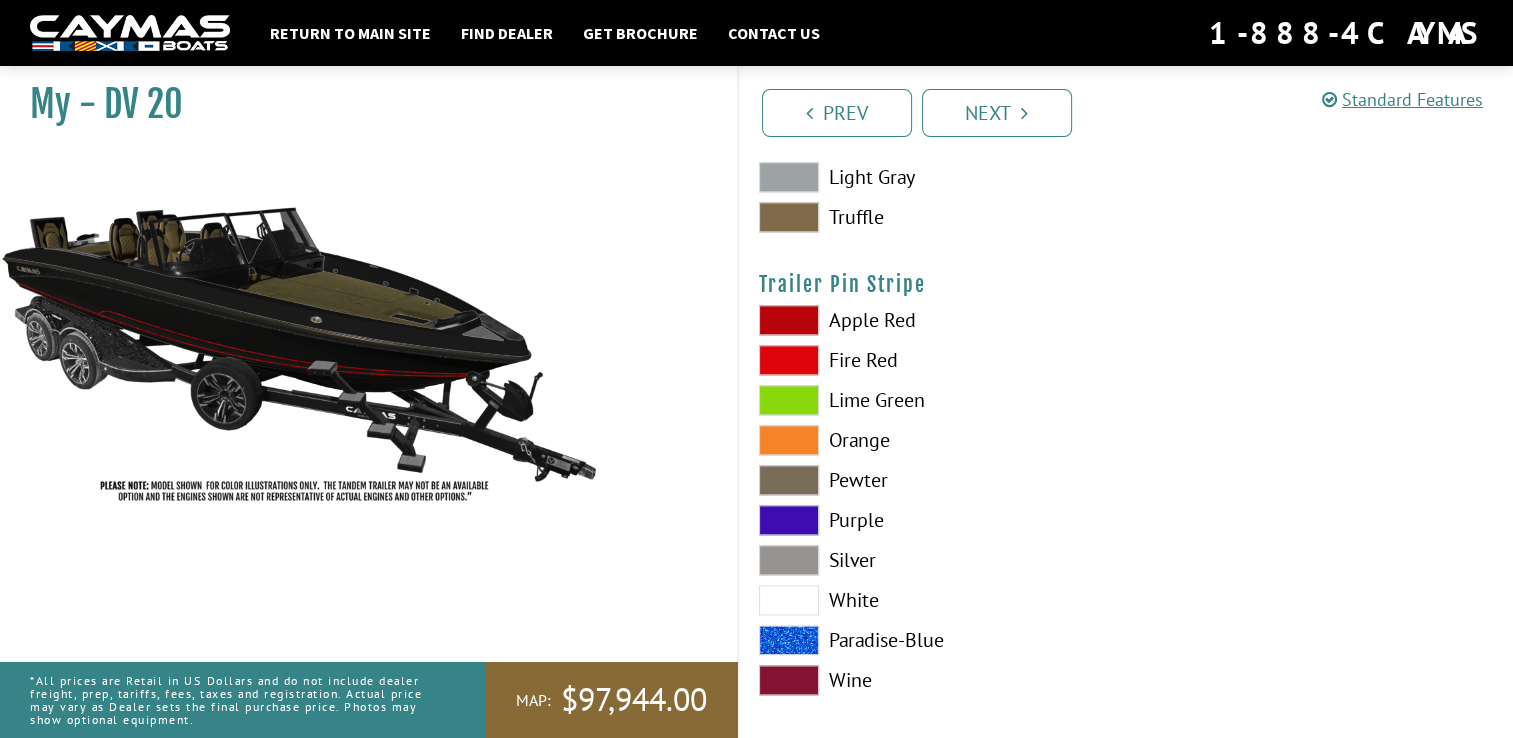 click at bounding box center [789, 600] 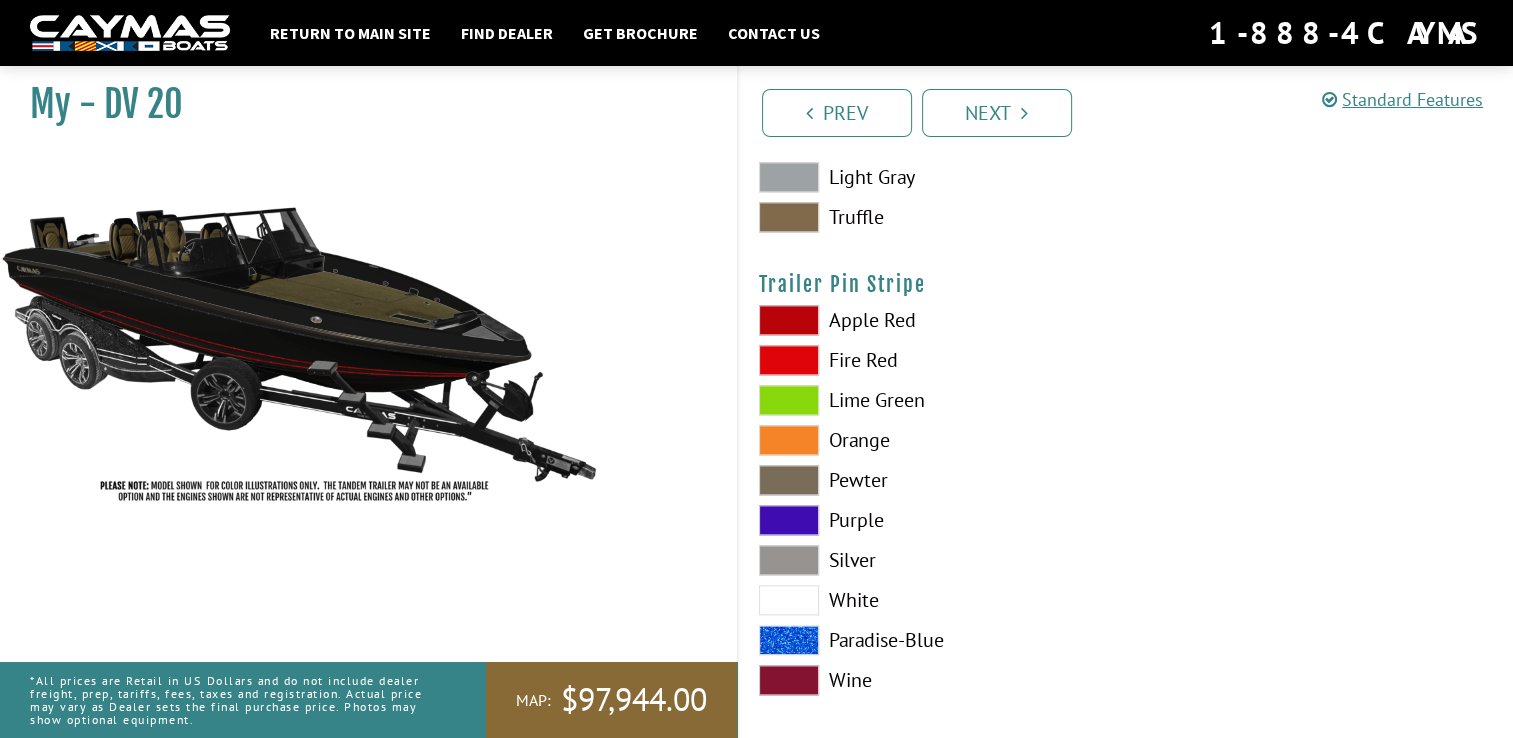 click at bounding box center [789, 600] 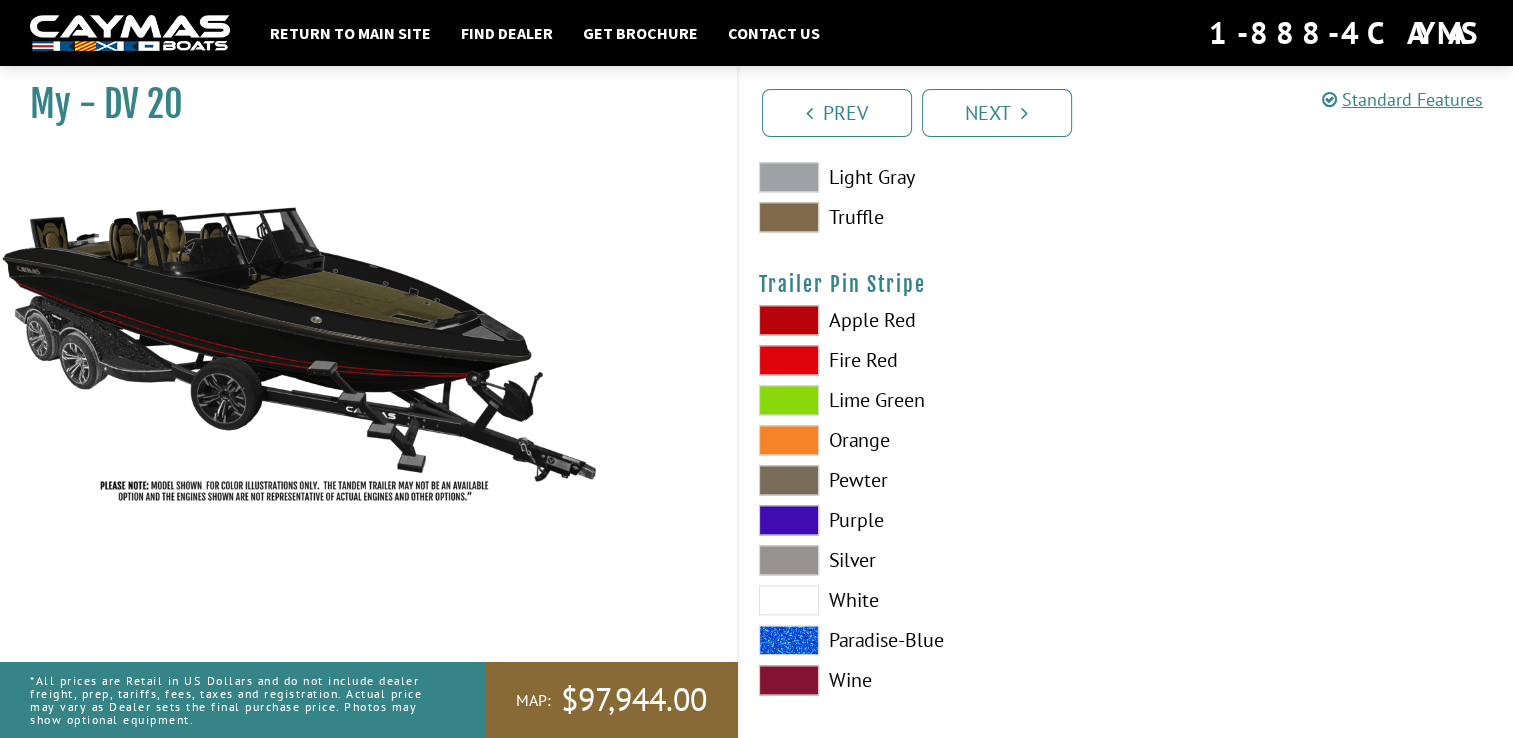 scroll, scrollTop: 9987, scrollLeft: 0, axis: vertical 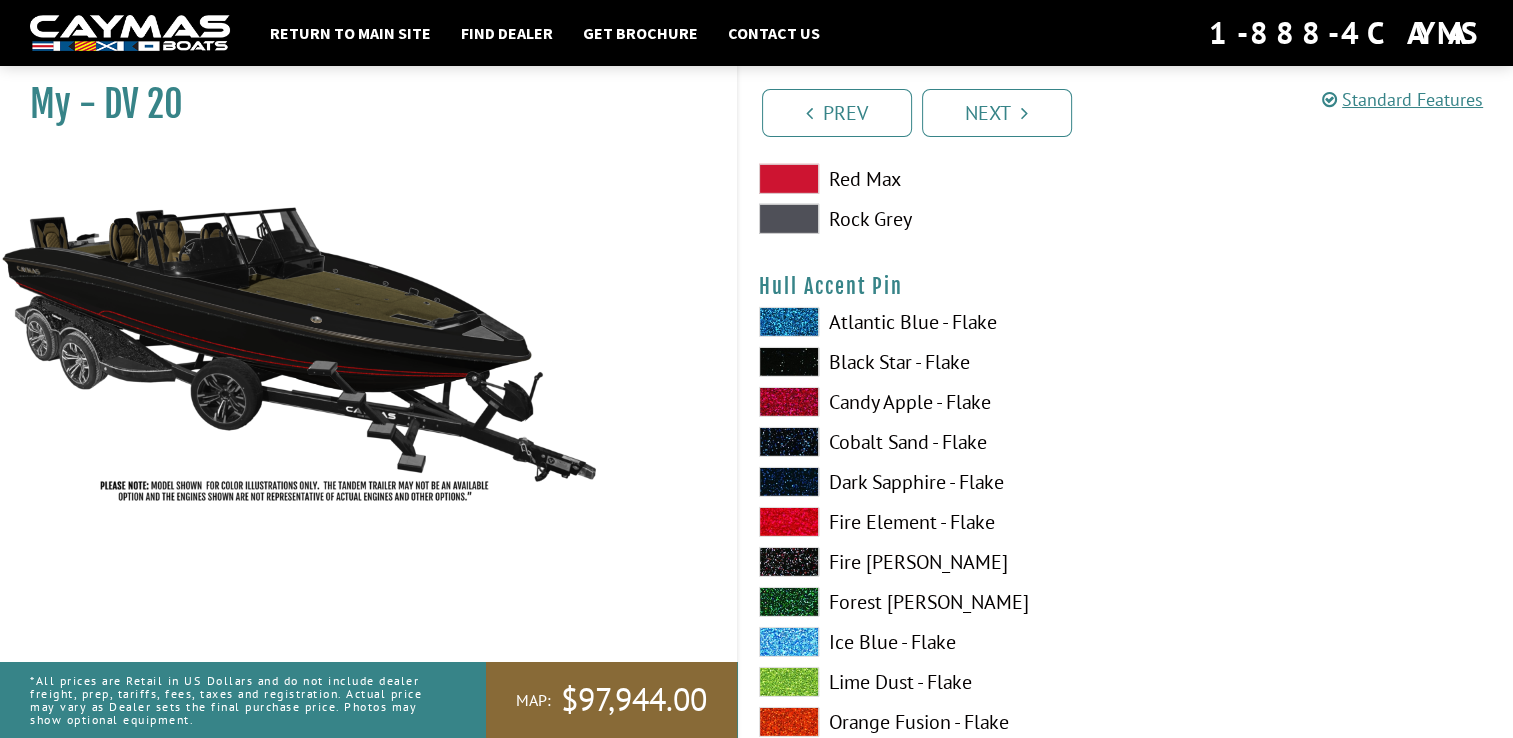 click at bounding box center [789, 362] 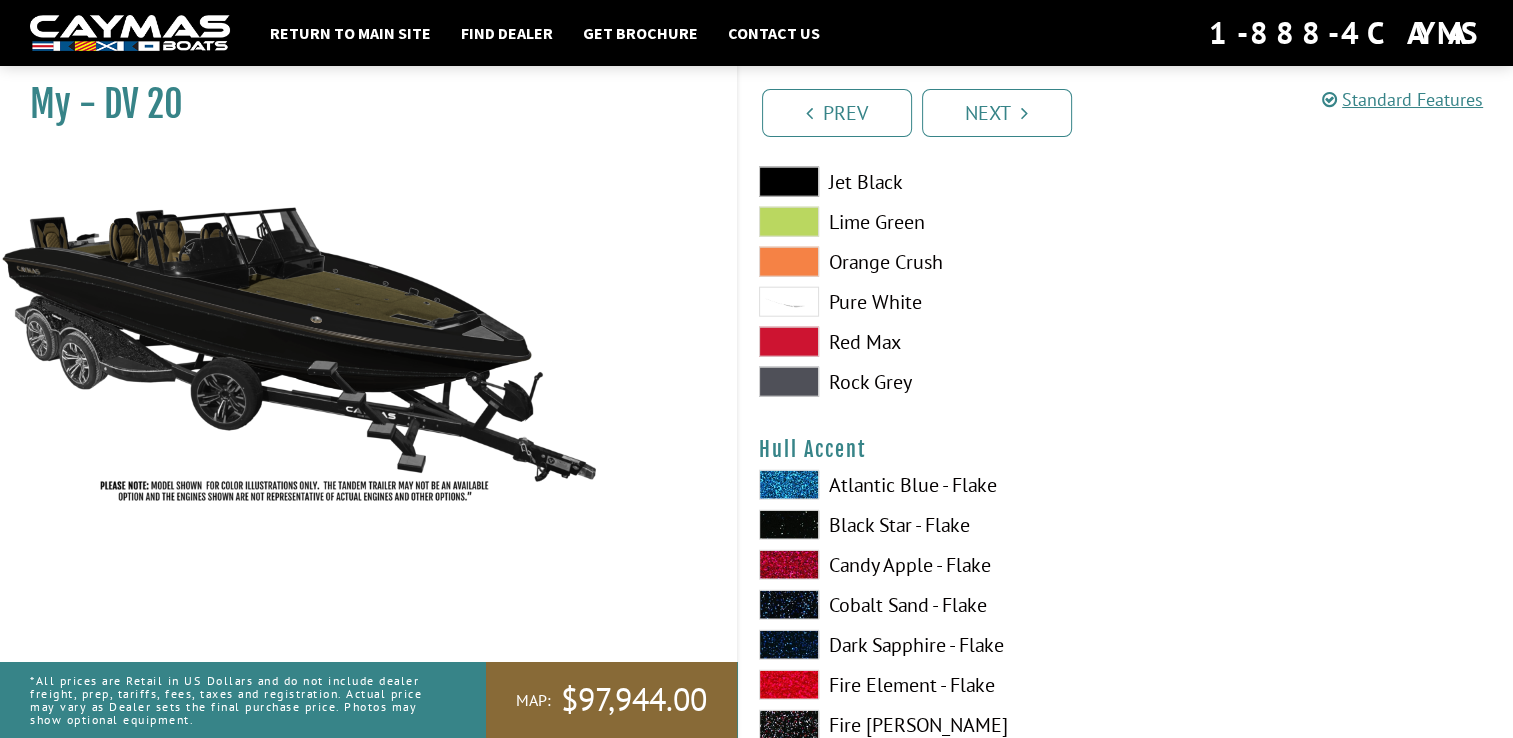 scroll, scrollTop: 4834, scrollLeft: 0, axis: vertical 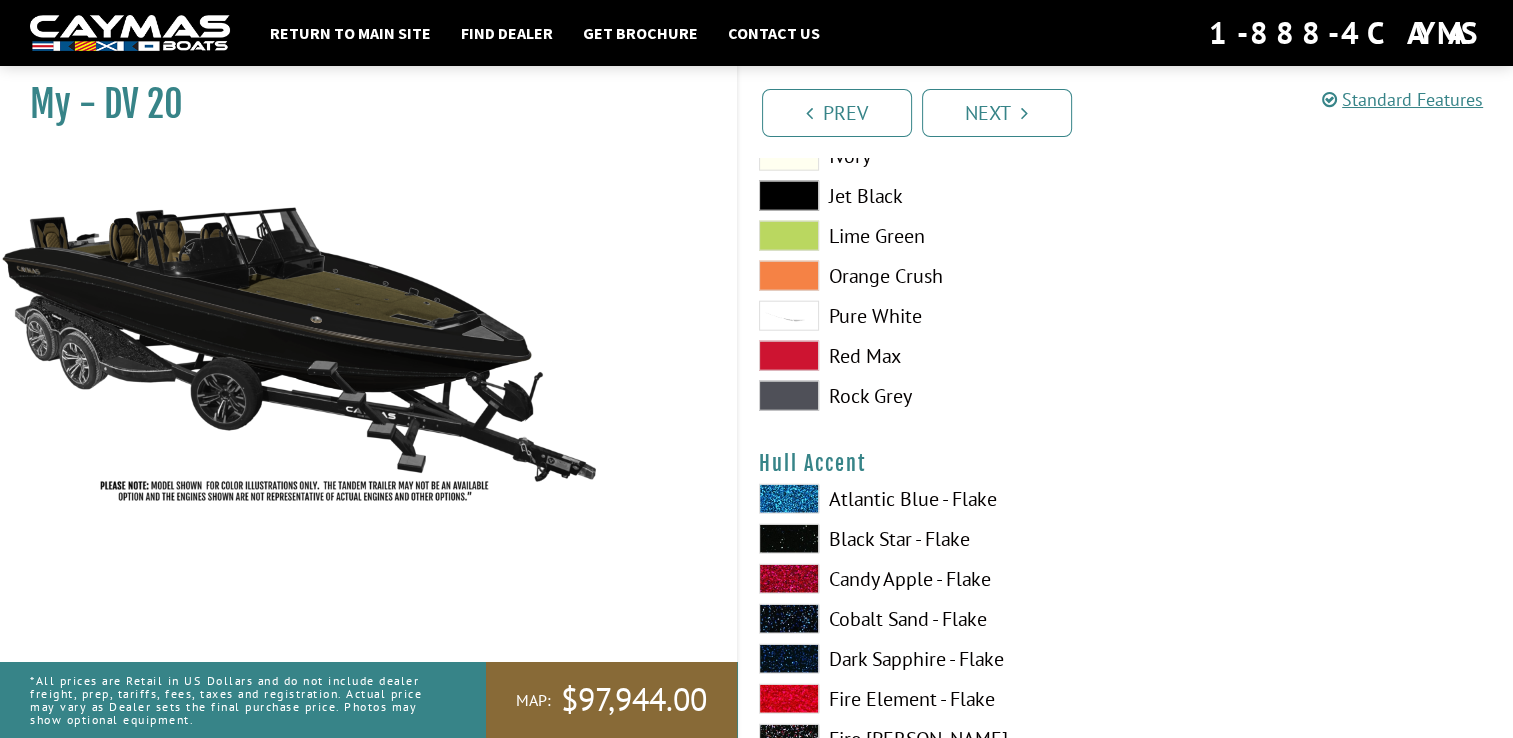 click at bounding box center (789, 579) 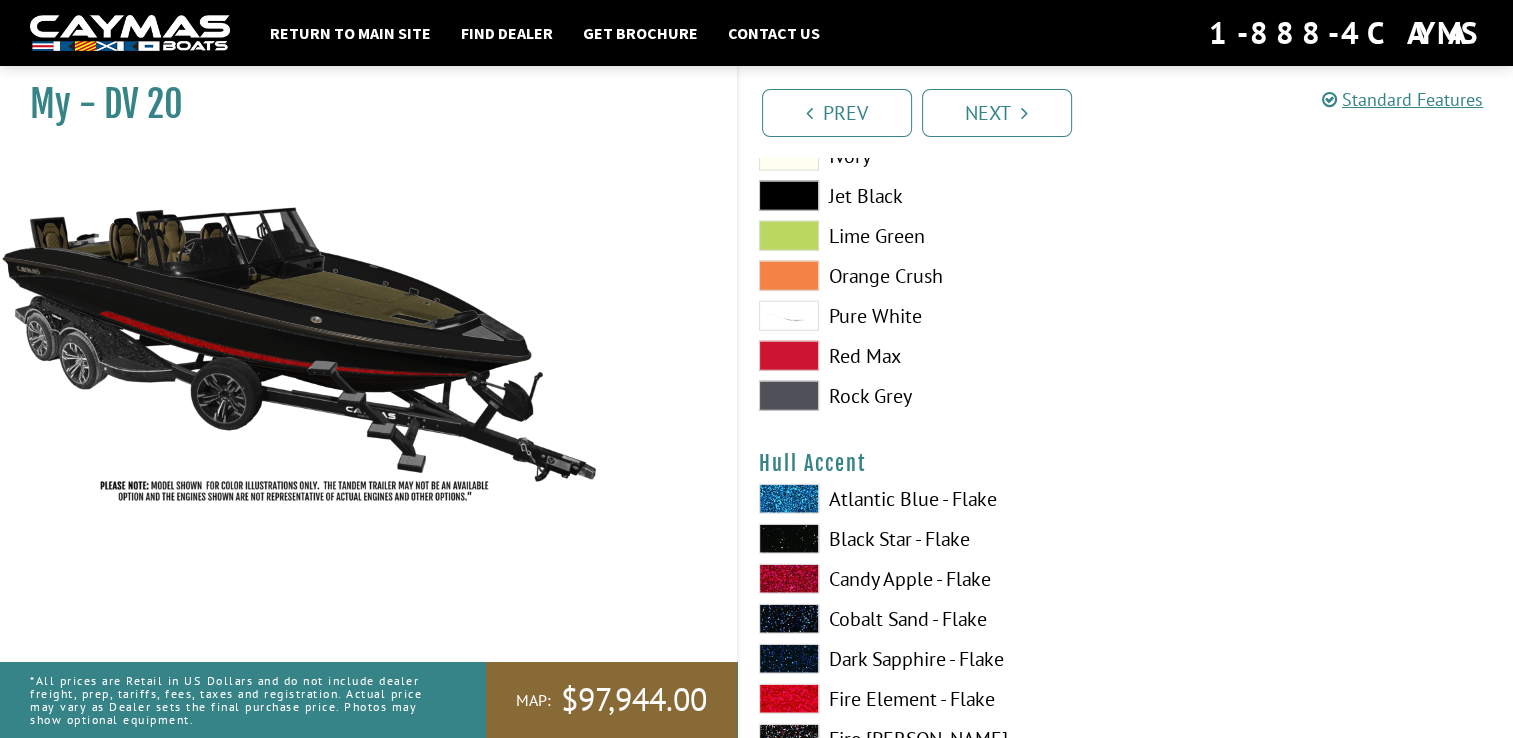 click at bounding box center (789, 579) 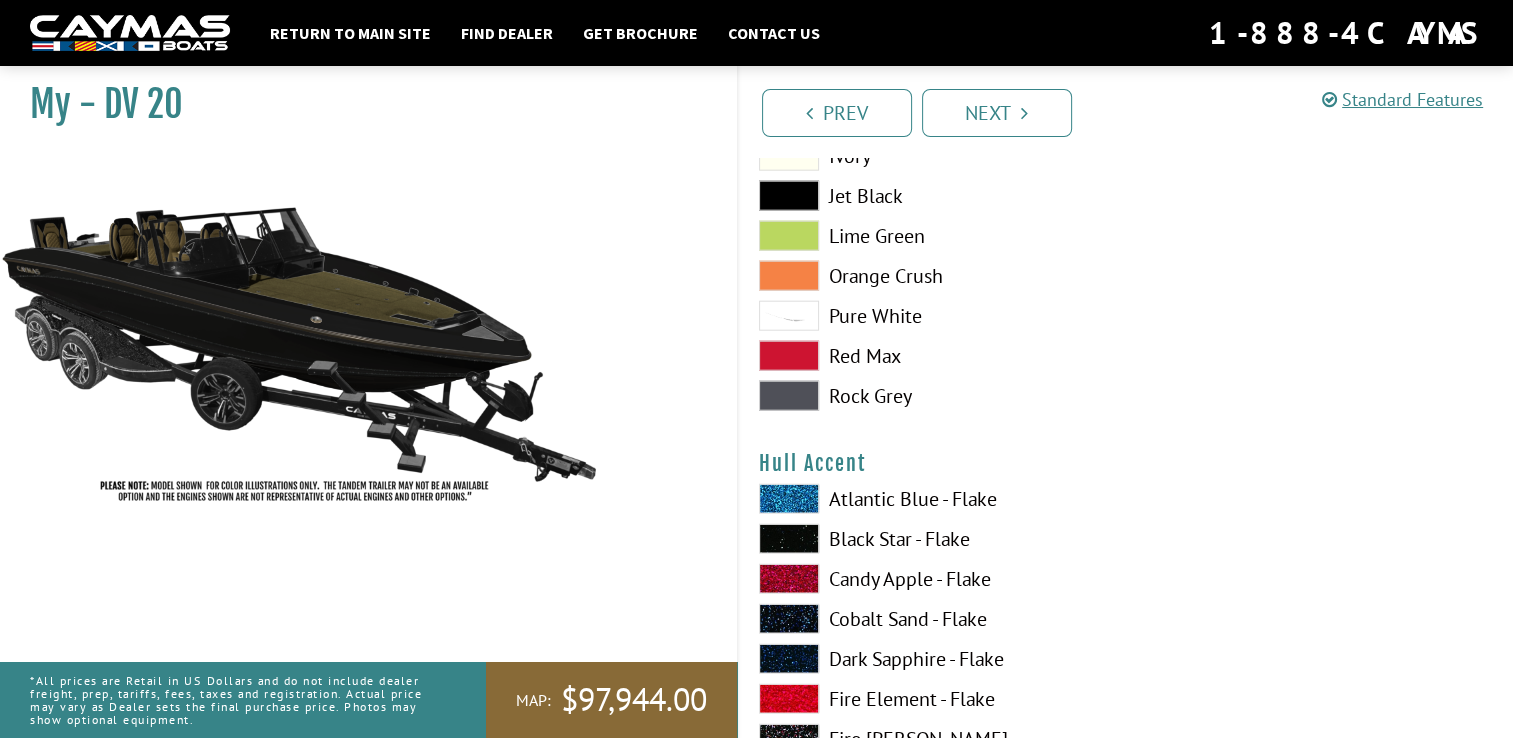 click at bounding box center (789, 356) 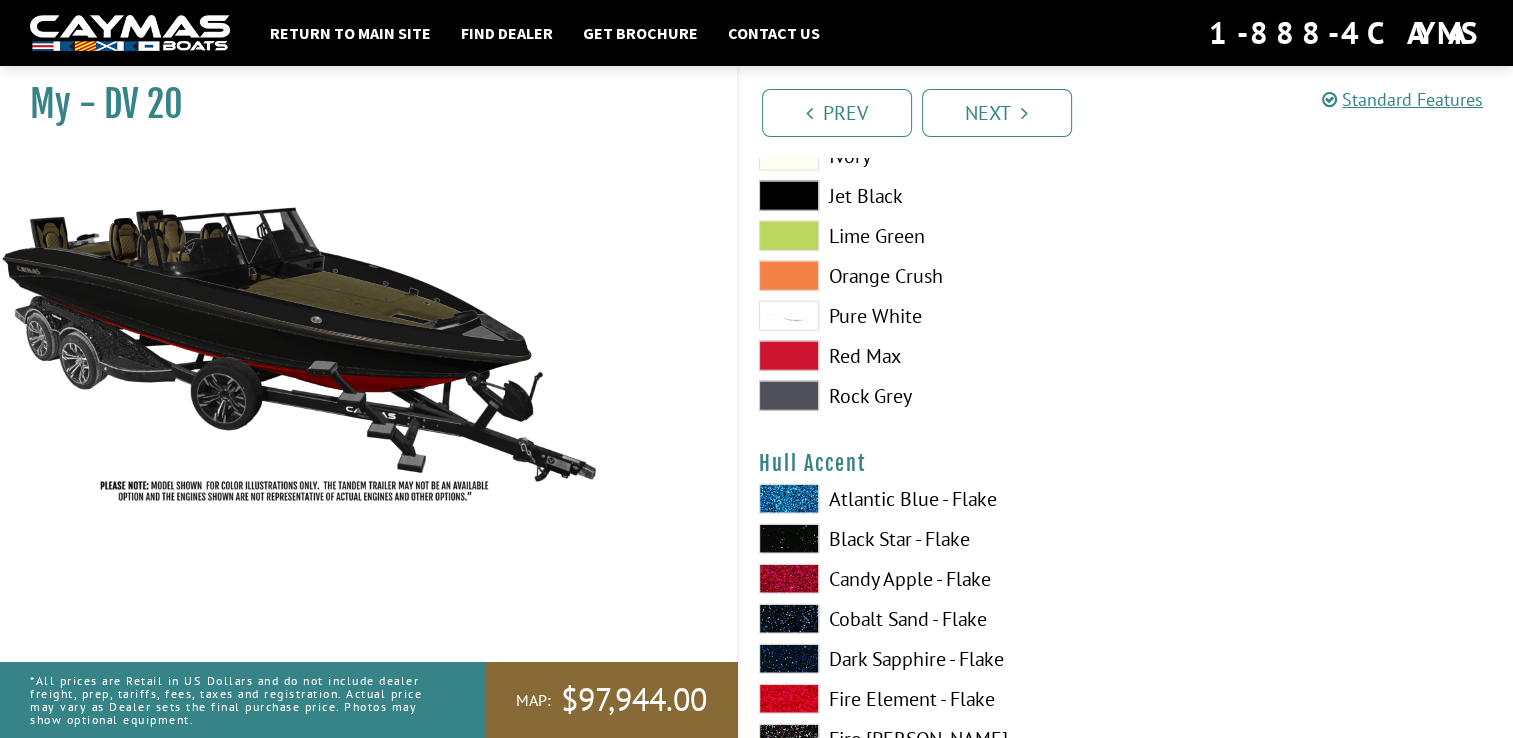click at bounding box center [789, 356] 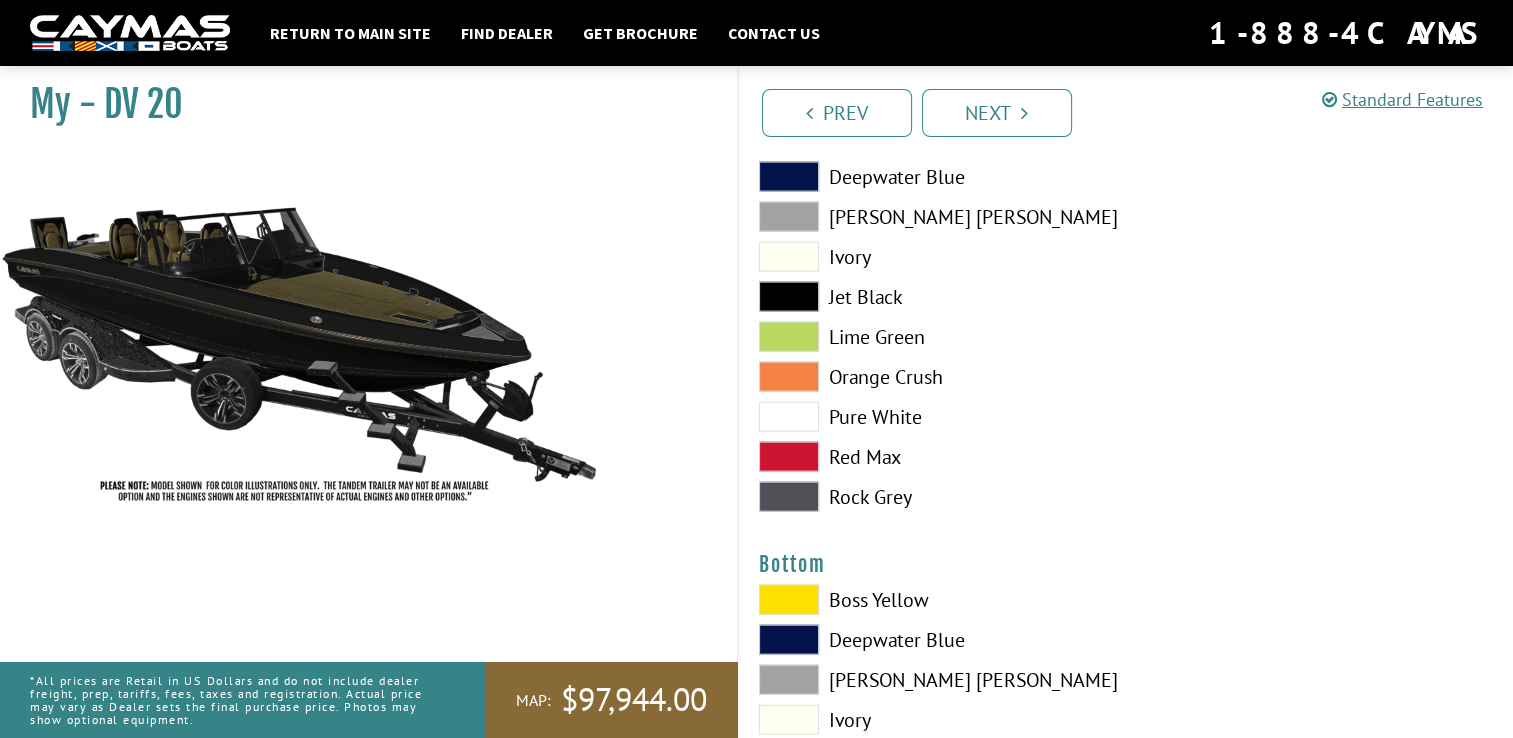 scroll, scrollTop: 4245, scrollLeft: 0, axis: vertical 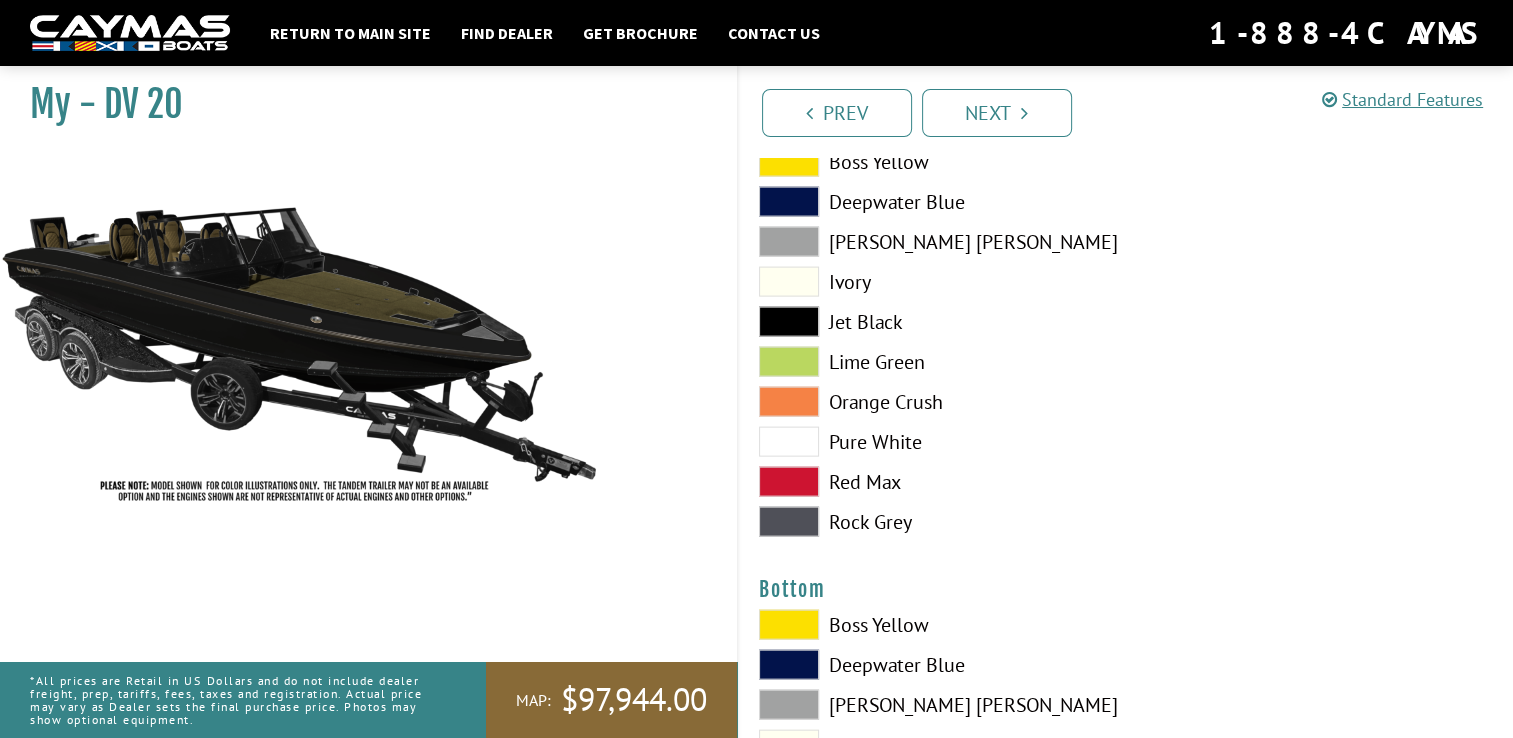 click at bounding box center (789, 482) 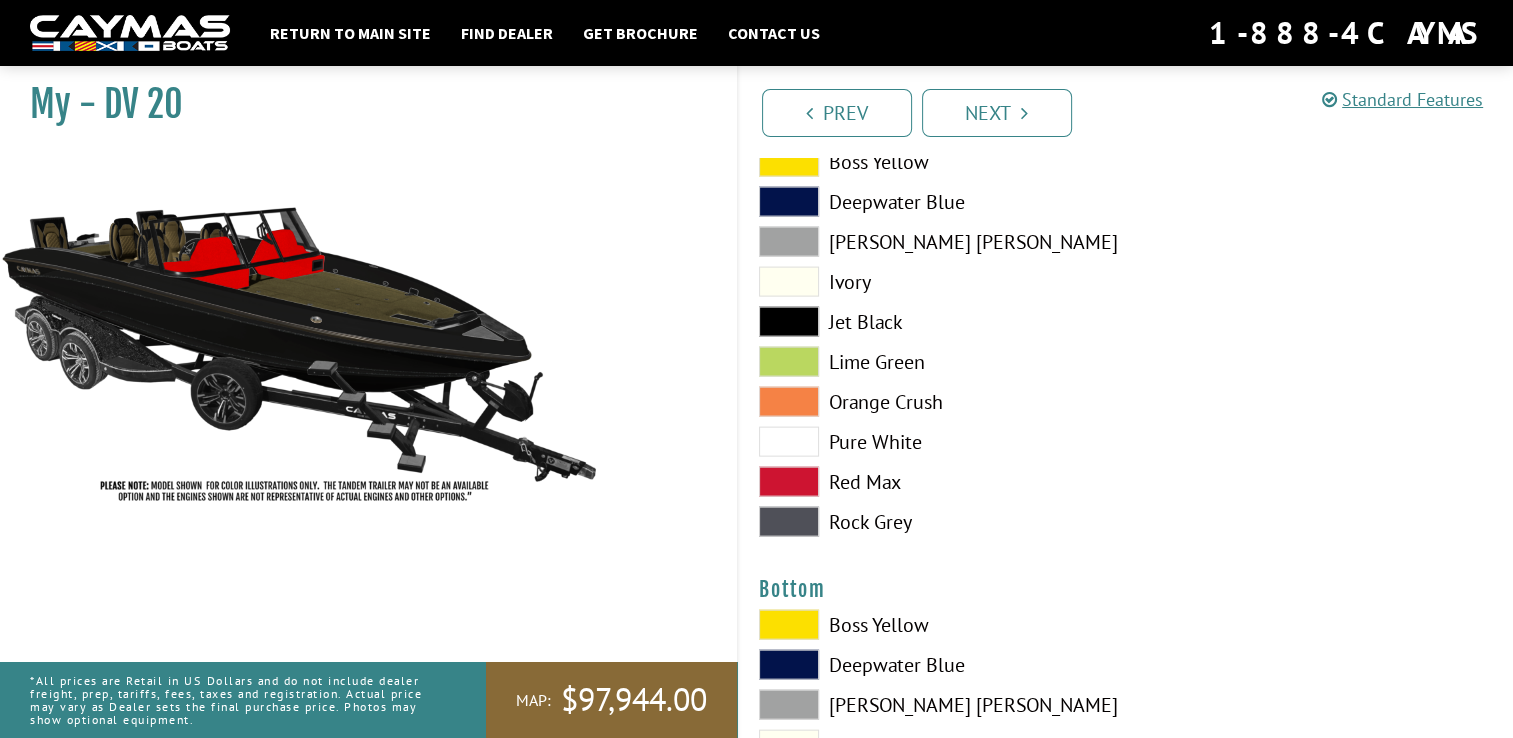 click at bounding box center (789, 482) 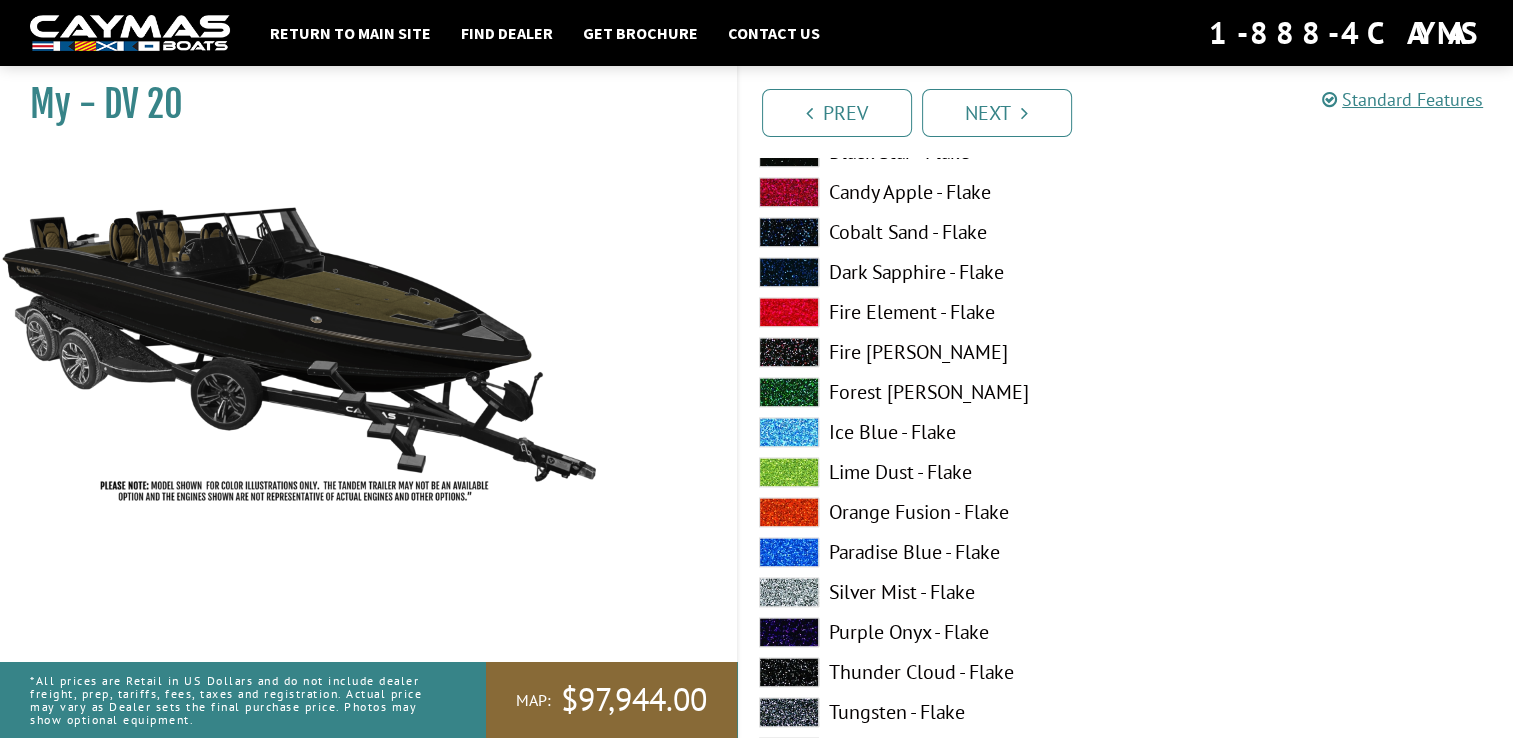 scroll, scrollTop: 2688, scrollLeft: 0, axis: vertical 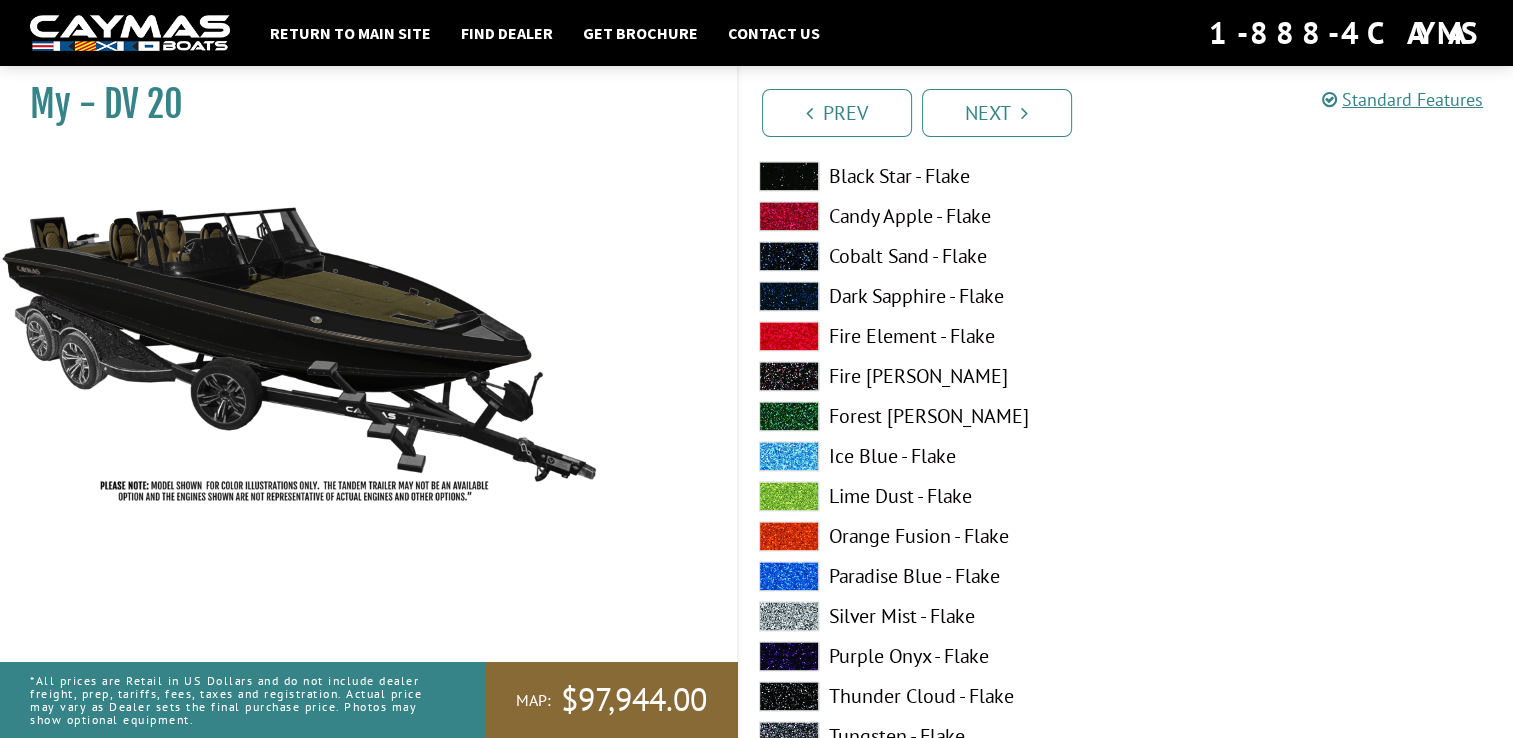 click at bounding box center (789, 216) 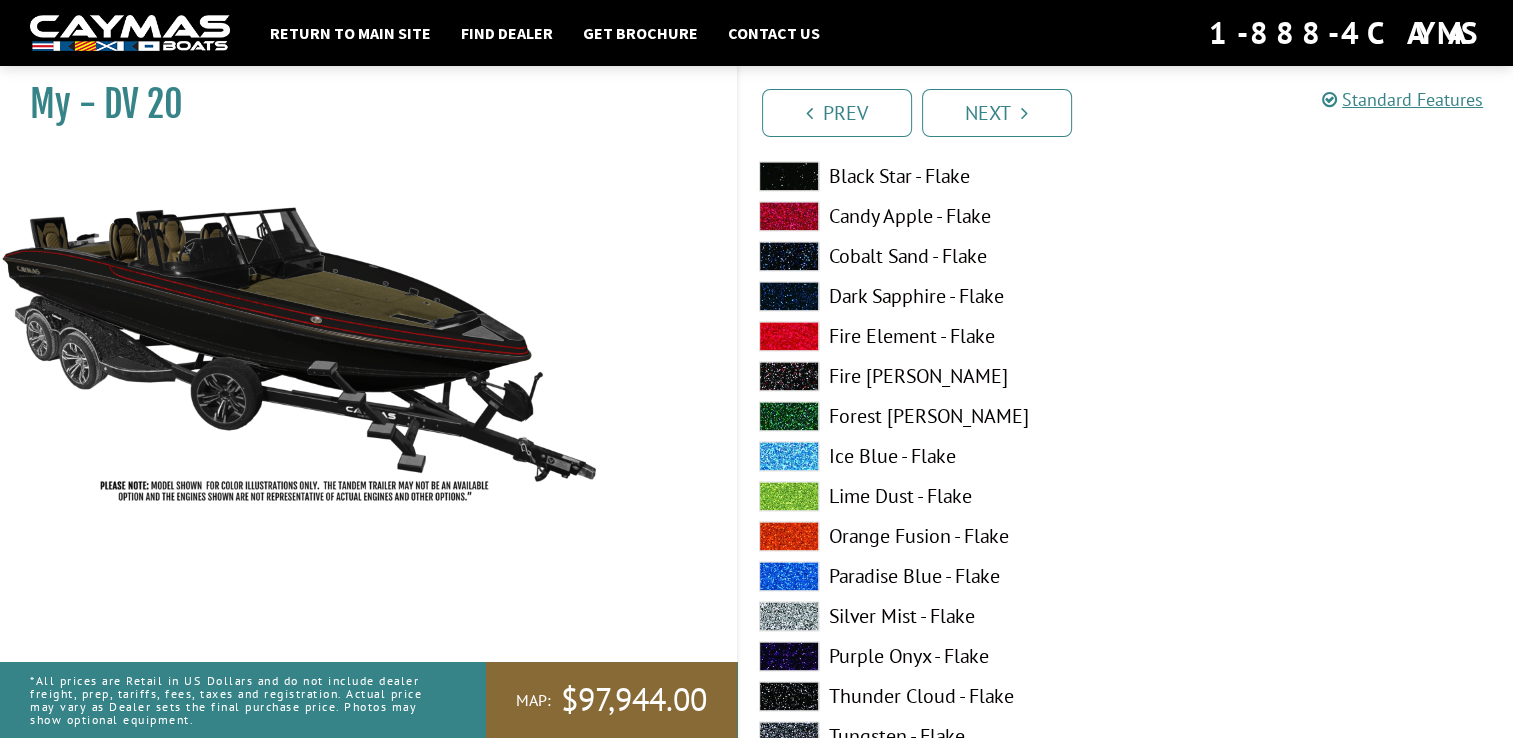 click at bounding box center (789, 216) 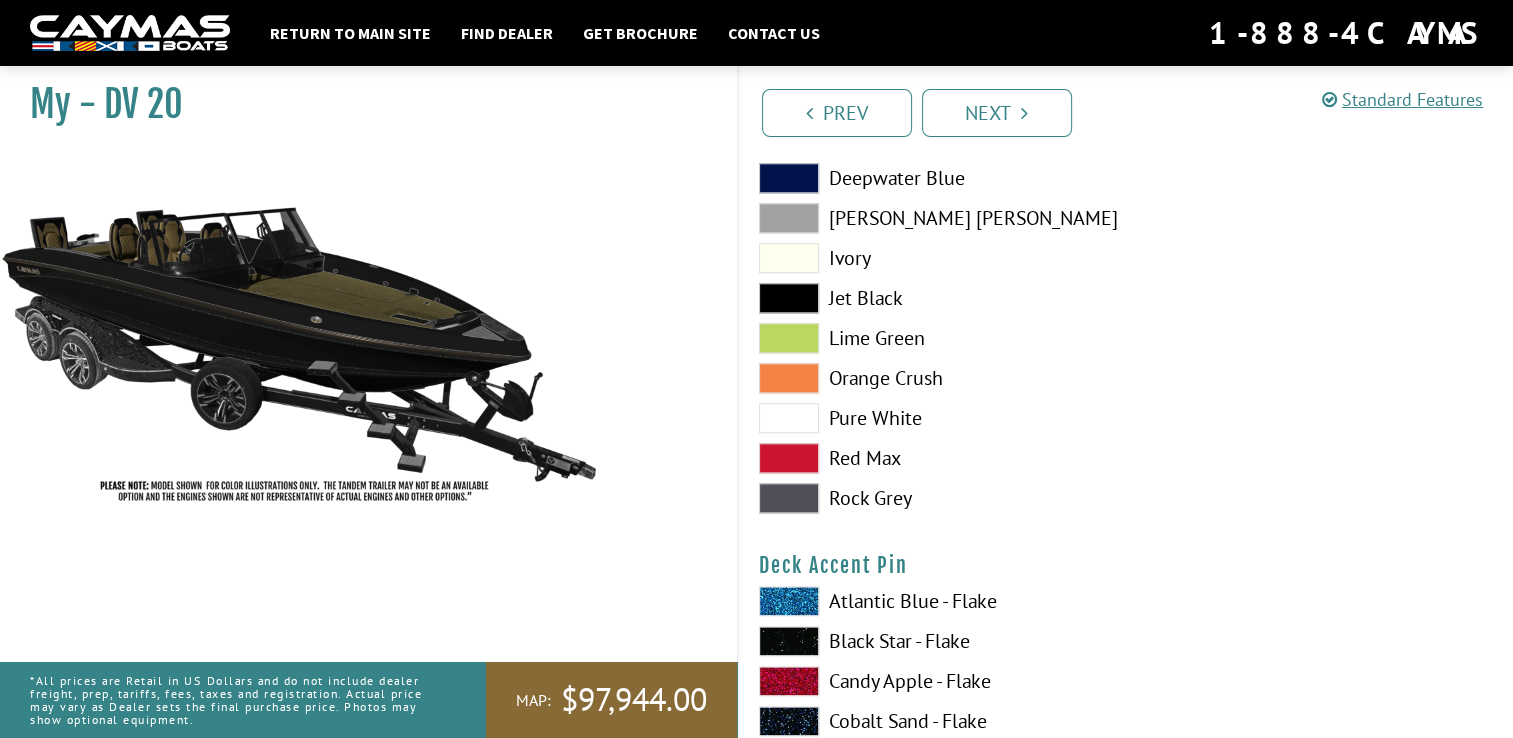 scroll, scrollTop: 2173, scrollLeft: 0, axis: vertical 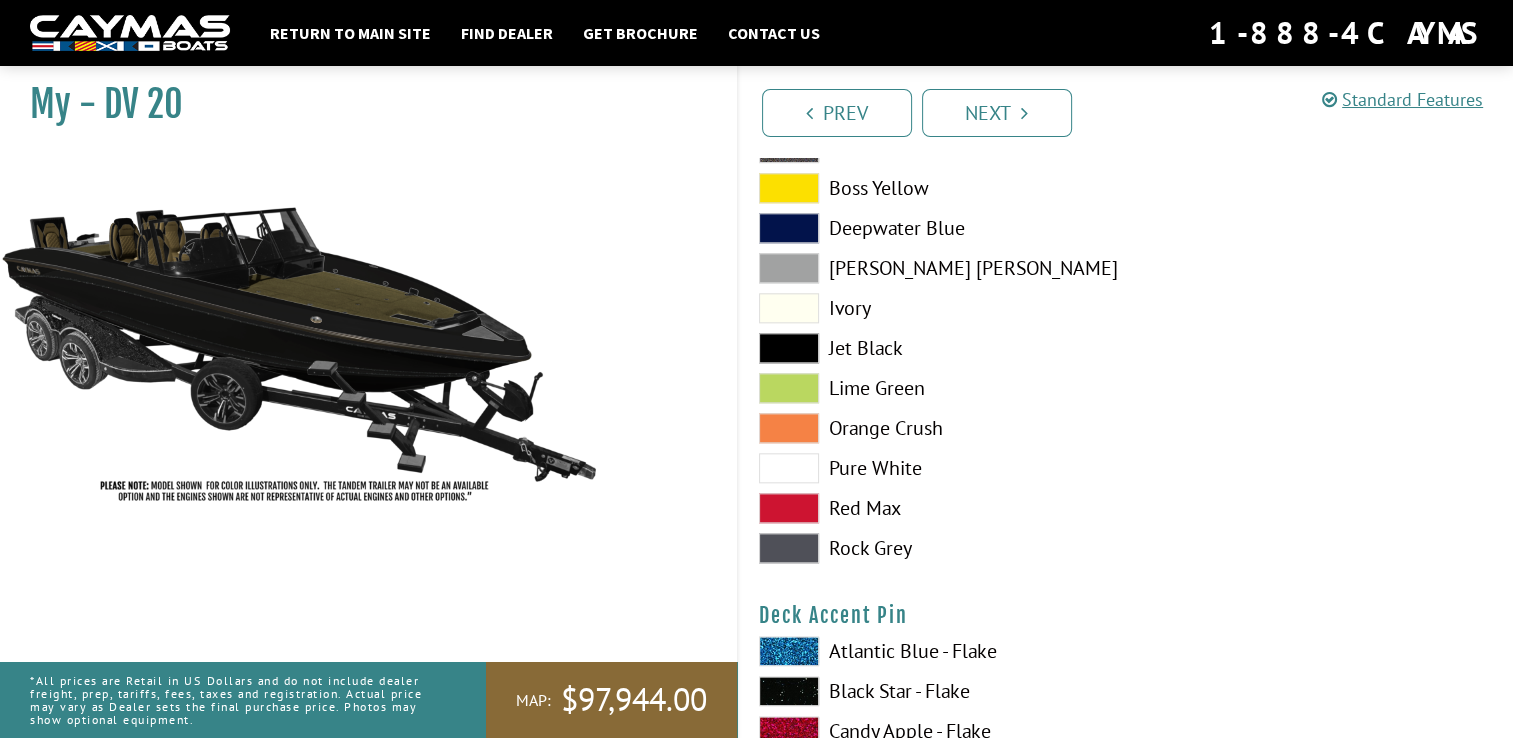 click at bounding box center [789, 388] 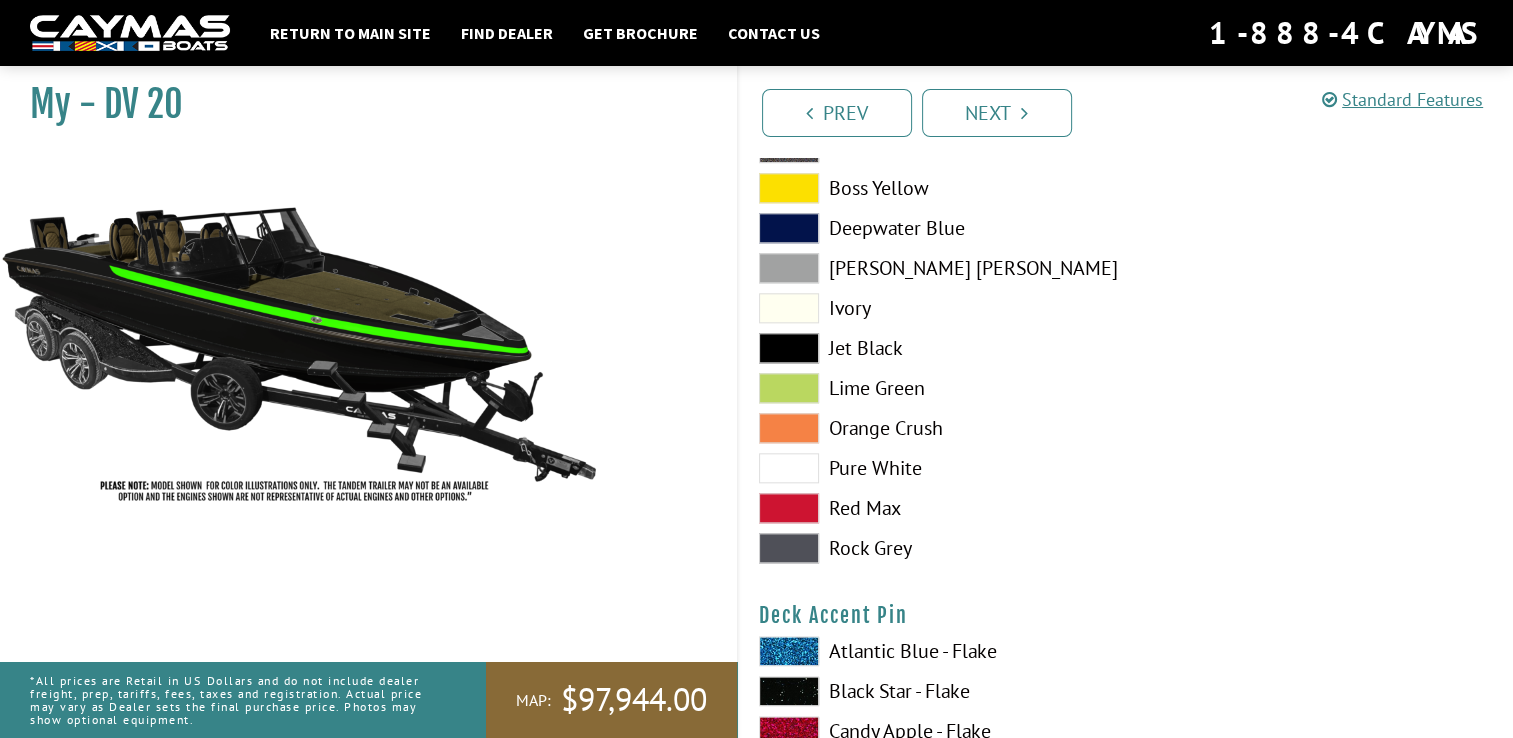 click at bounding box center (789, 388) 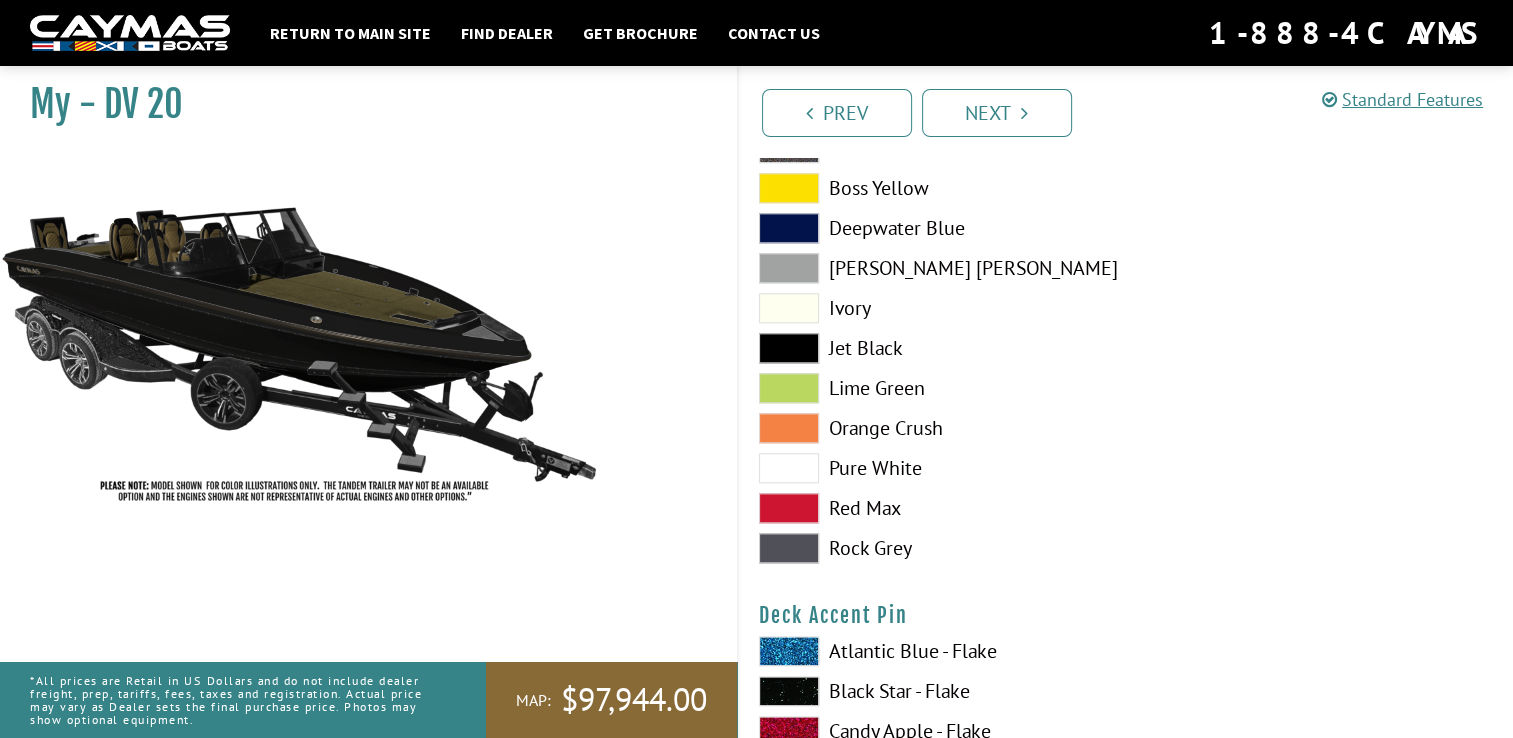 click at bounding box center [789, 508] 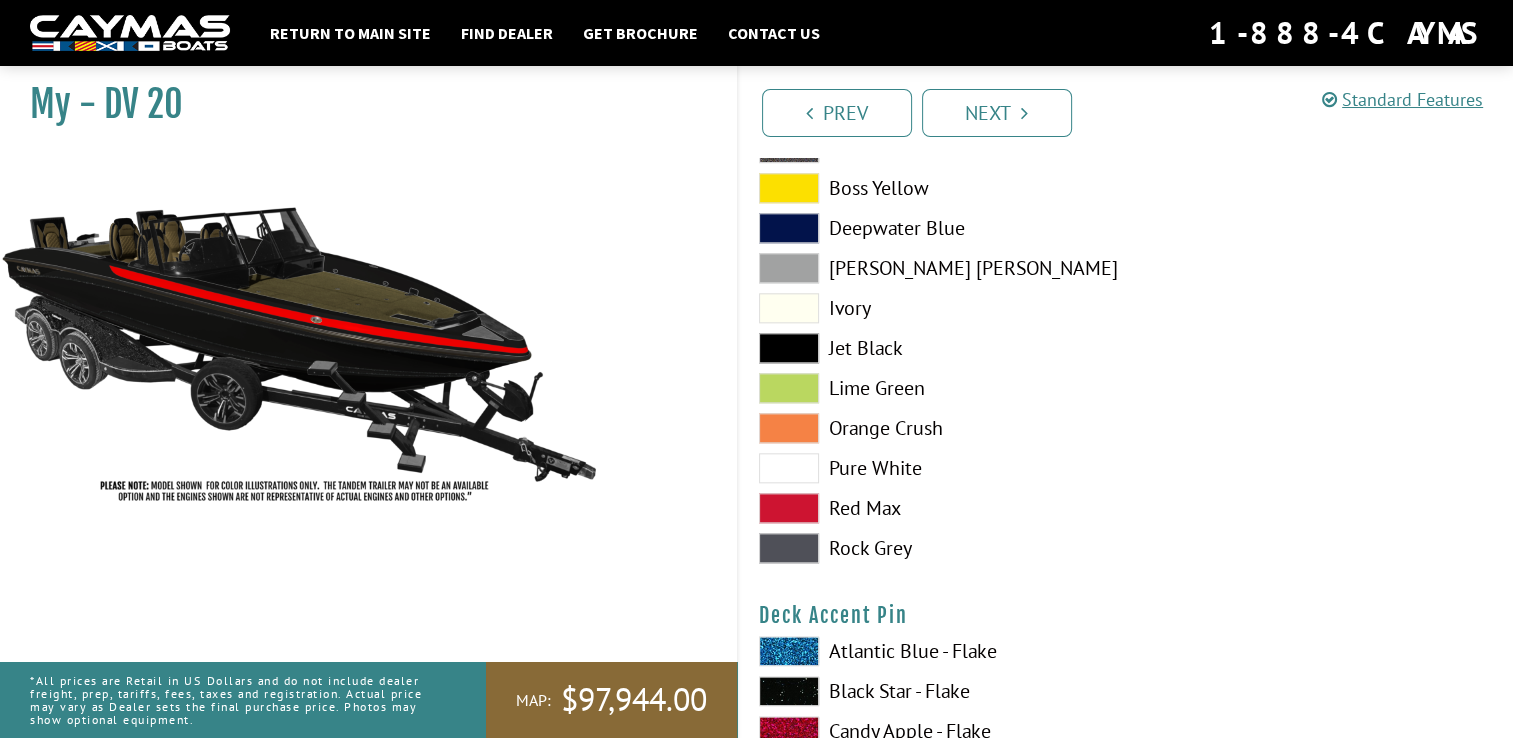click at bounding box center [789, 548] 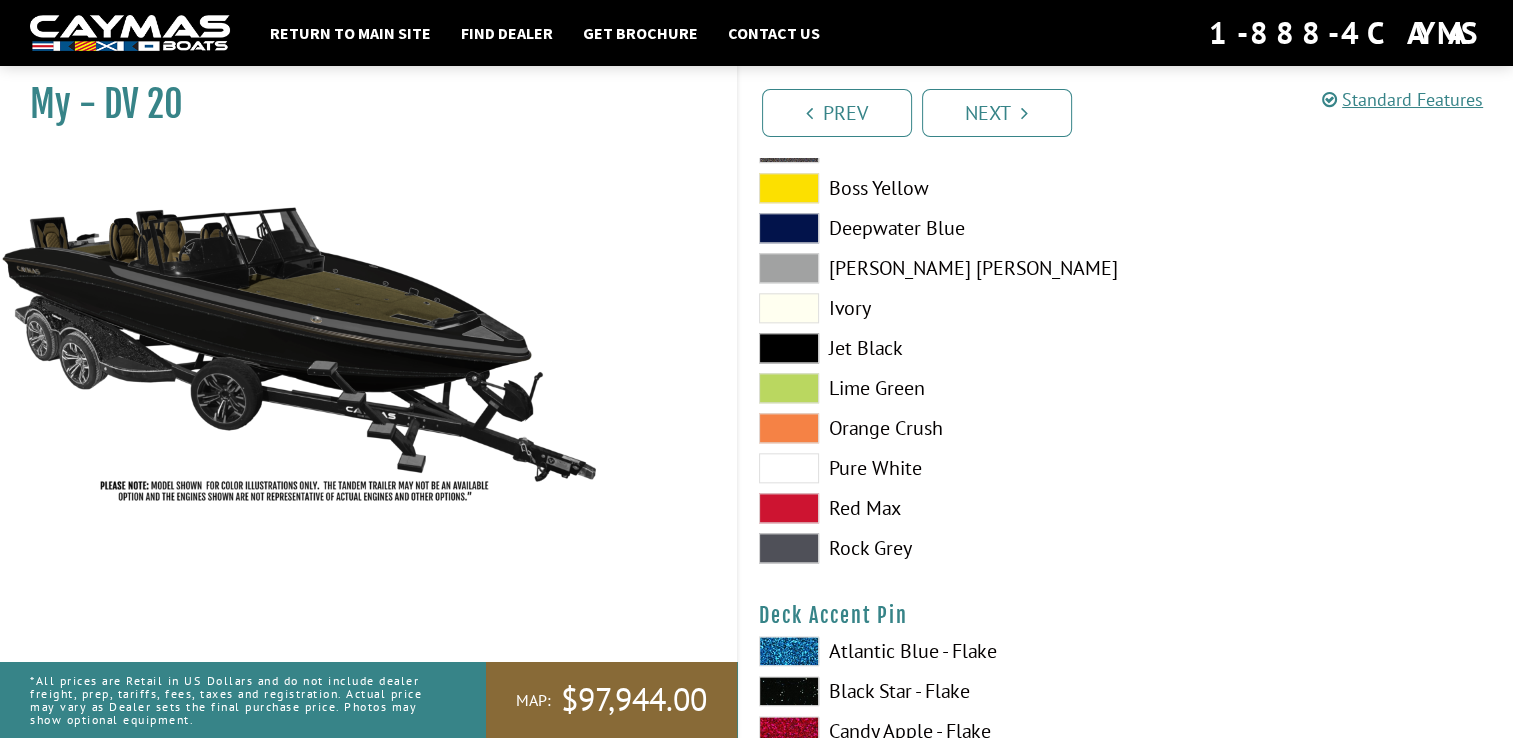 click at bounding box center [789, 468] 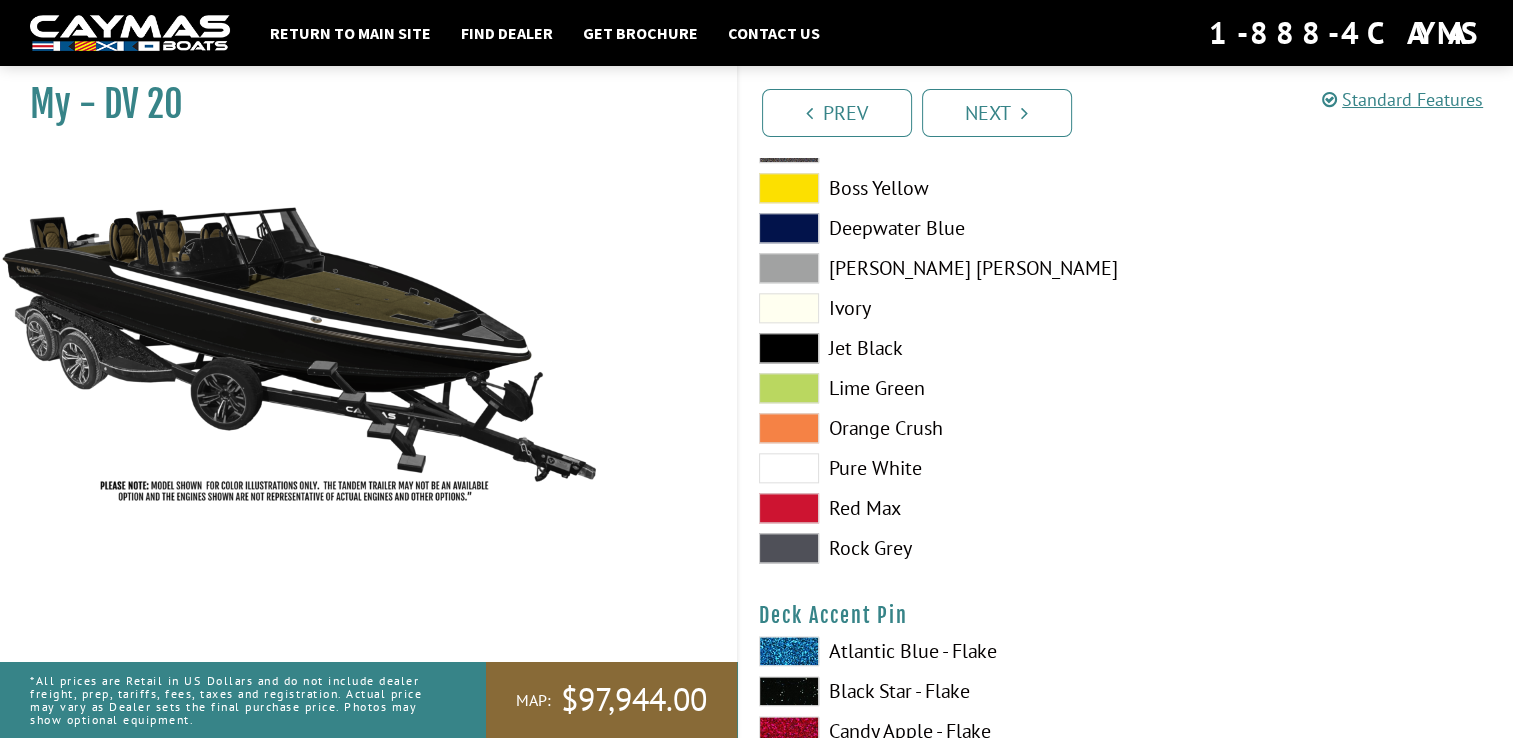 click at bounding box center [789, 468] 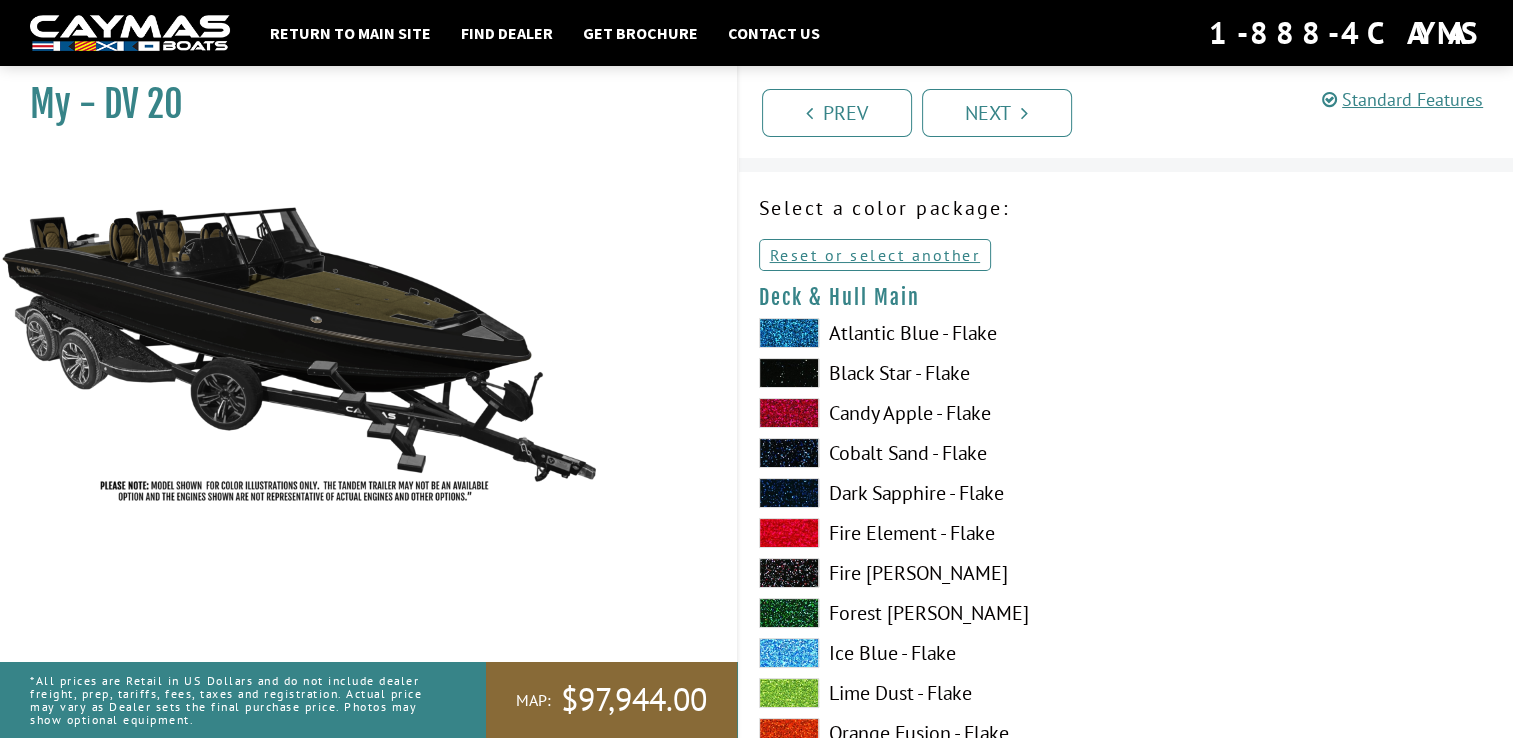 scroll, scrollTop: 0, scrollLeft: 0, axis: both 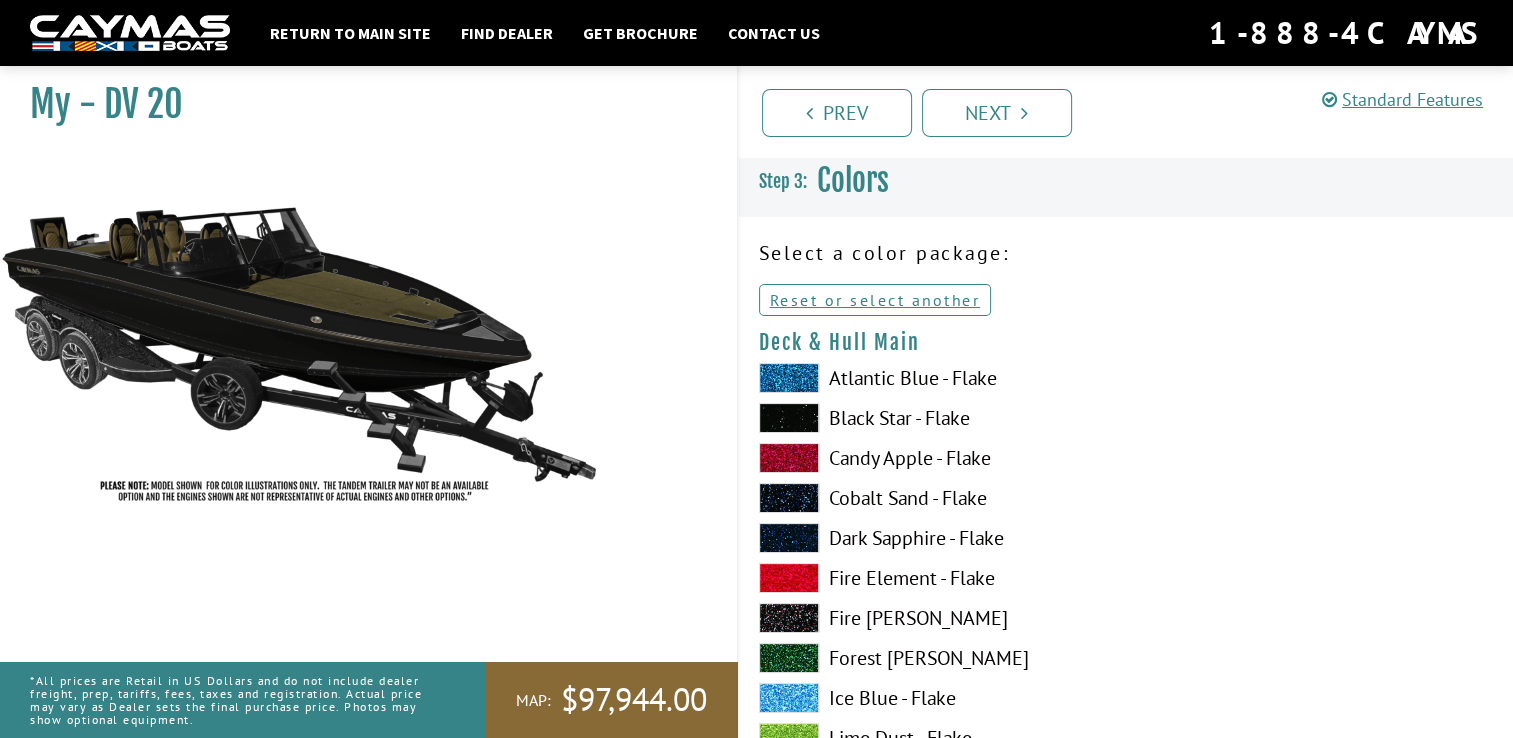 click at bounding box center (789, 418) 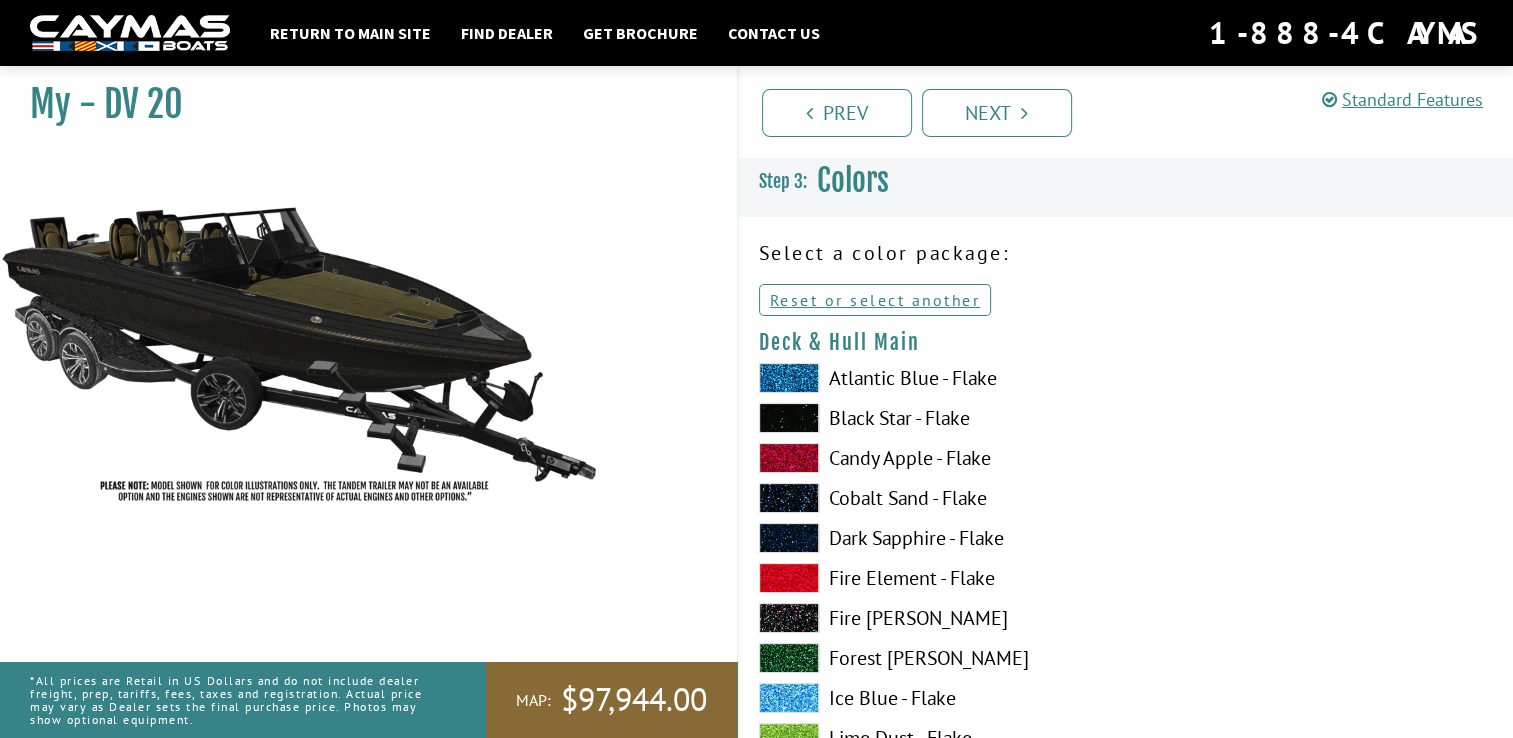 click on "Atlantic Blue - Flake
Black Star - Flake
Candy Apple - Flake
Cobalt Sand - Flake
Dark Sapphire - Flake" at bounding box center (932, 943) 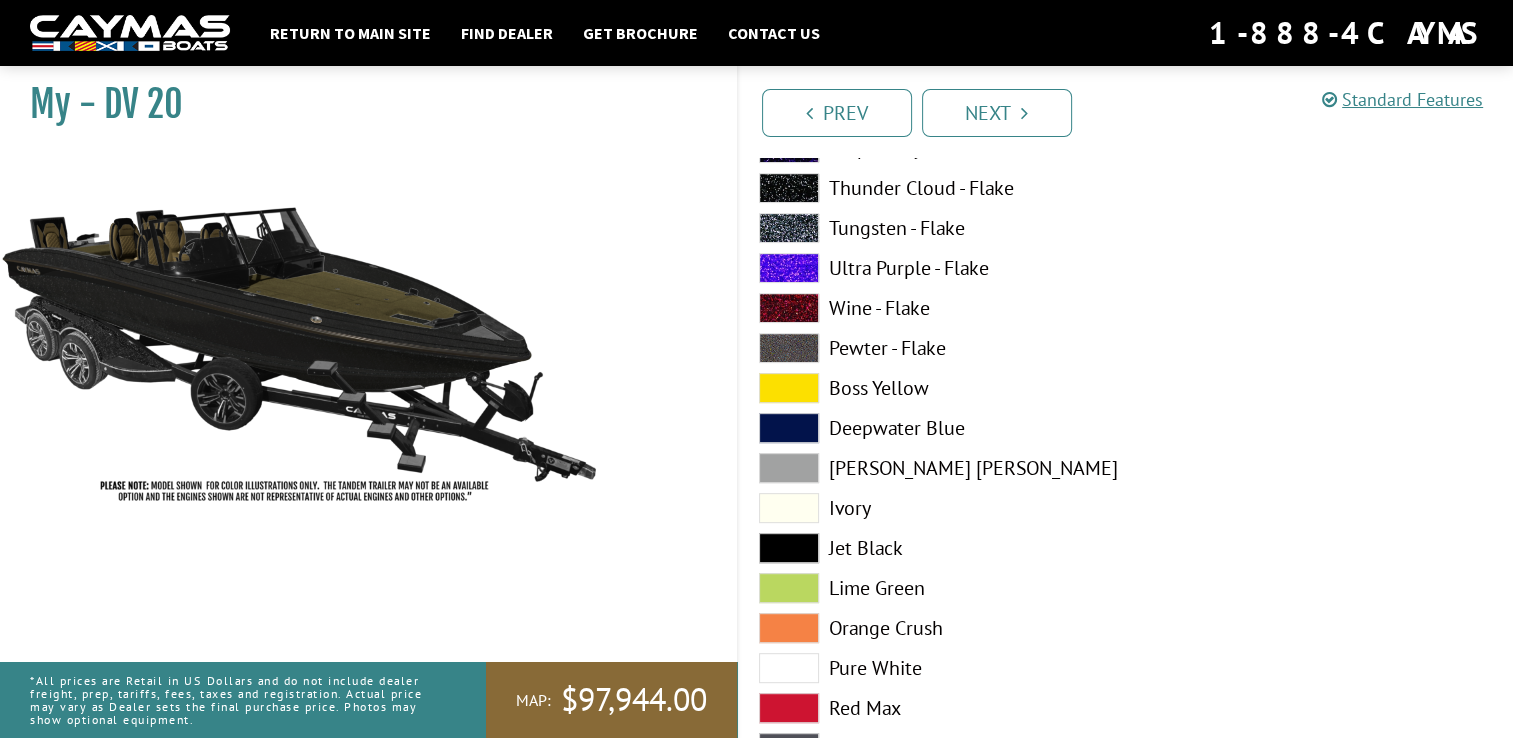 scroll, scrollTop: 763, scrollLeft: 0, axis: vertical 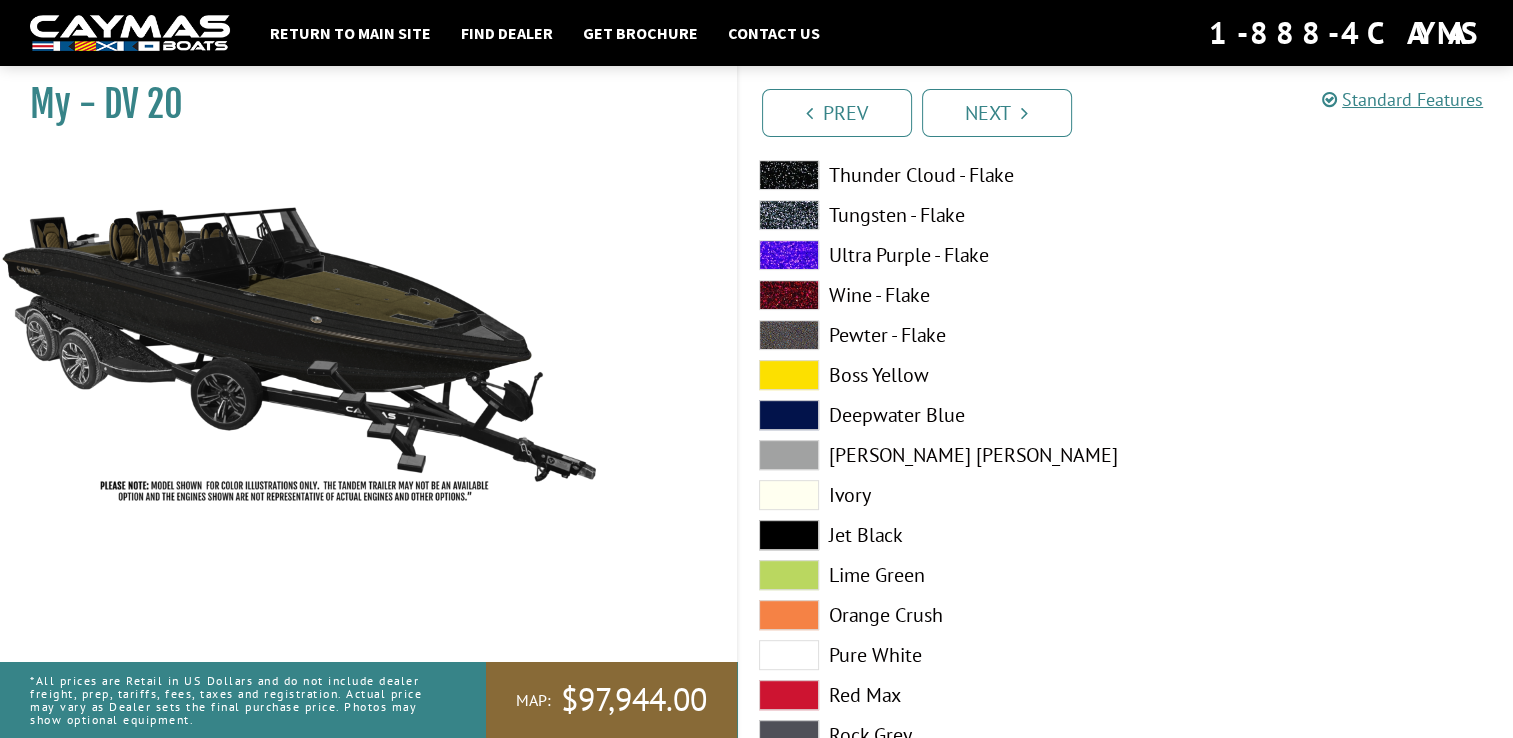 click at bounding box center [789, 535] 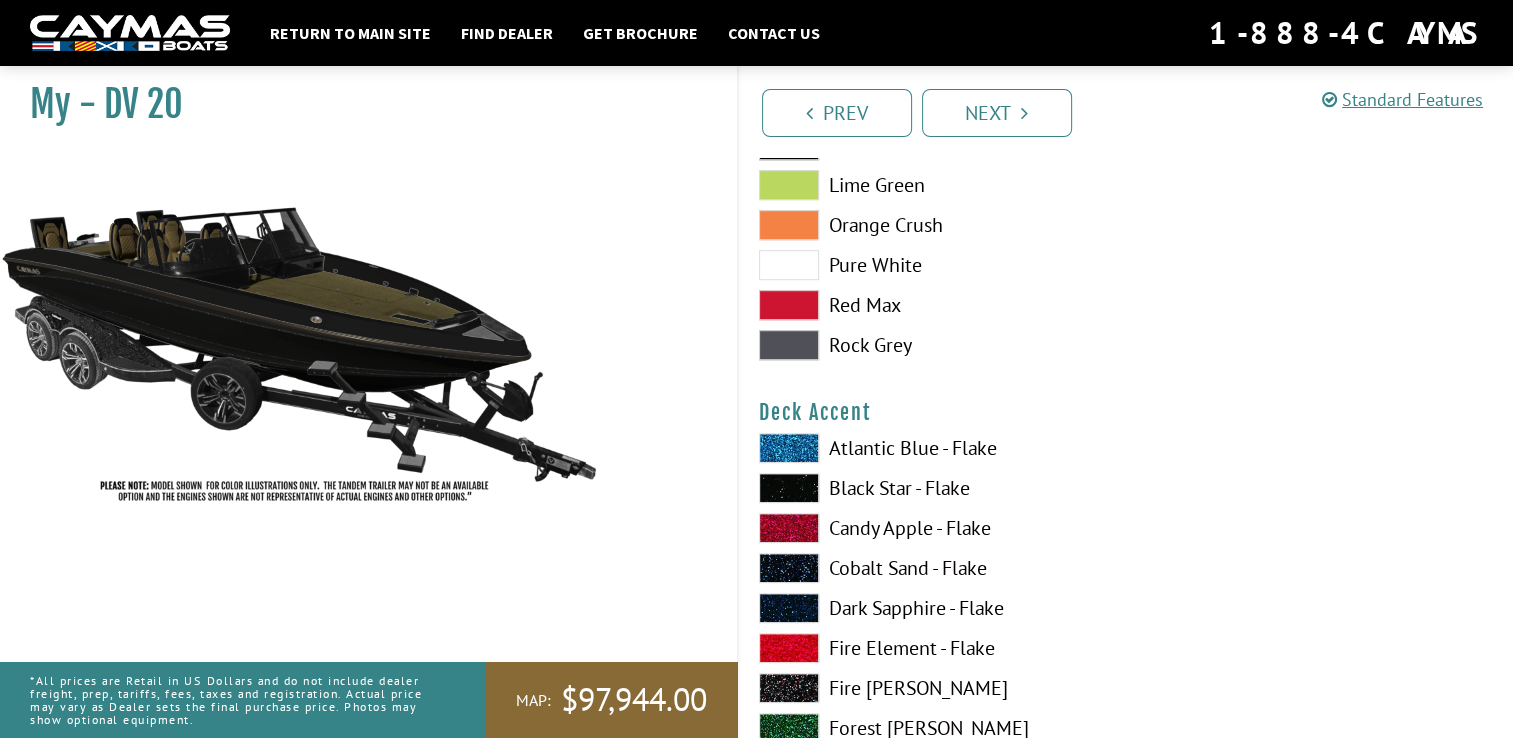 scroll, scrollTop: 1178, scrollLeft: 0, axis: vertical 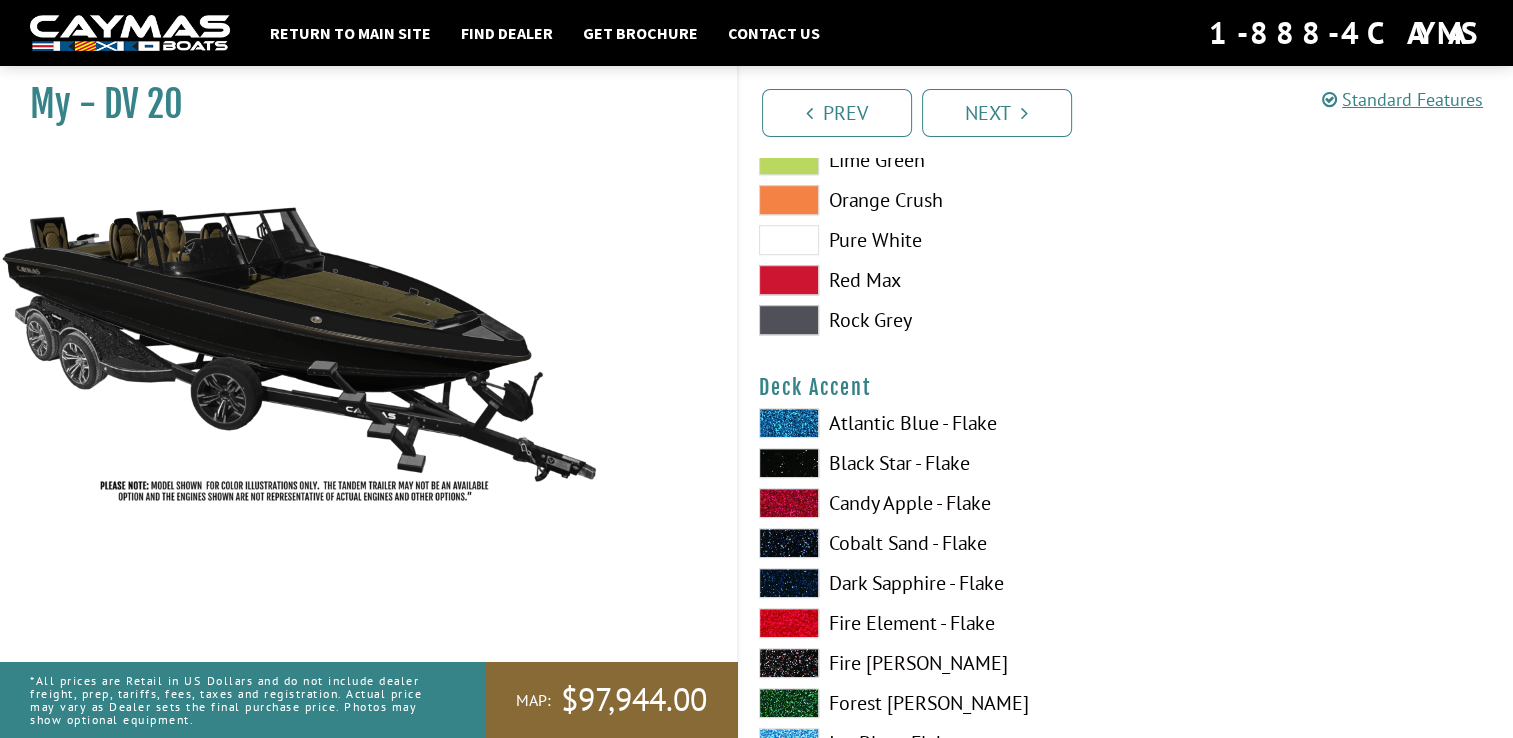 click at bounding box center (789, 423) 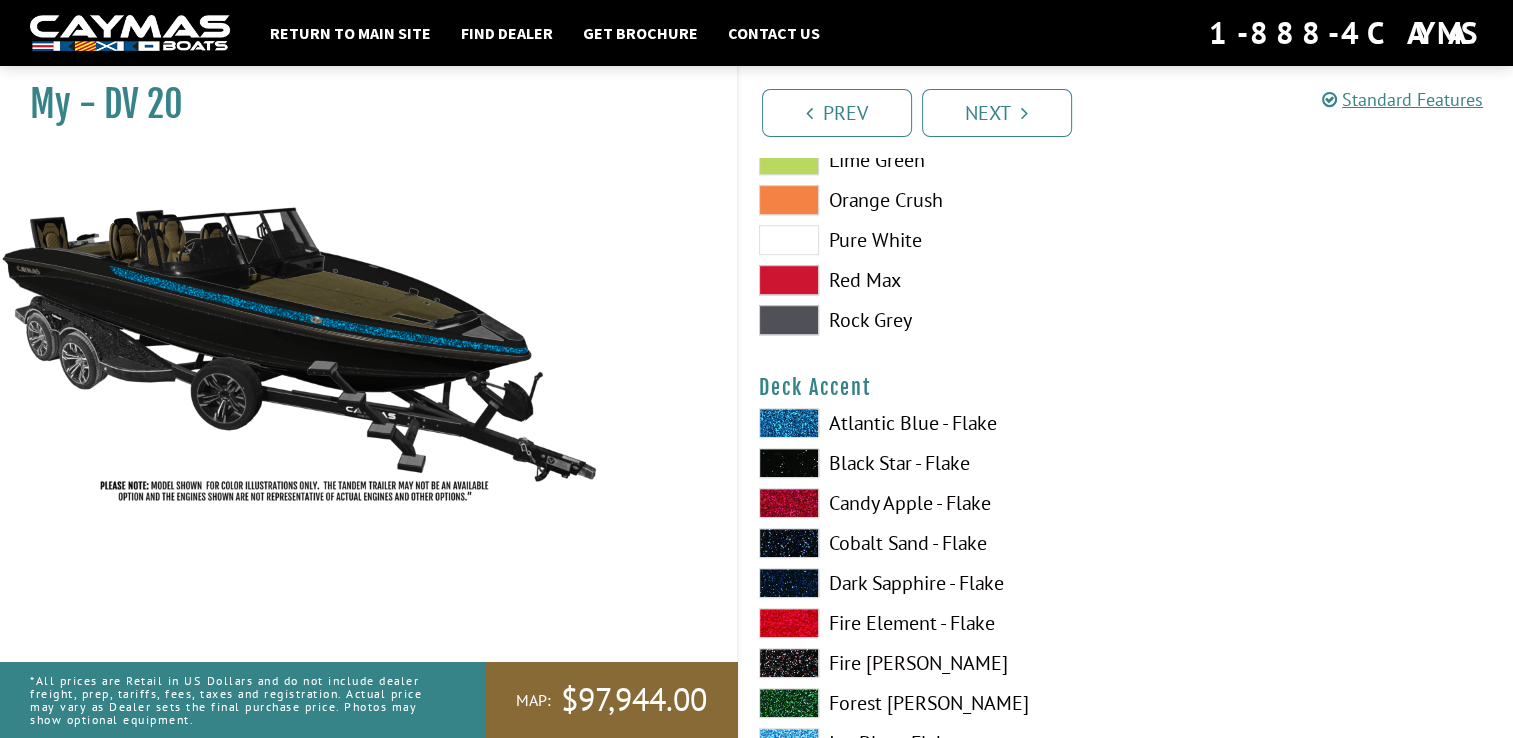 click at bounding box center [789, 423] 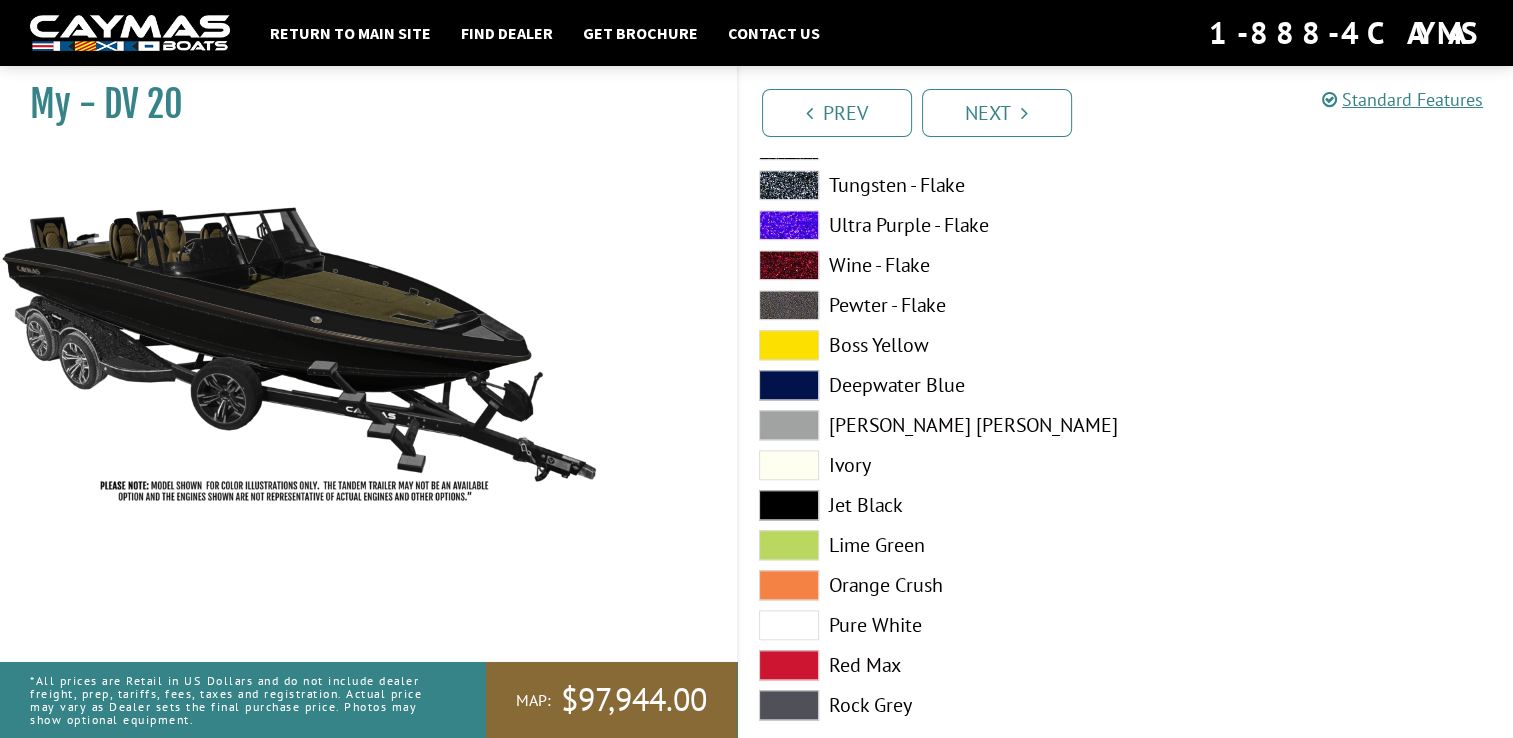 scroll, scrollTop: 2040, scrollLeft: 0, axis: vertical 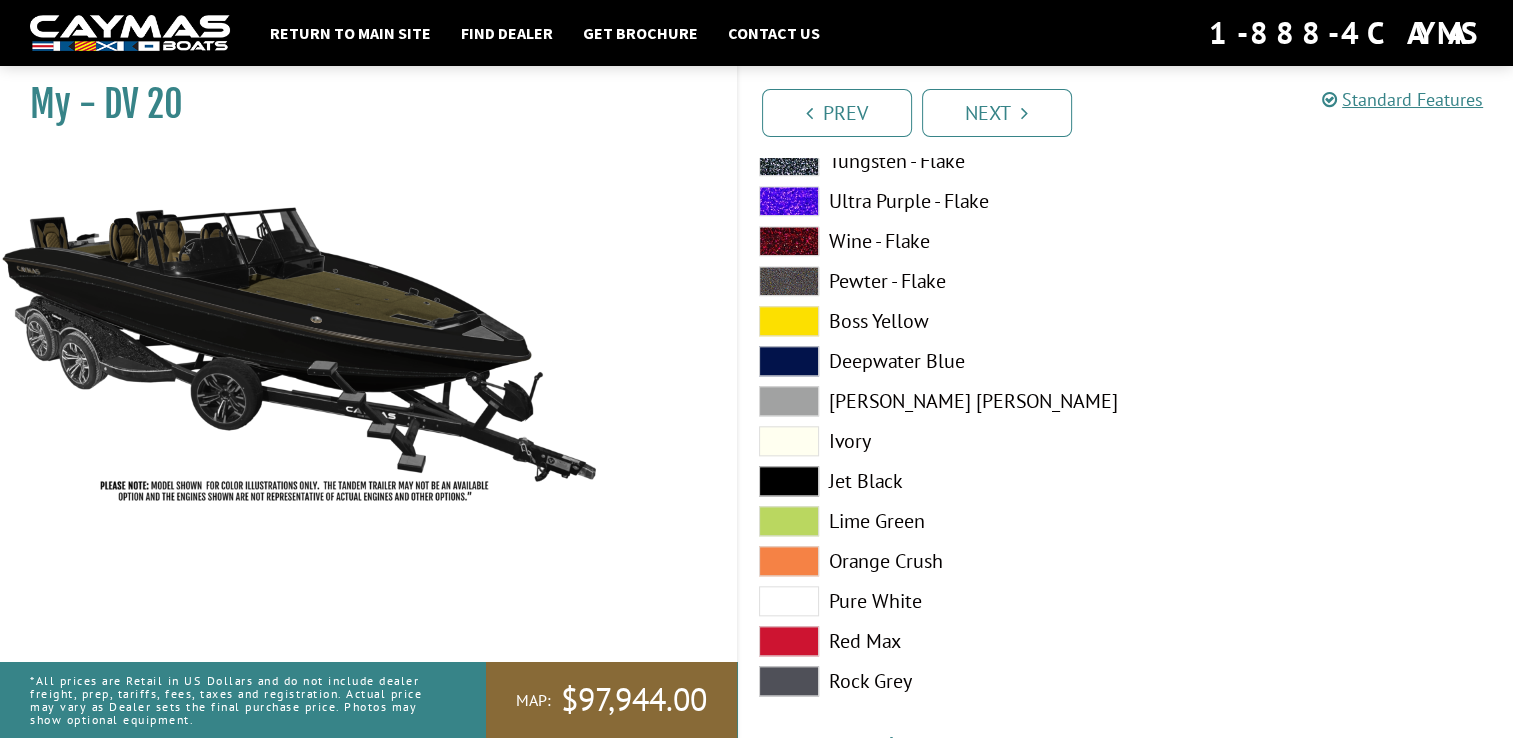 click at bounding box center (789, 481) 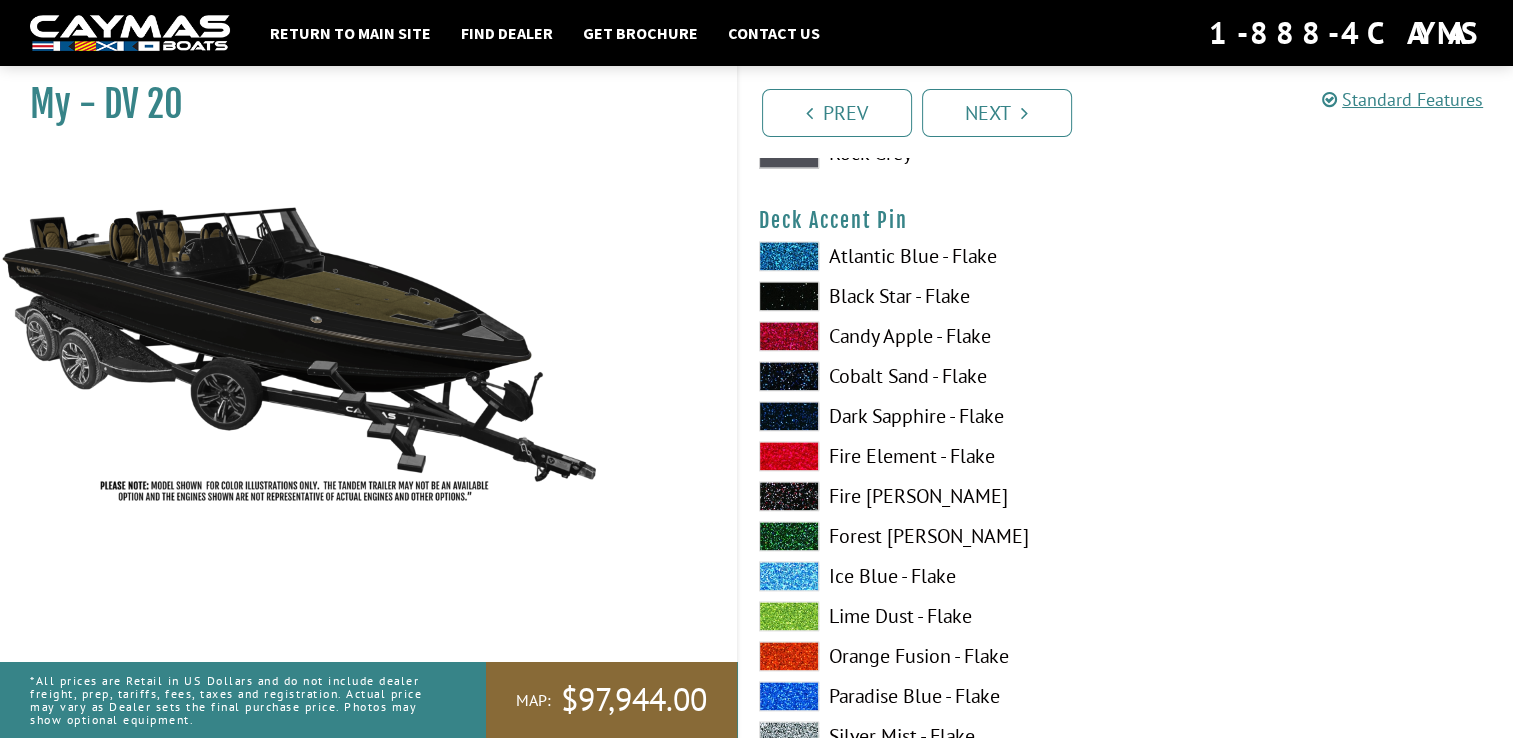 scroll, scrollTop: 2580, scrollLeft: 0, axis: vertical 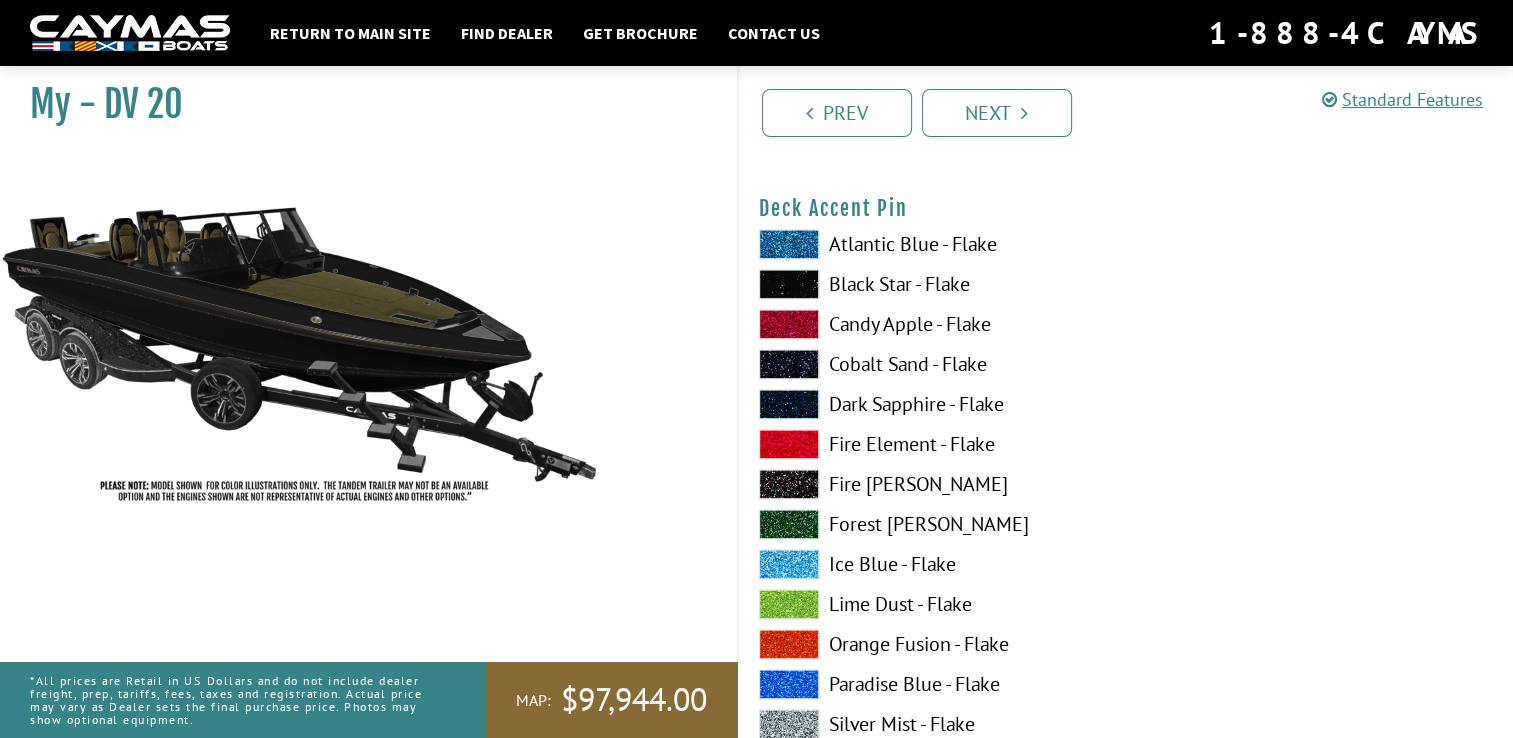 click at bounding box center (789, 284) 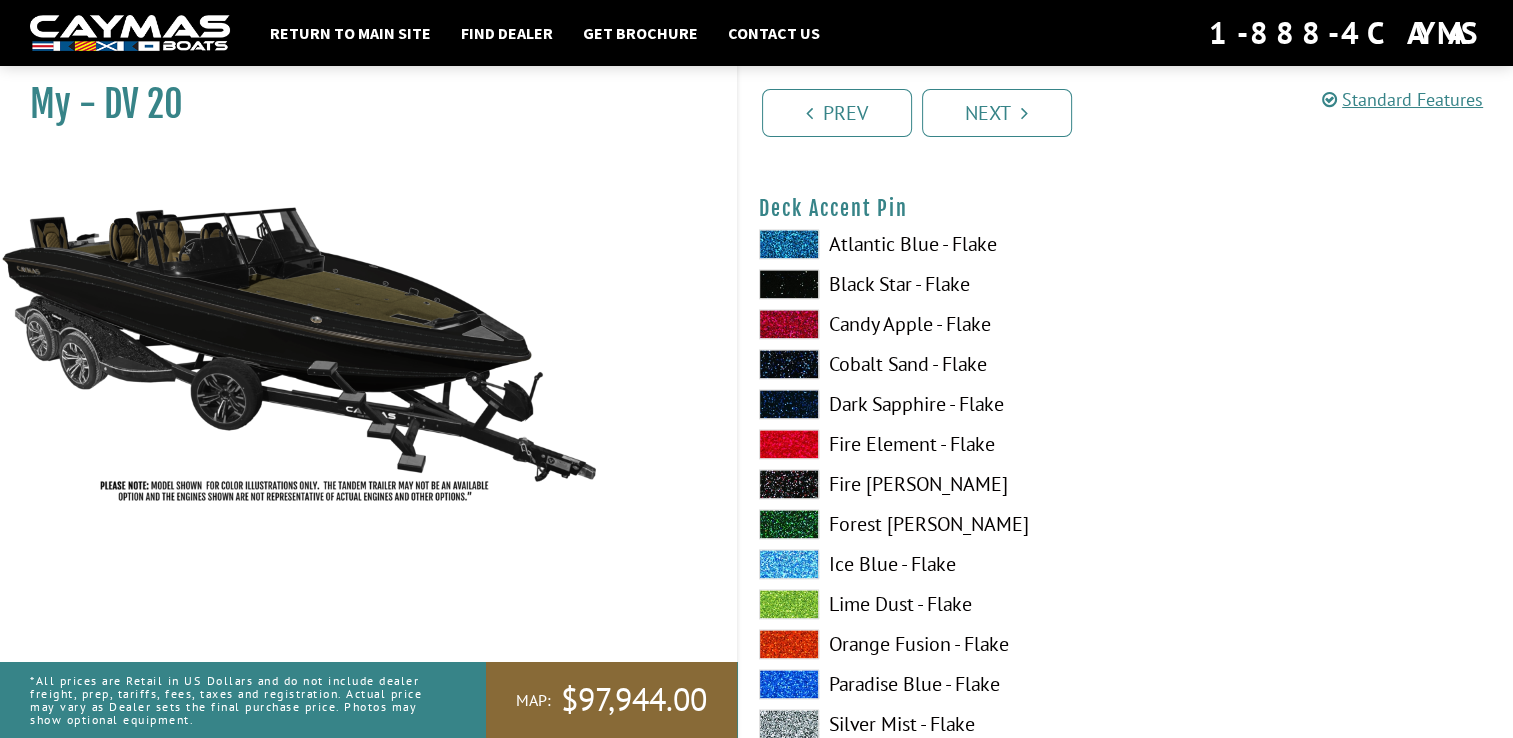 click at bounding box center (789, 324) 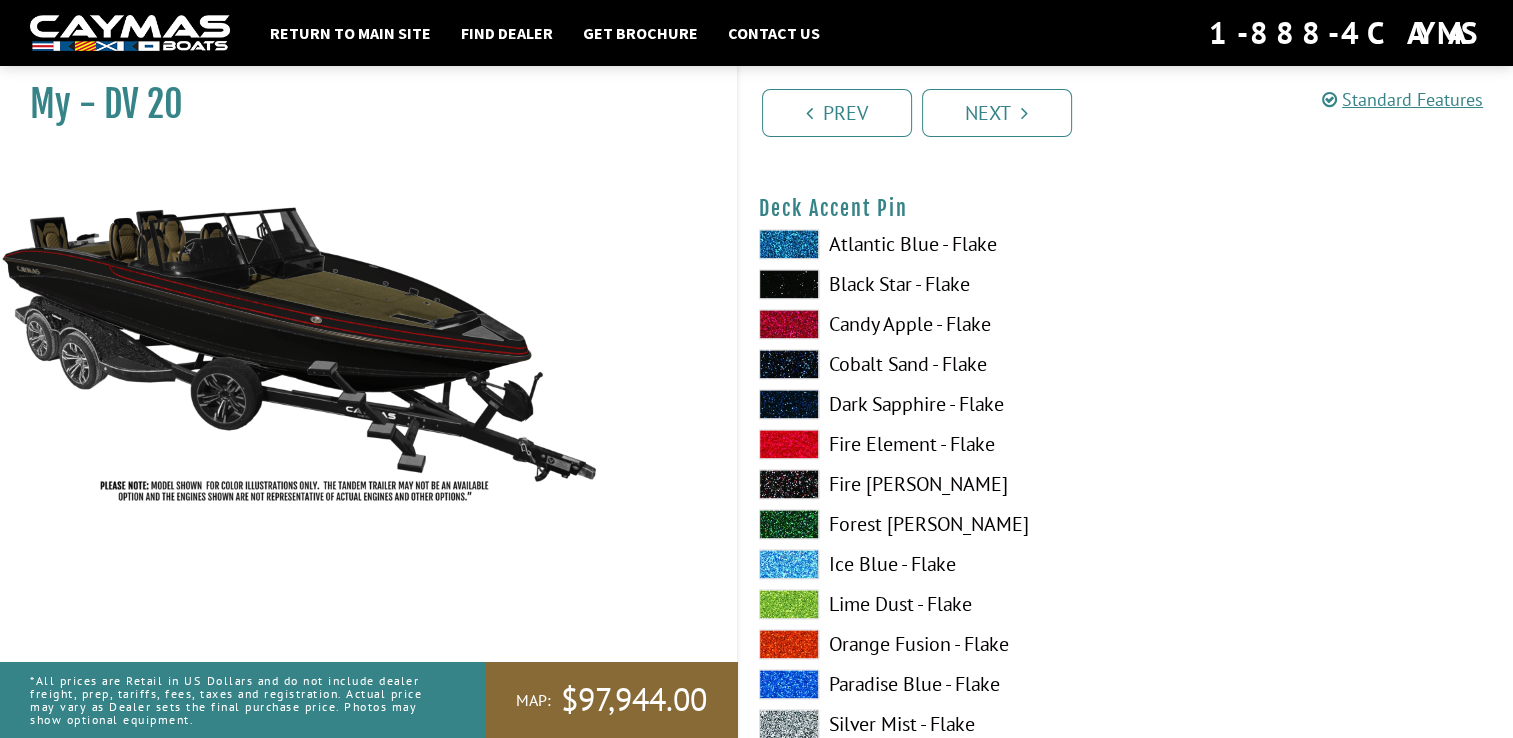 click at bounding box center [789, 284] 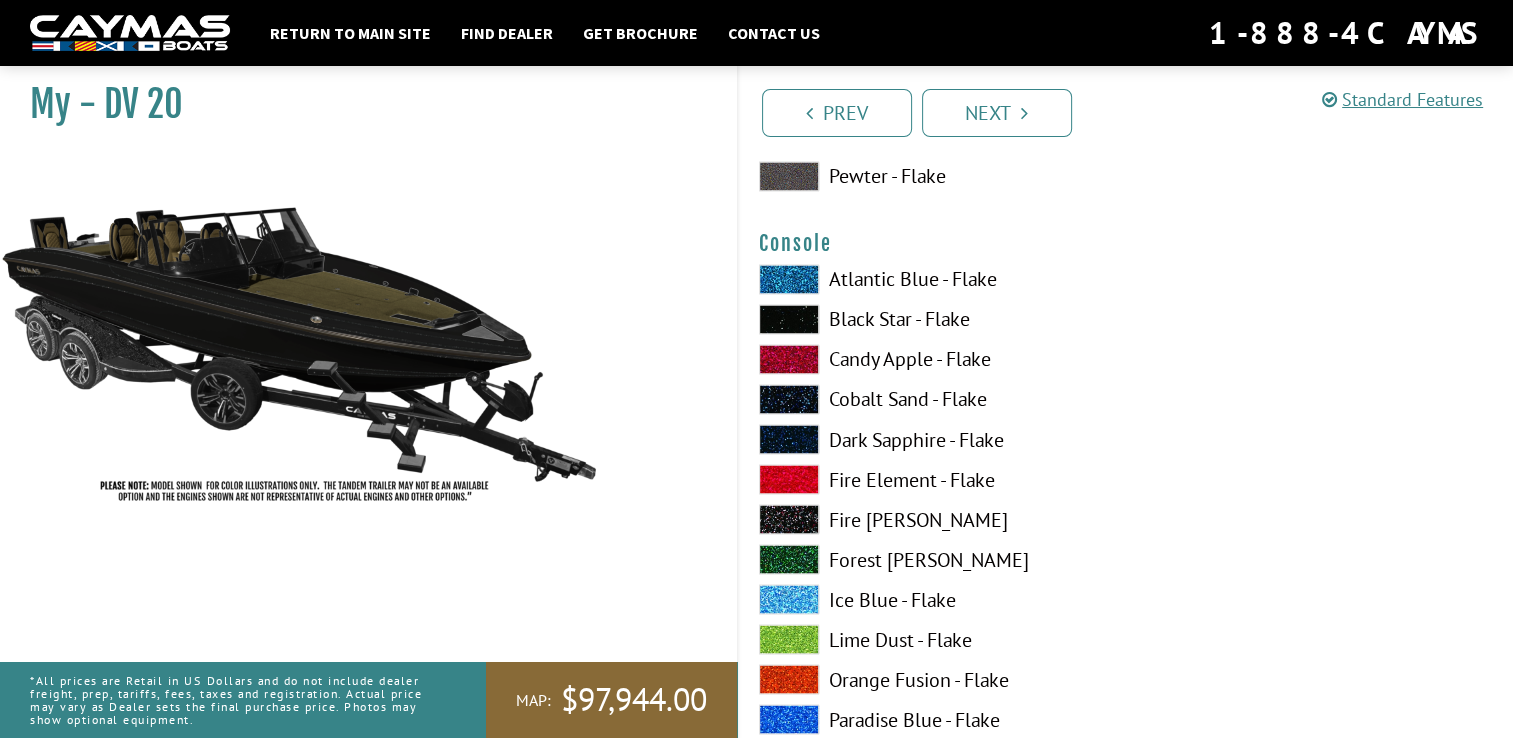 scroll, scrollTop: 3392, scrollLeft: 0, axis: vertical 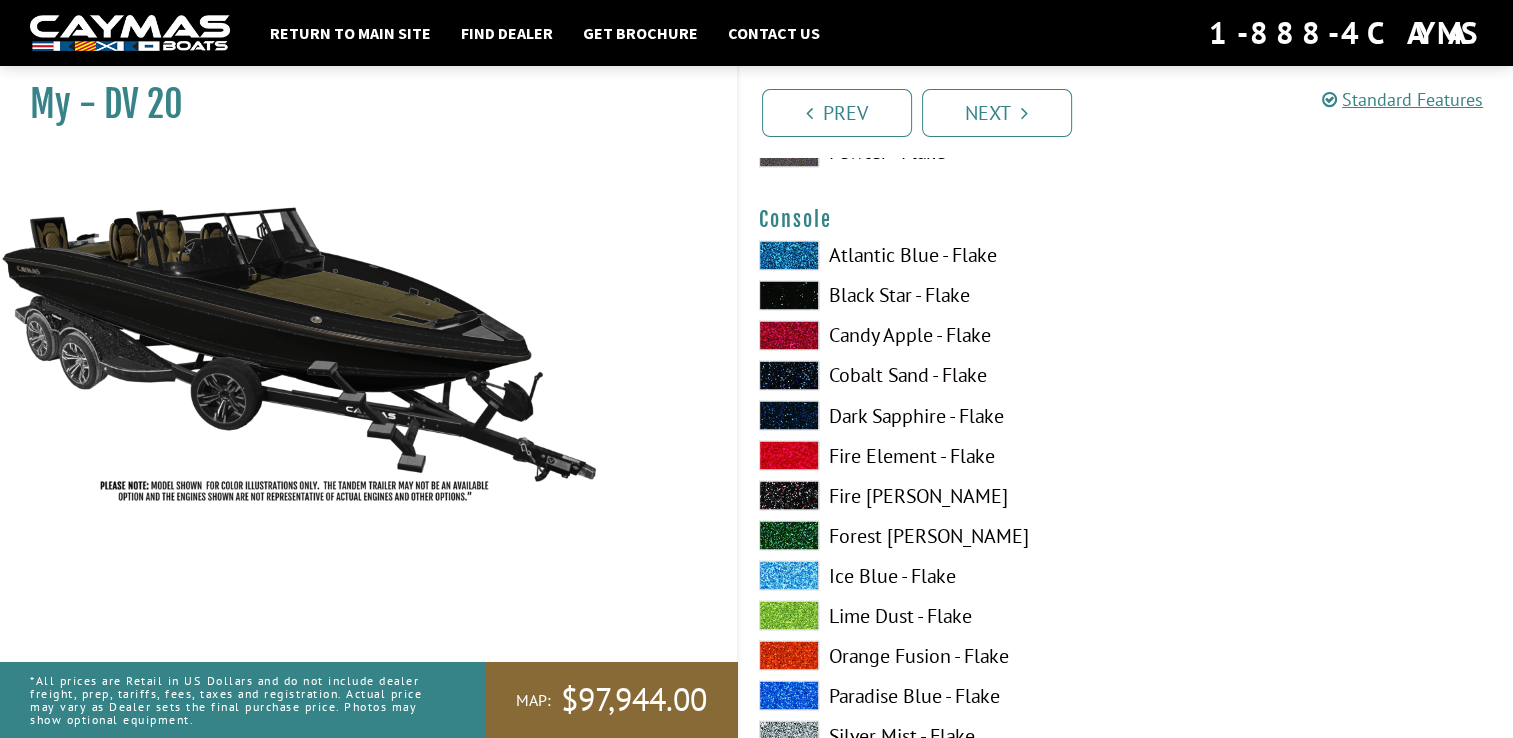 click at bounding box center [789, 295] 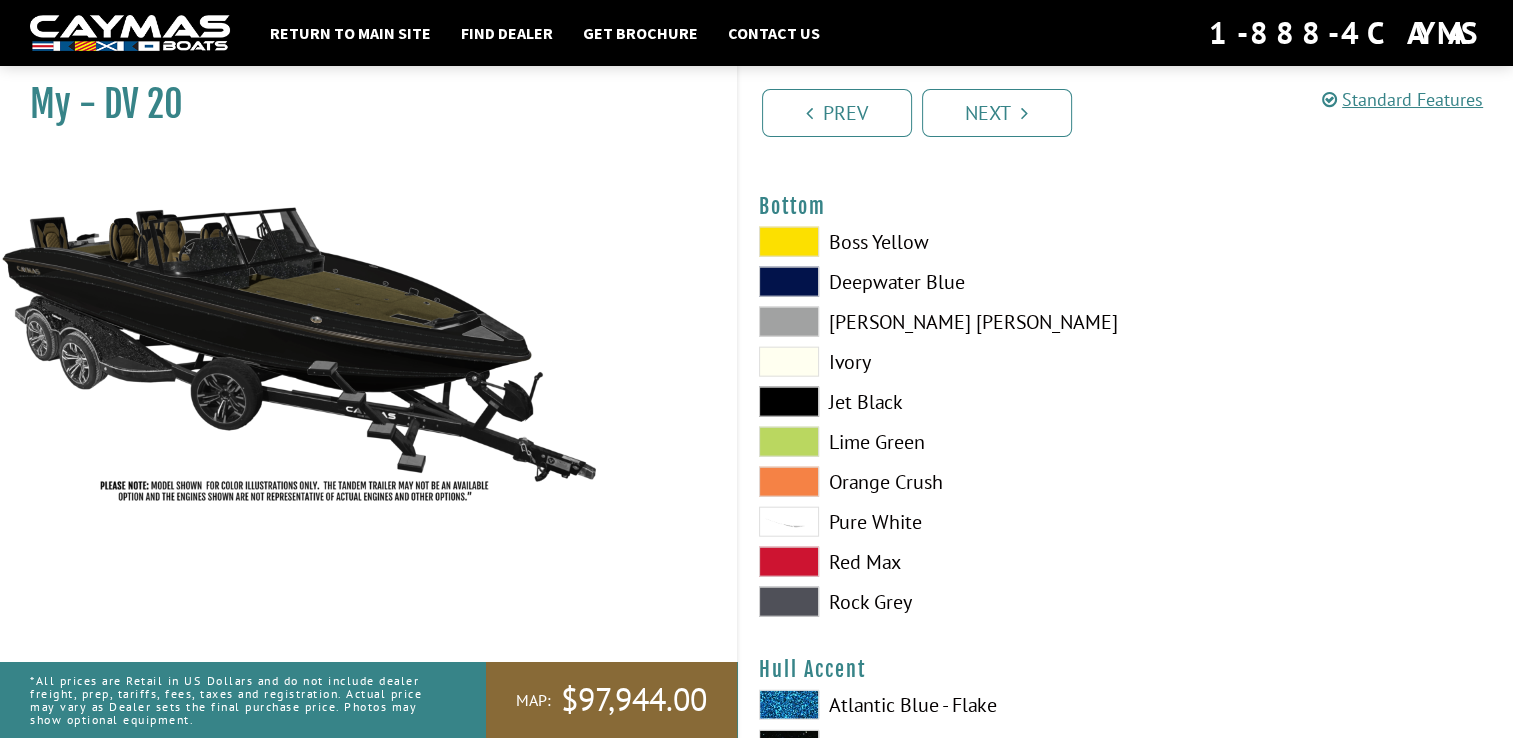 scroll, scrollTop: 4652, scrollLeft: 0, axis: vertical 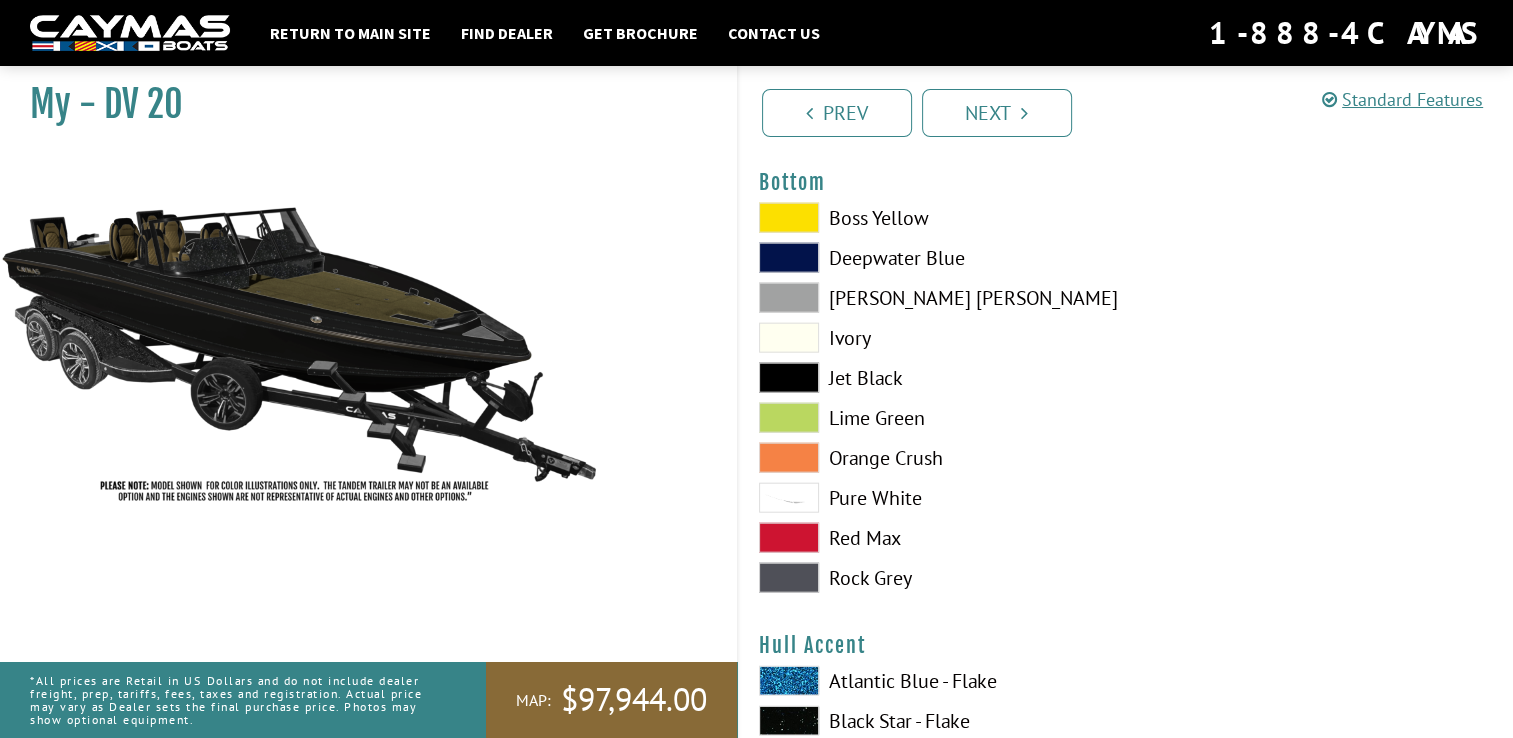 click at bounding box center [789, 378] 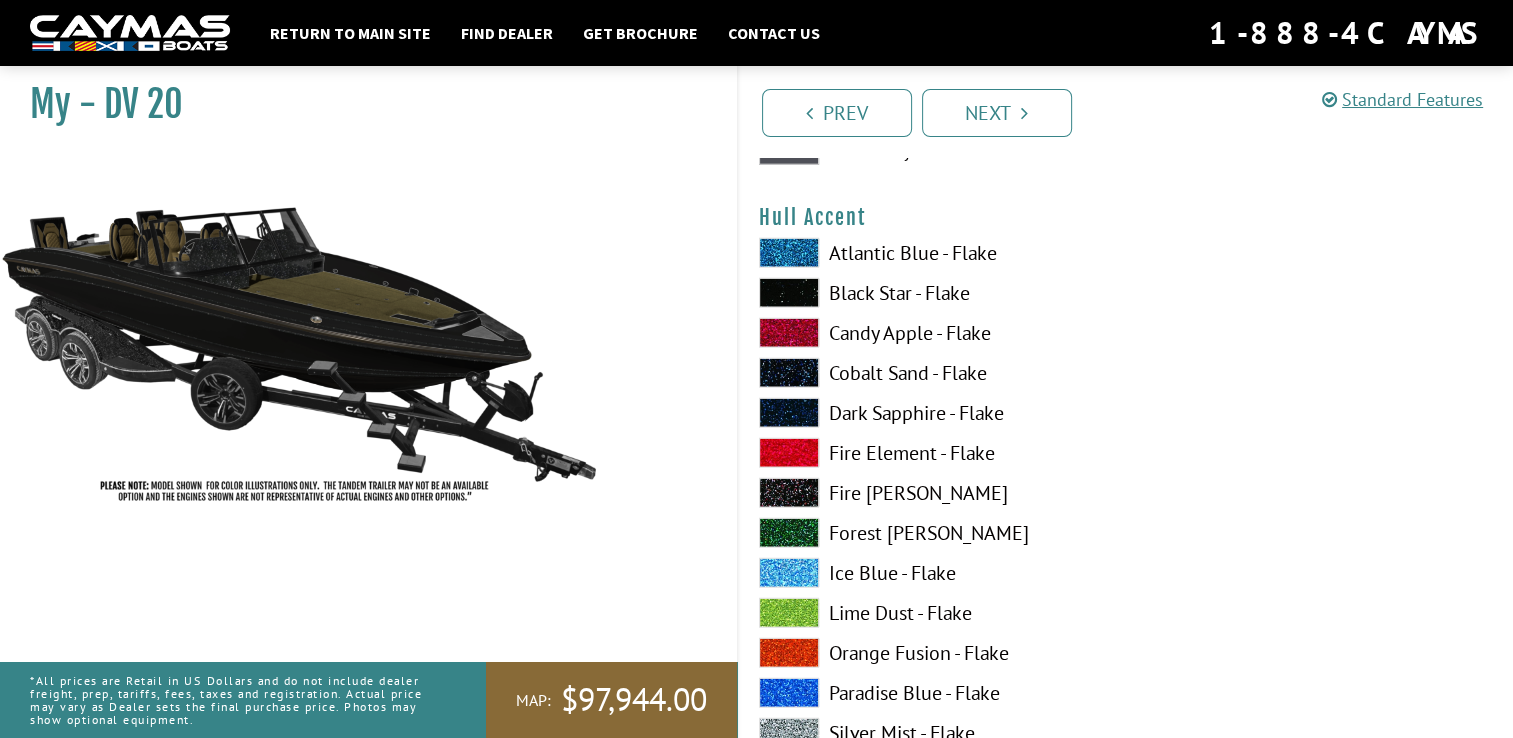scroll, scrollTop: 5092, scrollLeft: 0, axis: vertical 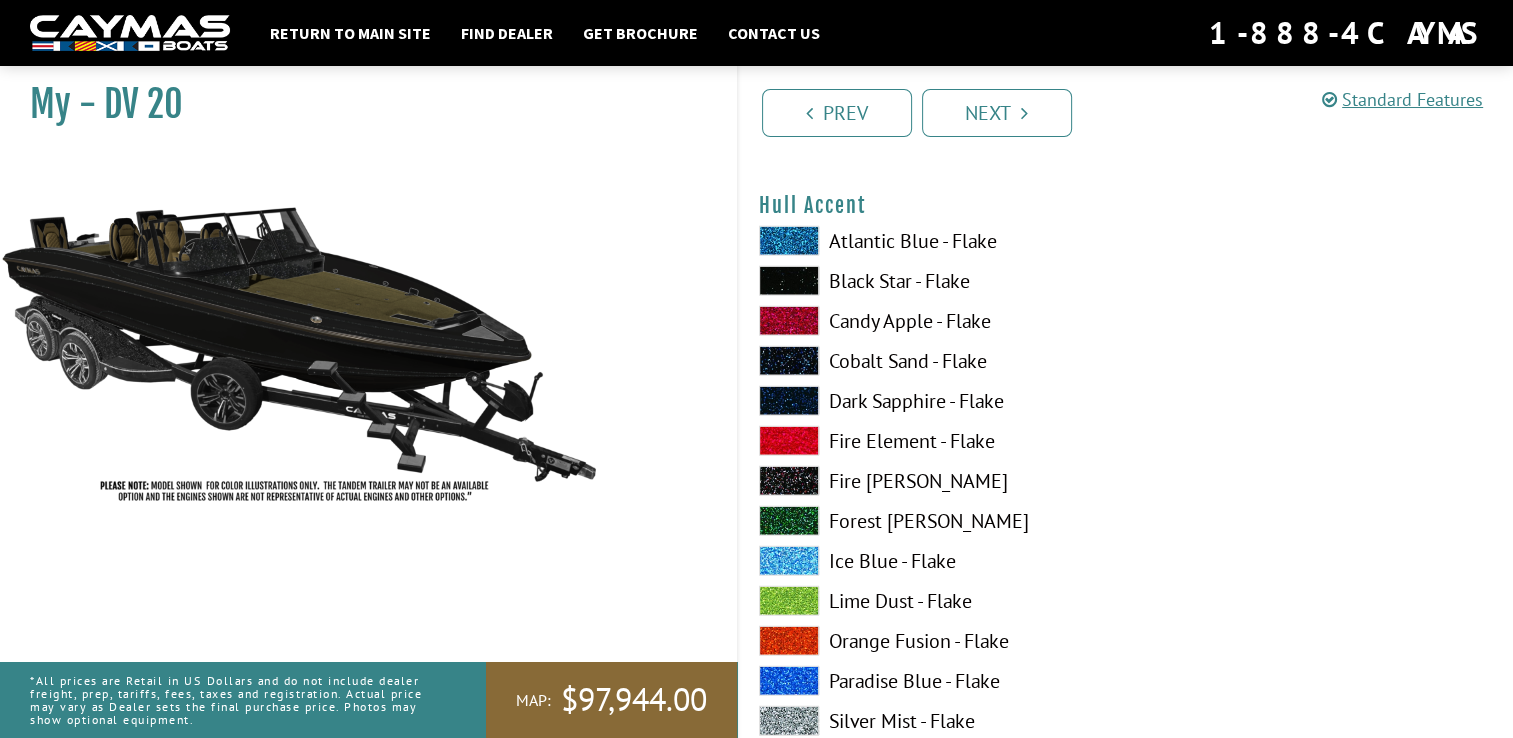 click at bounding box center [789, 241] 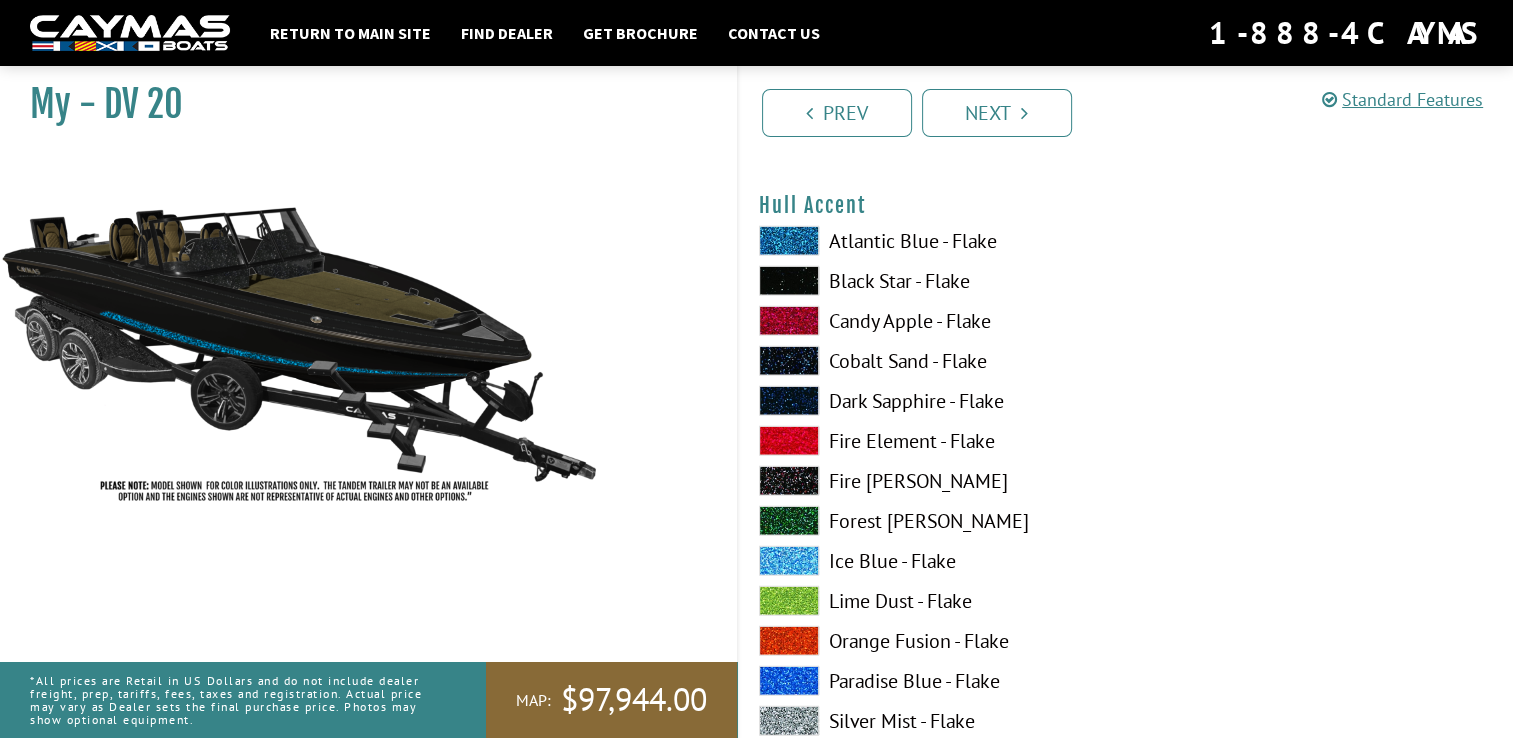 click at bounding box center [789, 241] 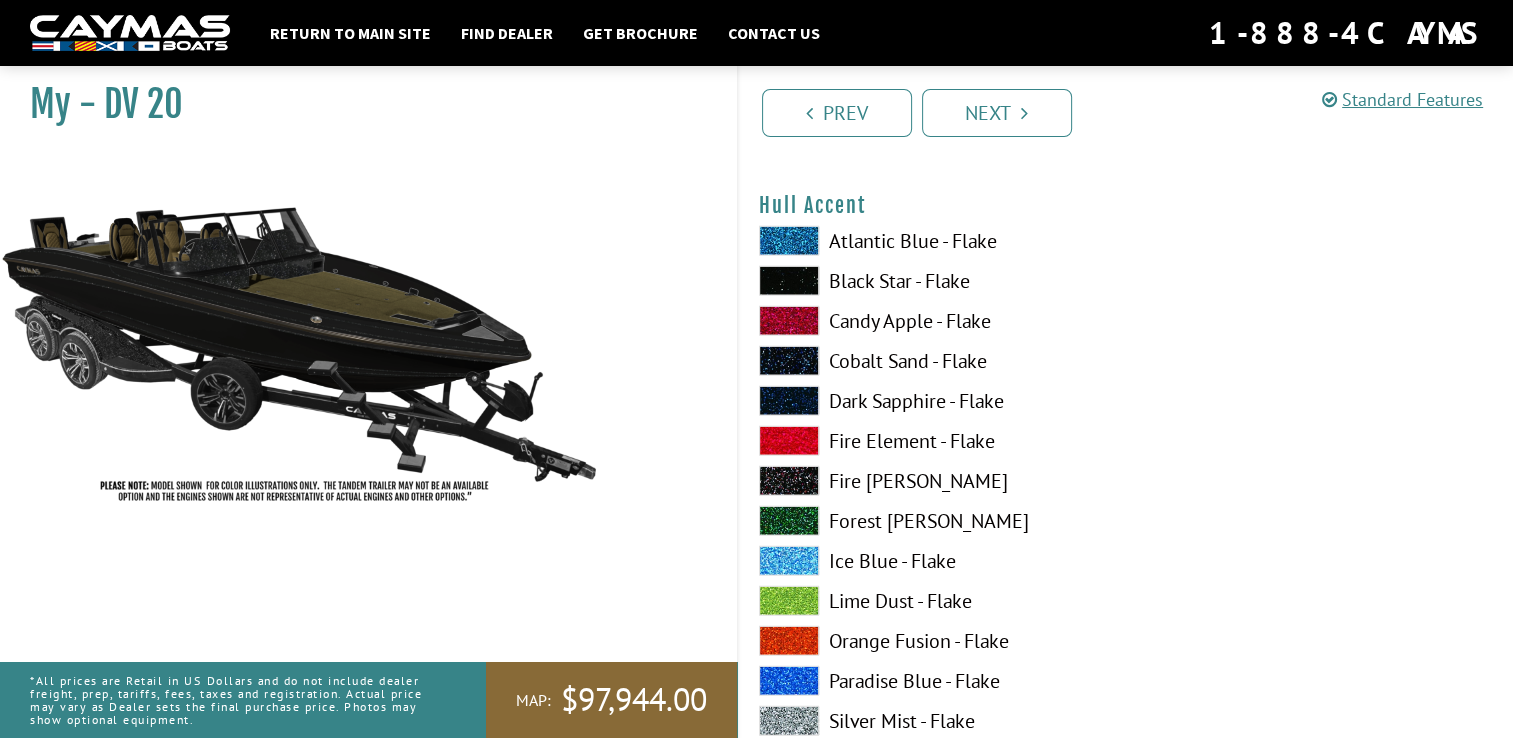 click at bounding box center [789, 281] 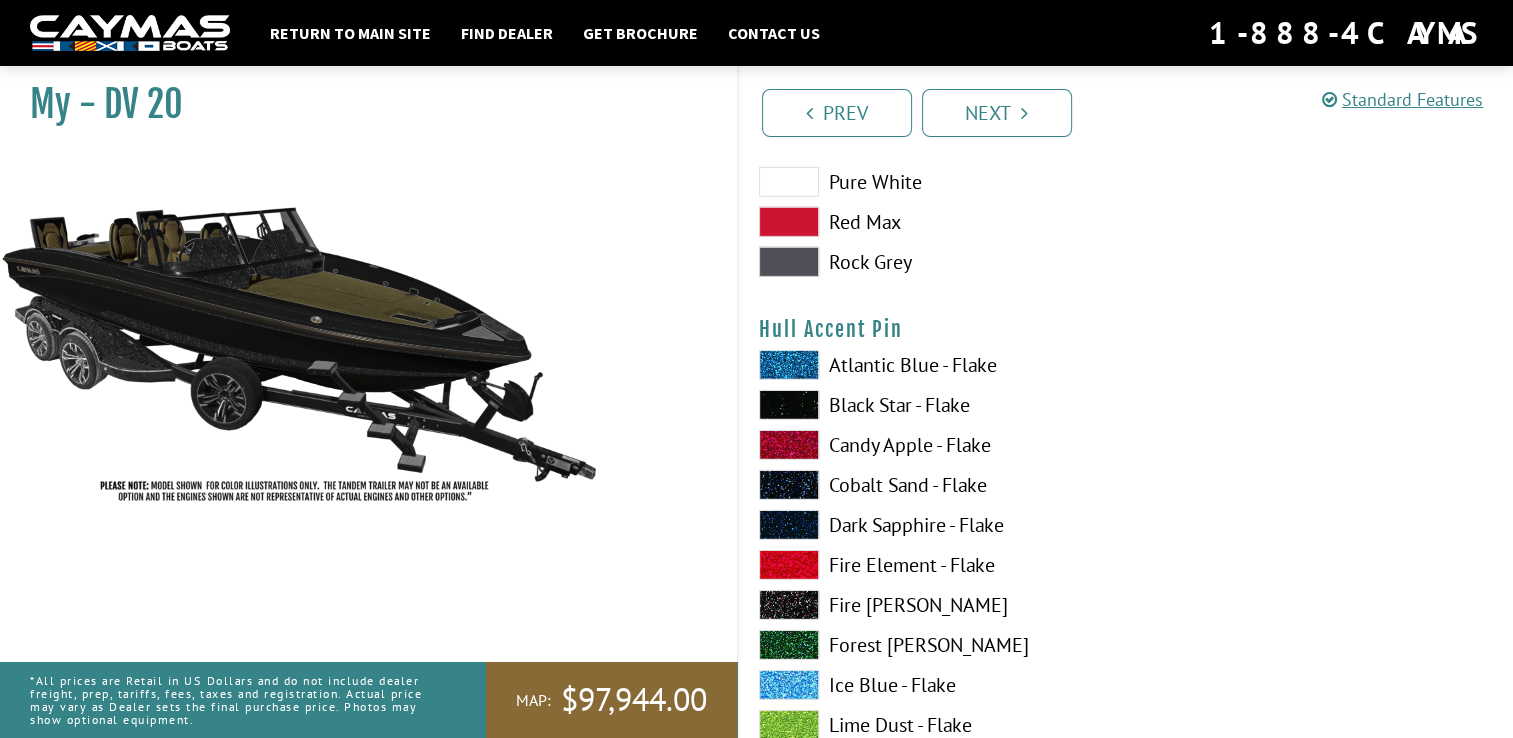 scroll, scrollTop: 6203, scrollLeft: 0, axis: vertical 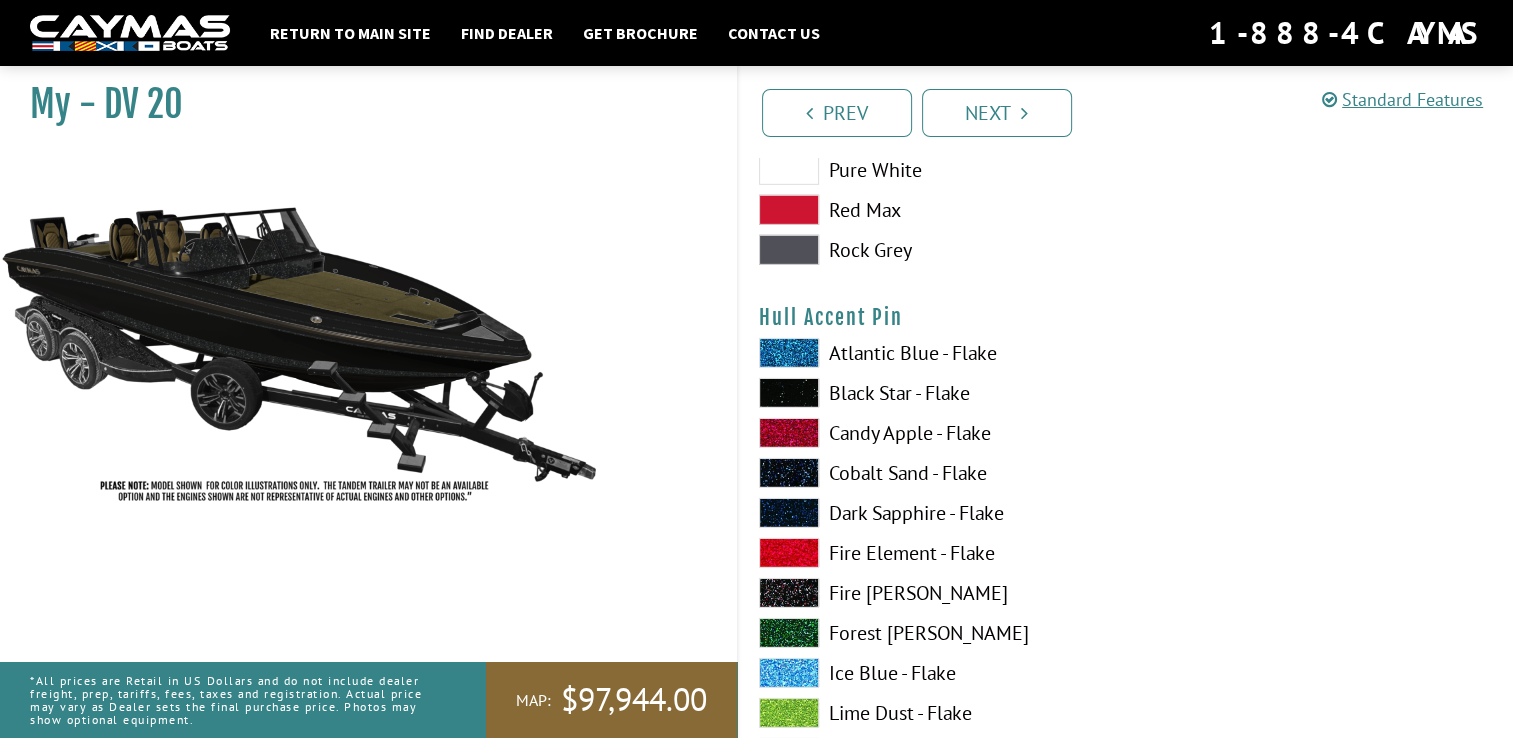 click at bounding box center (789, 353) 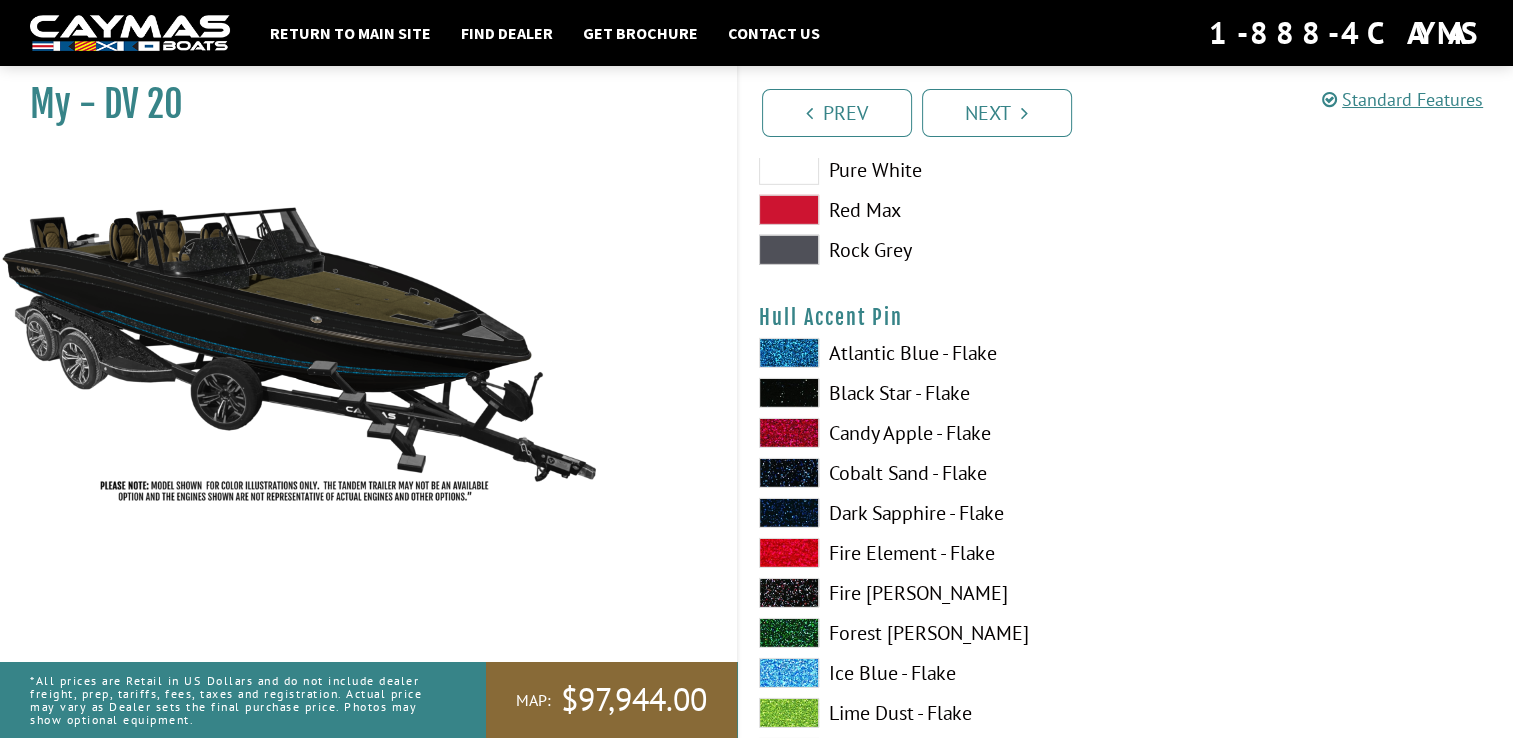 click at bounding box center [789, 433] 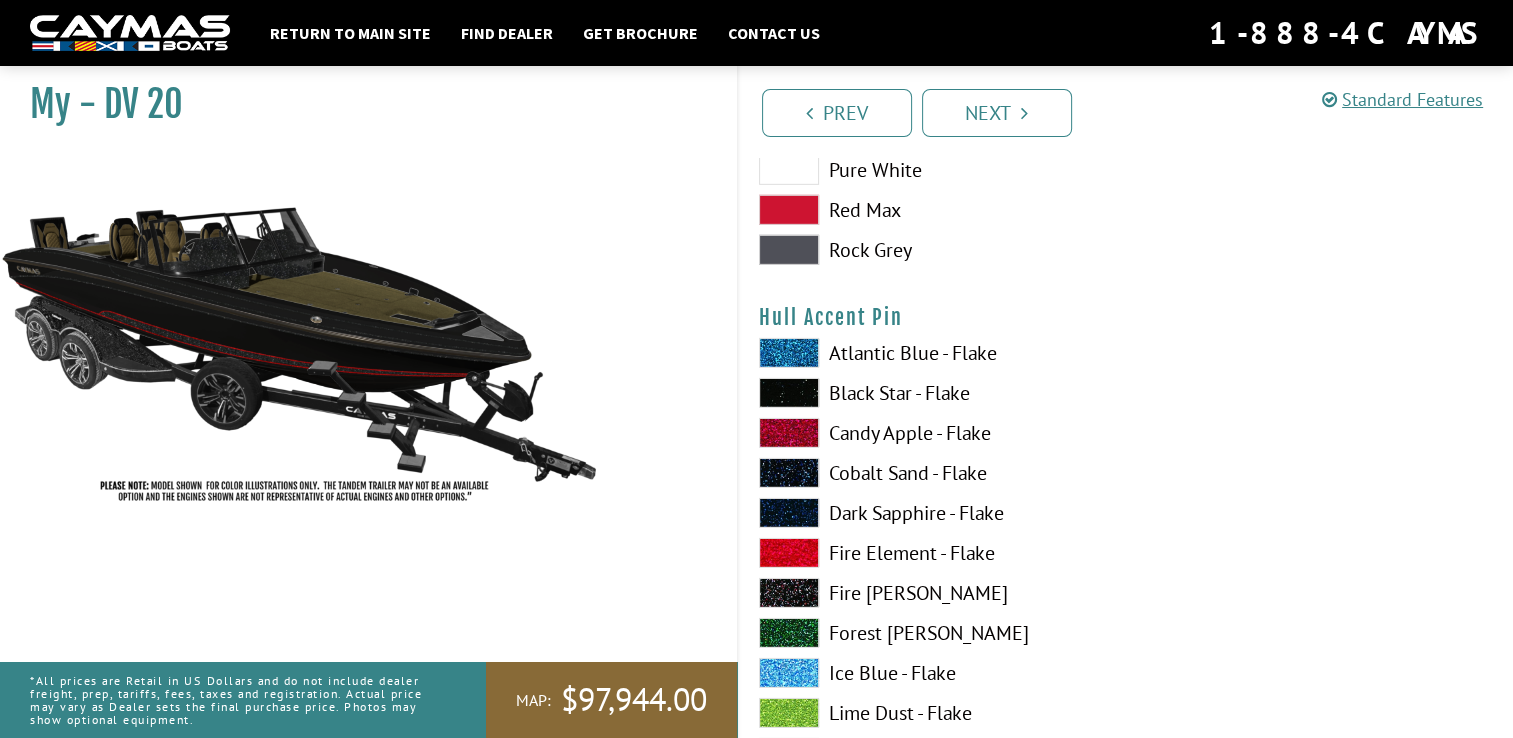 click at bounding box center [789, 393] 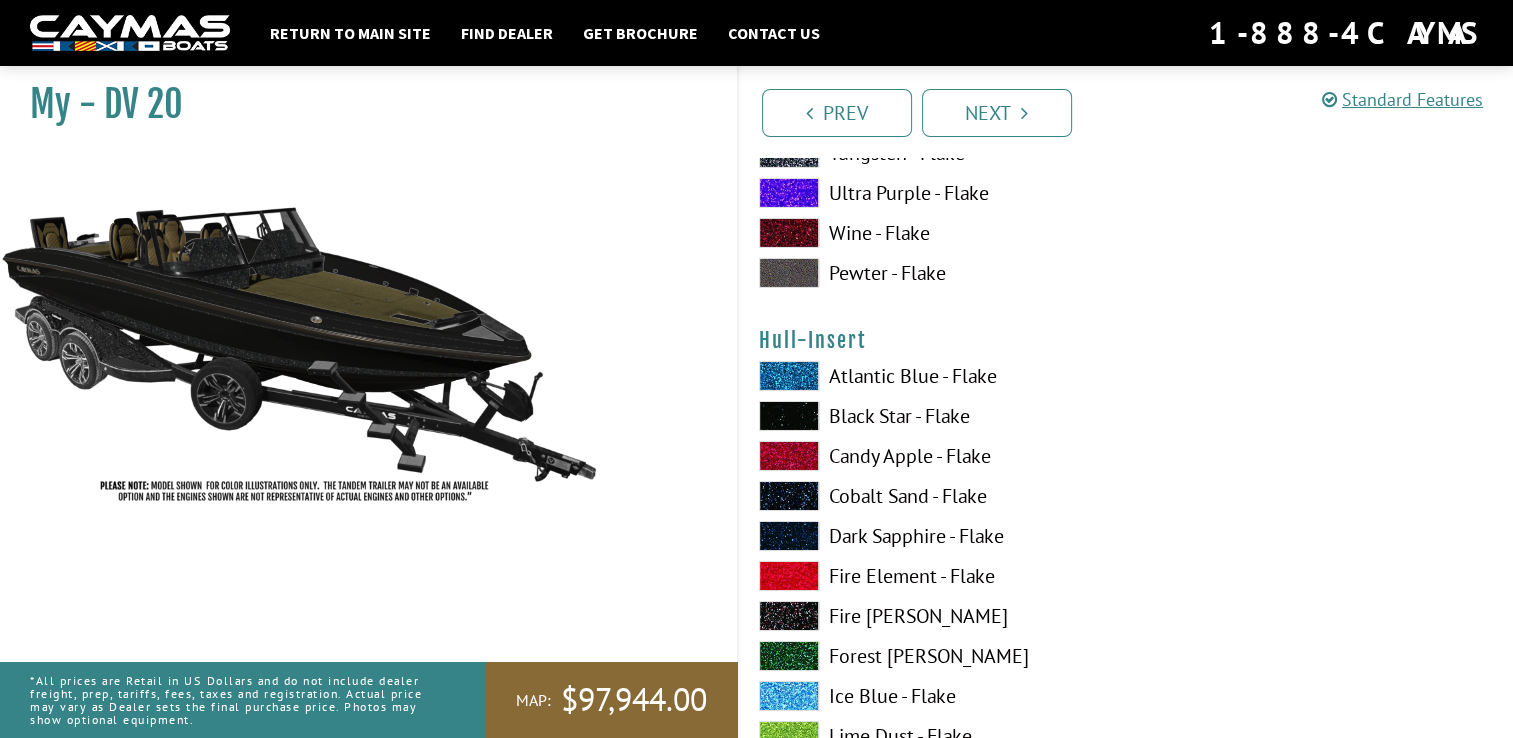 scroll, scrollTop: 7016, scrollLeft: 0, axis: vertical 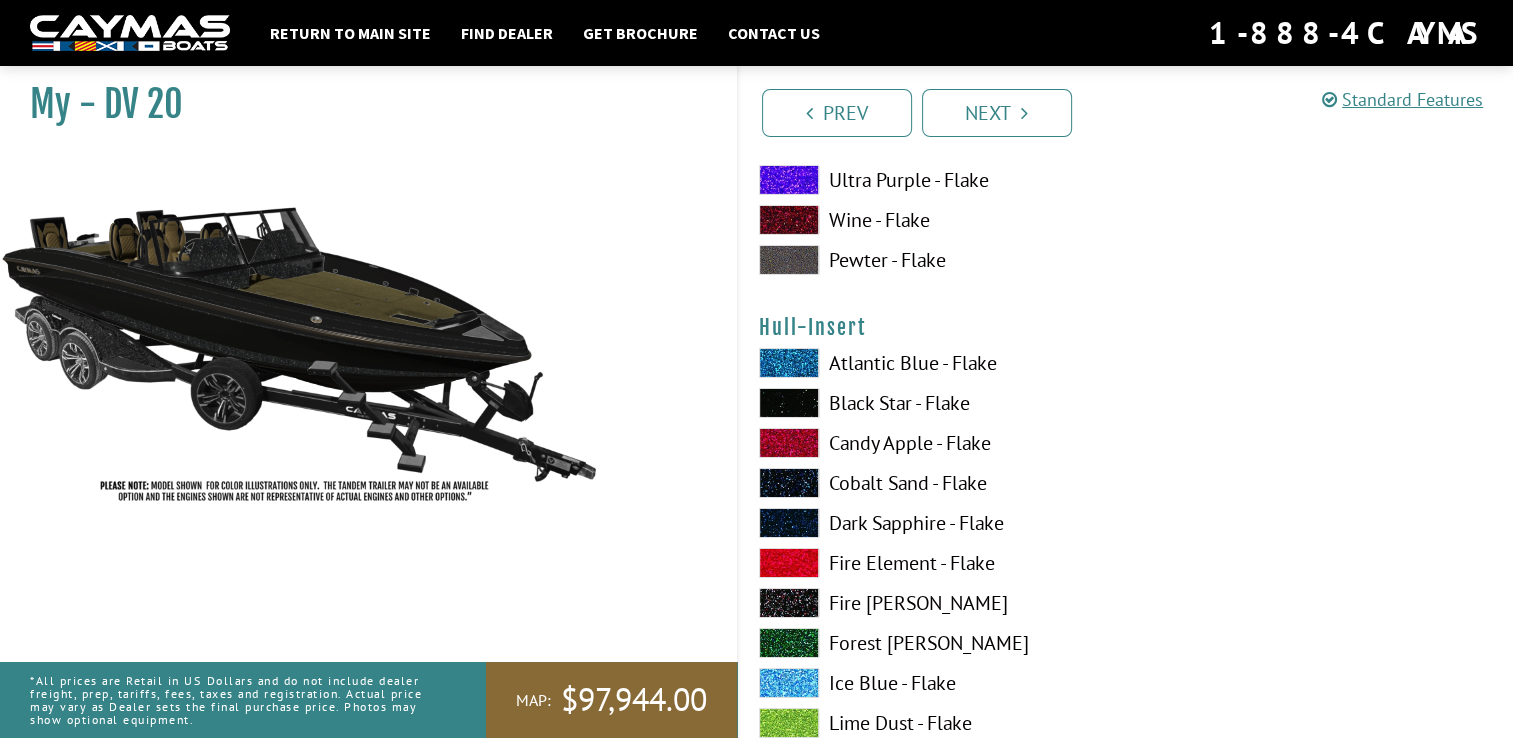 click at bounding box center [789, 443] 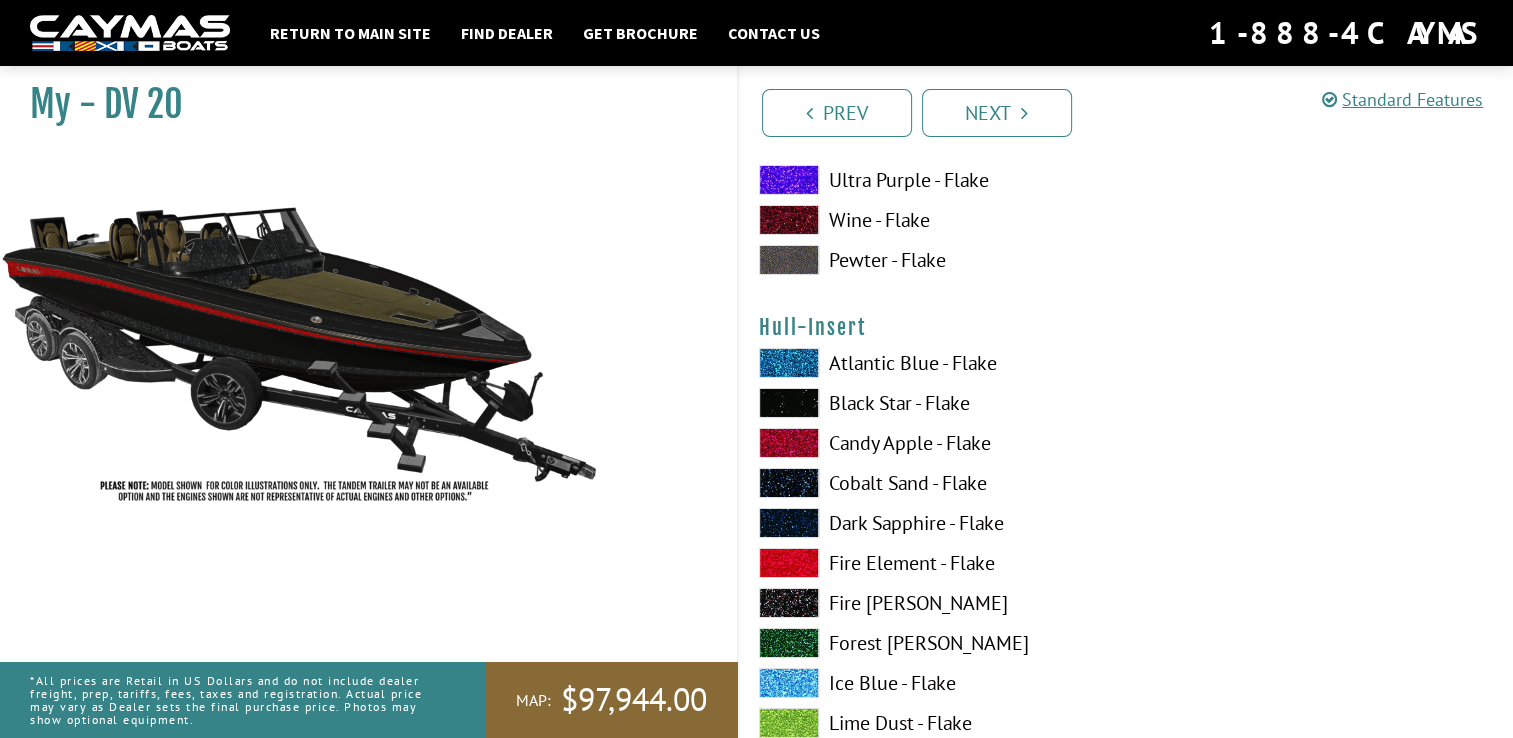 click at bounding box center [789, 403] 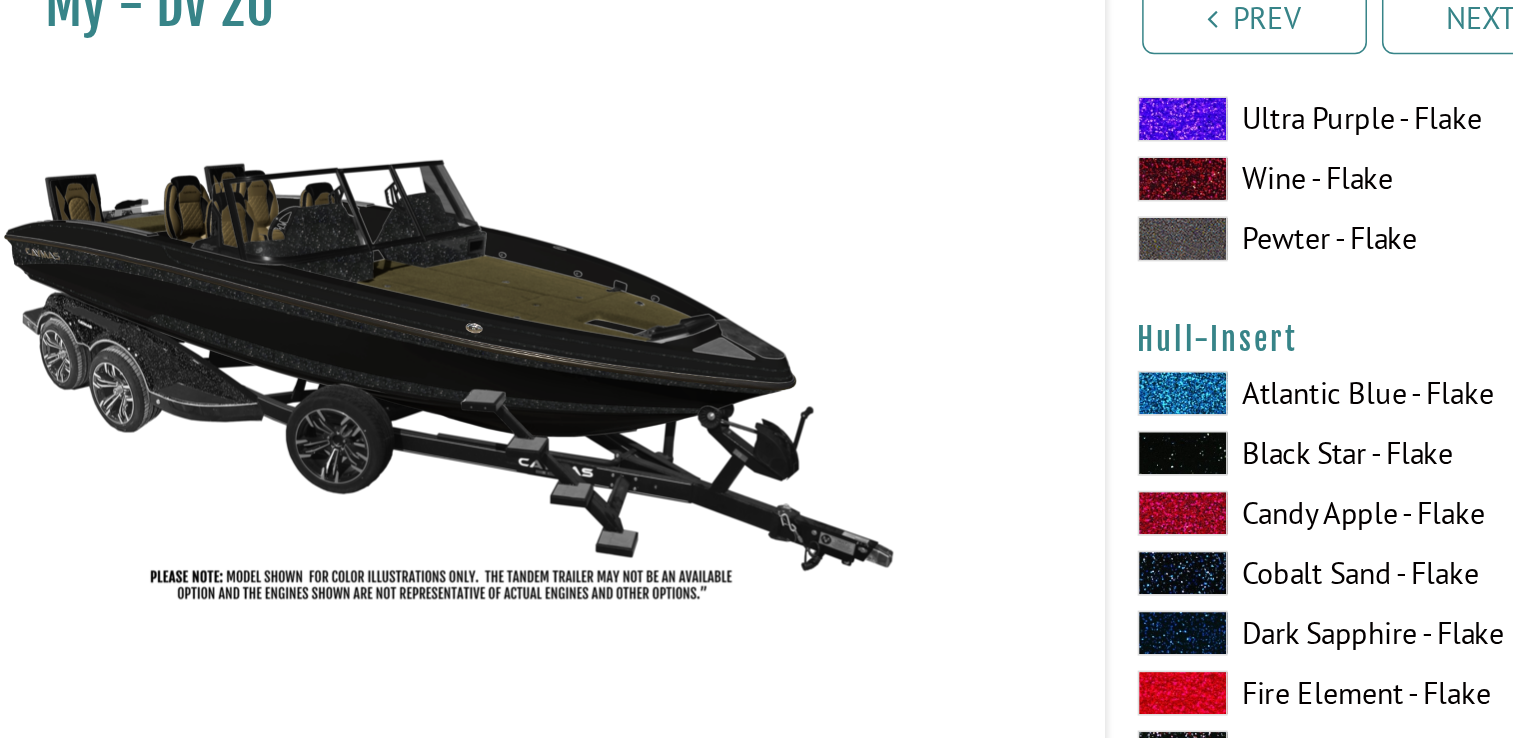 scroll, scrollTop: 7015, scrollLeft: 0, axis: vertical 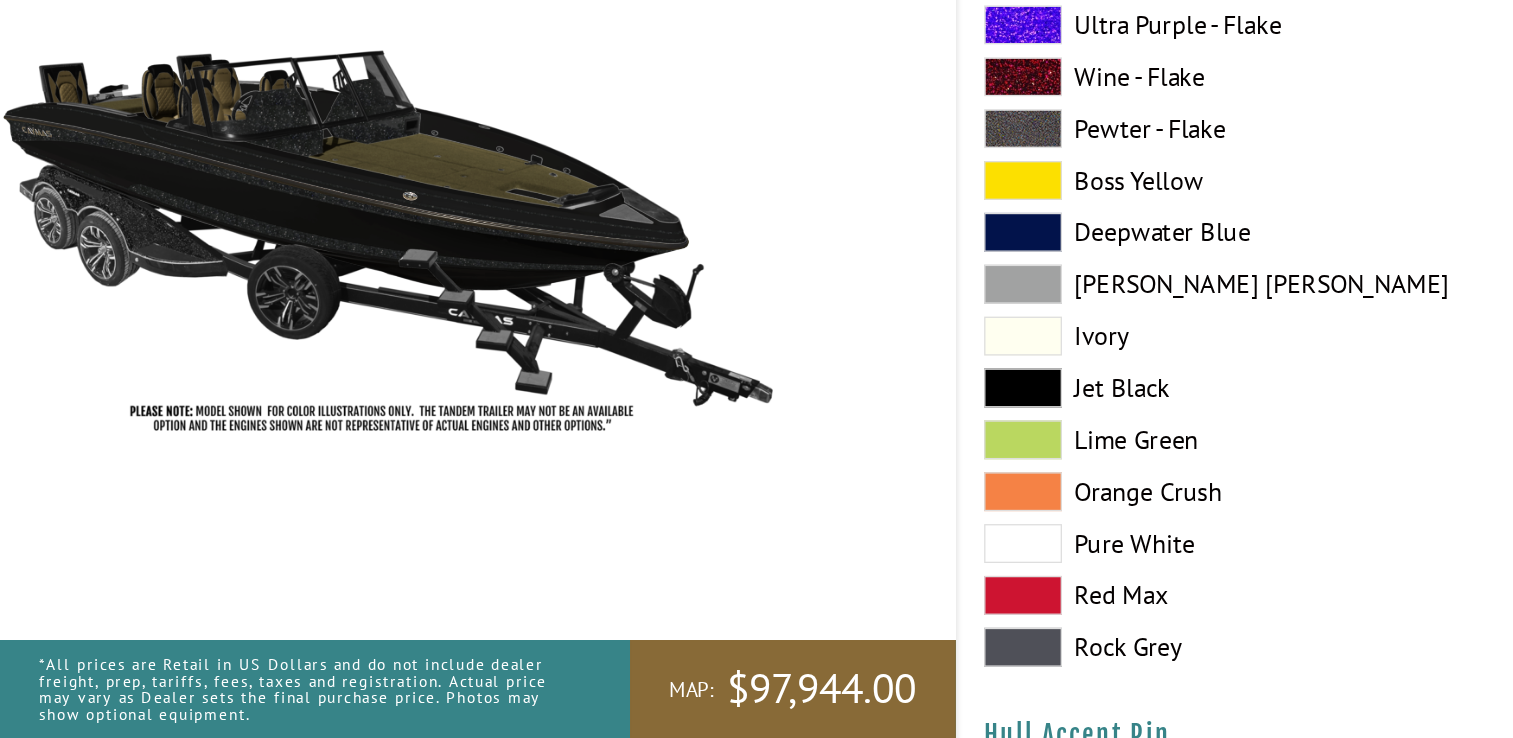 click at bounding box center [789, 468] 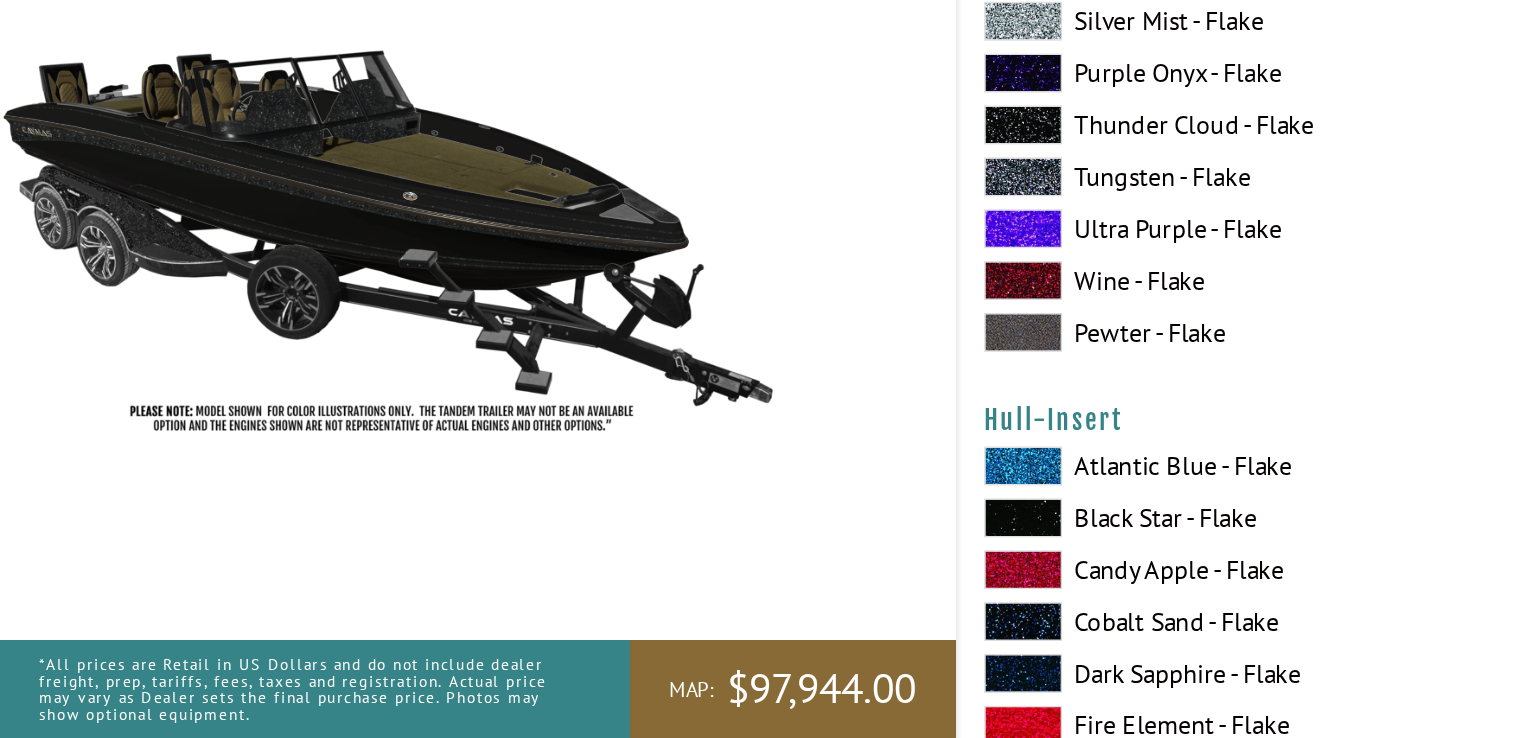 scroll, scrollTop: 6864, scrollLeft: 0, axis: vertical 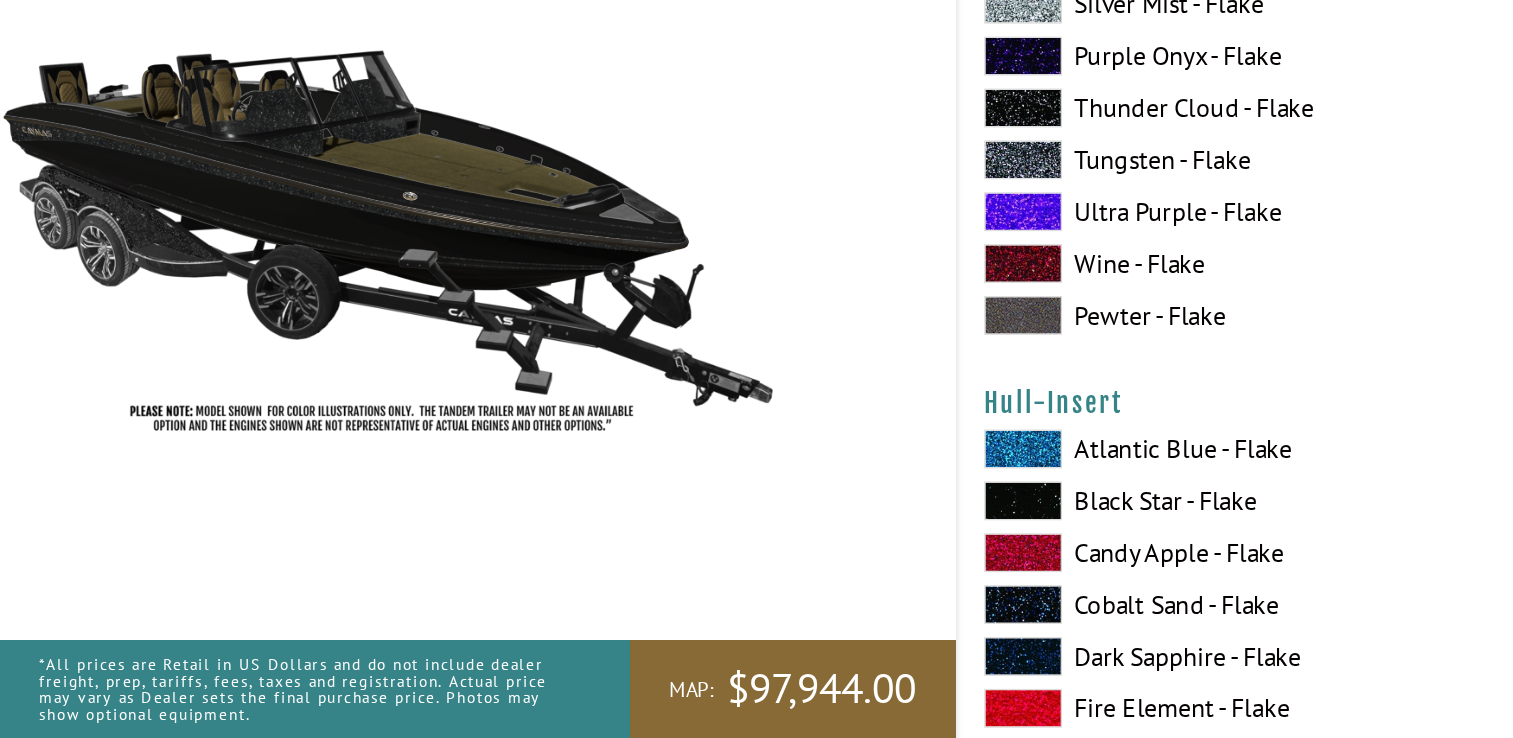 click at bounding box center (789, 515) 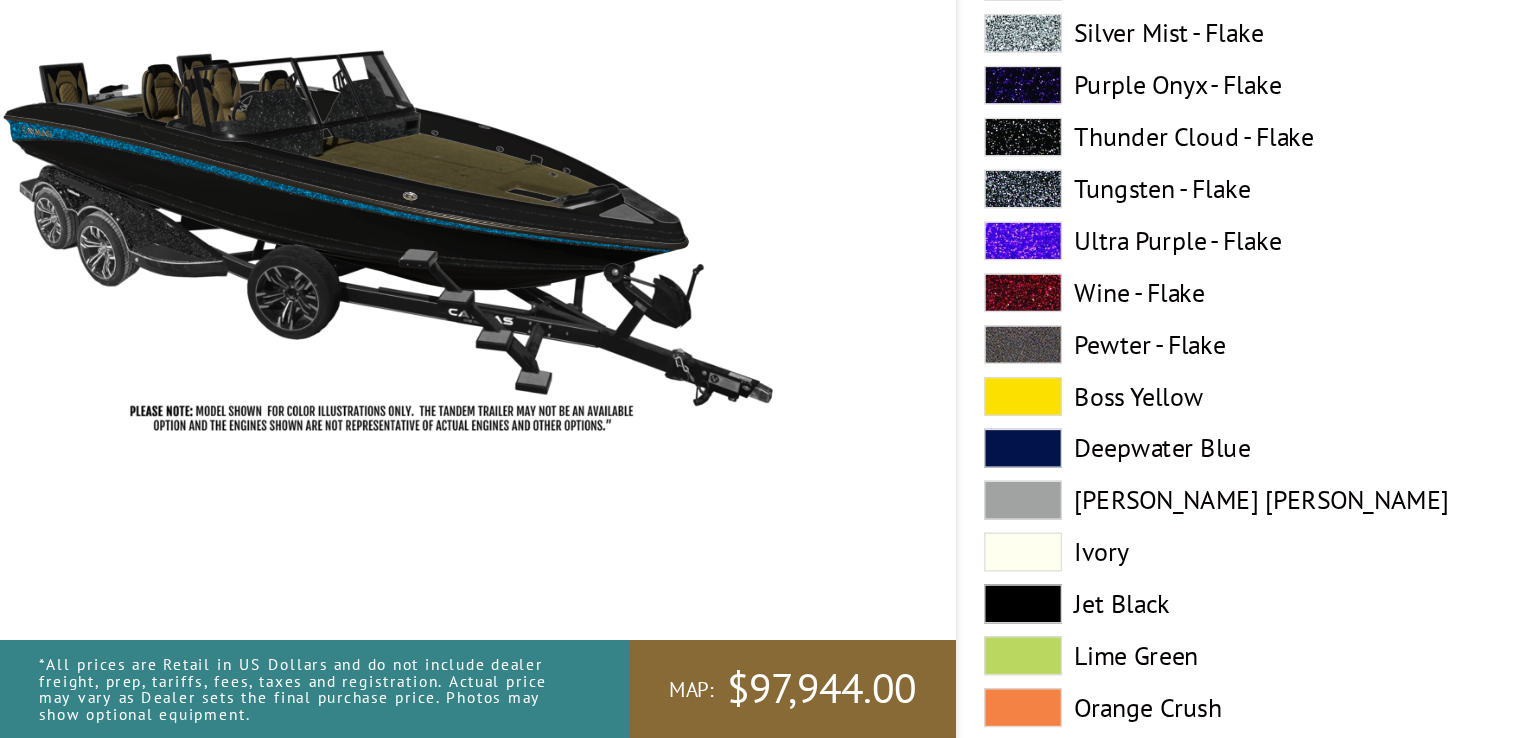 scroll, scrollTop: 7729, scrollLeft: 0, axis: vertical 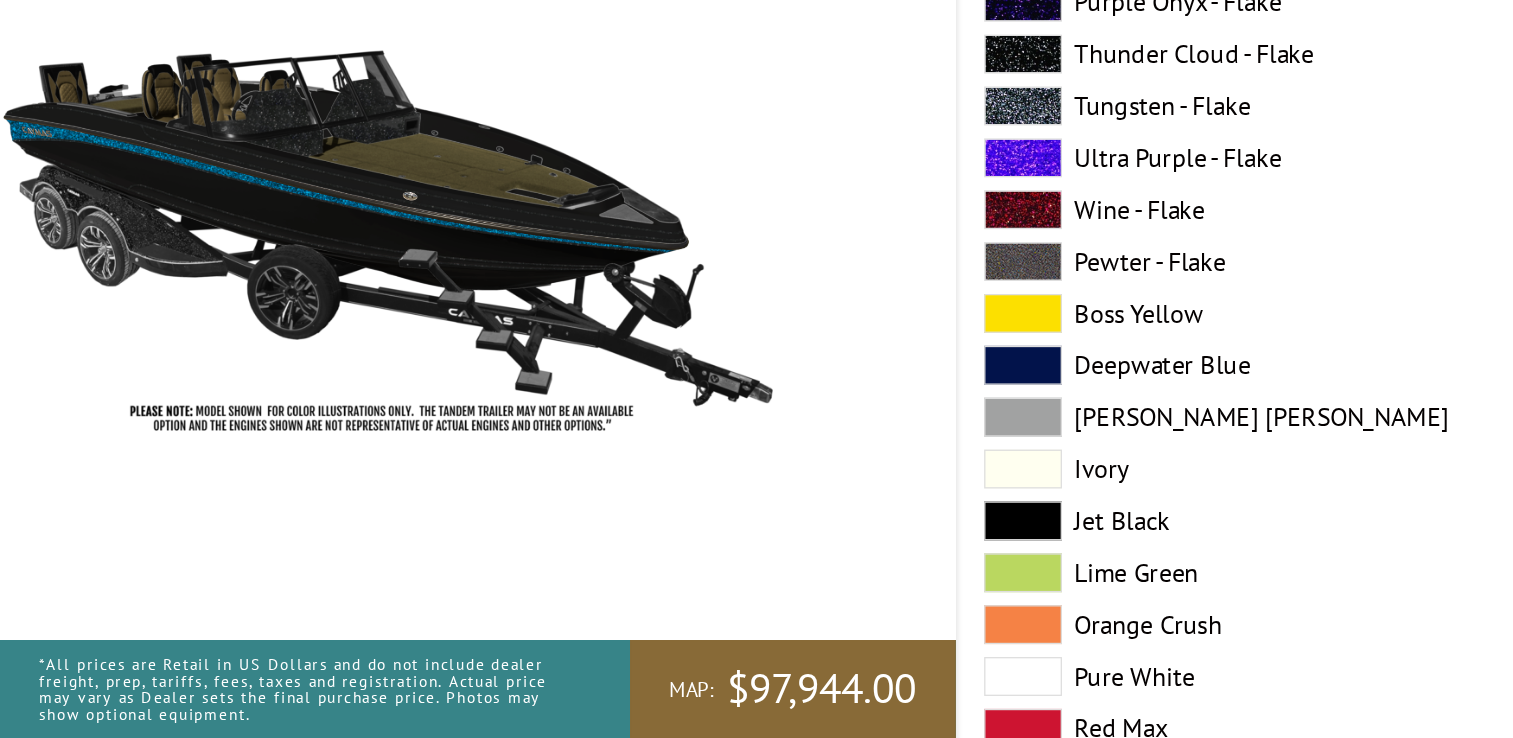 click at bounding box center (789, 570) 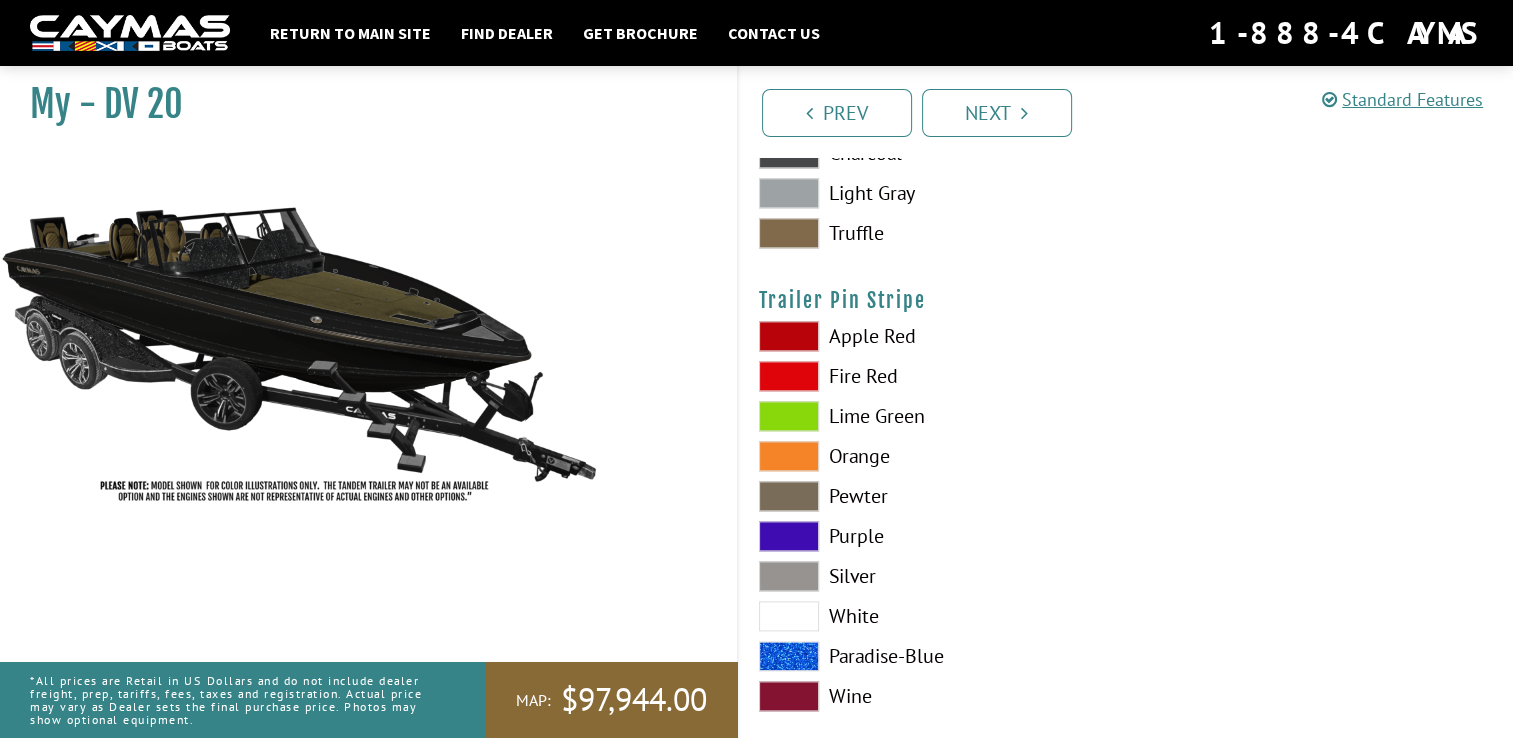 scroll, scrollTop: 9987, scrollLeft: 0, axis: vertical 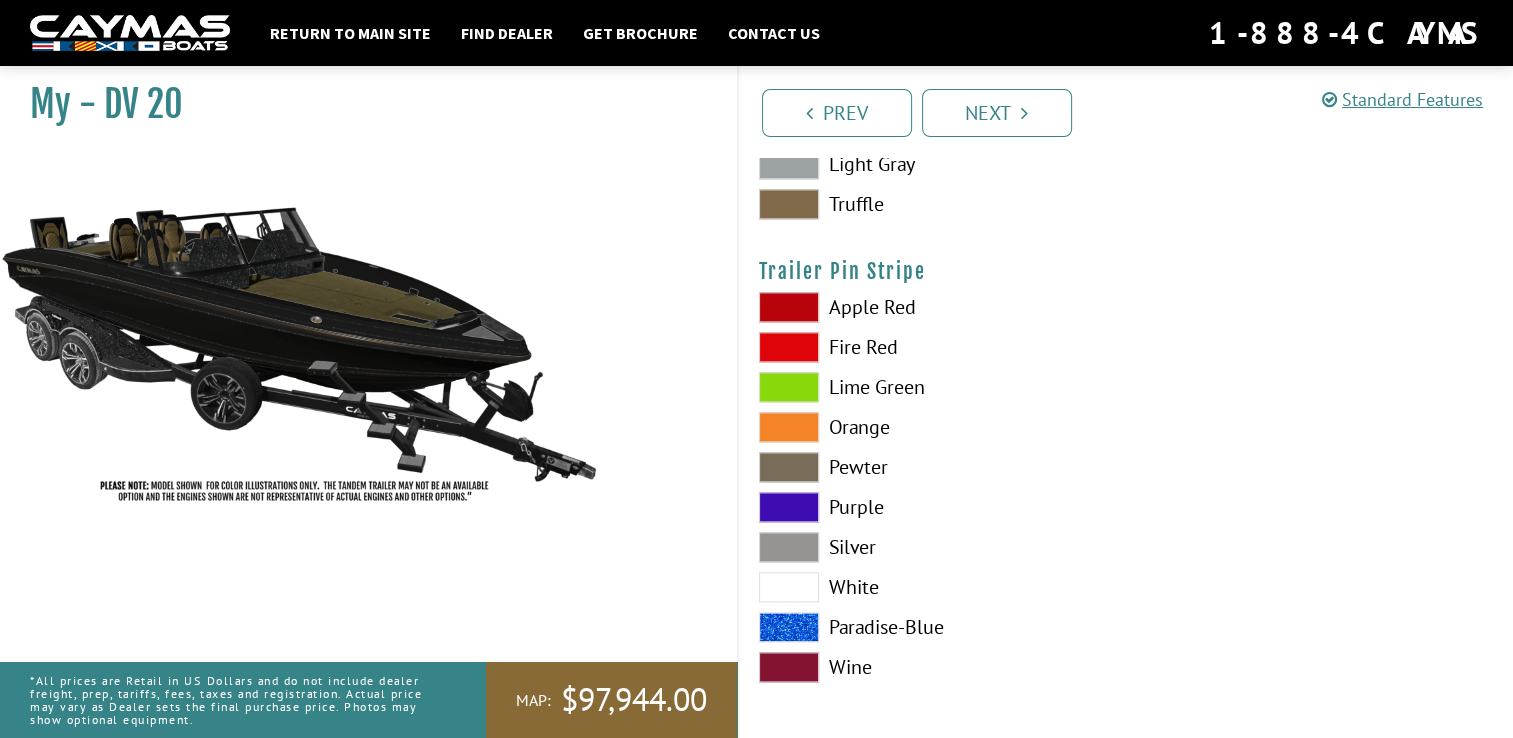 click at bounding box center (789, 627) 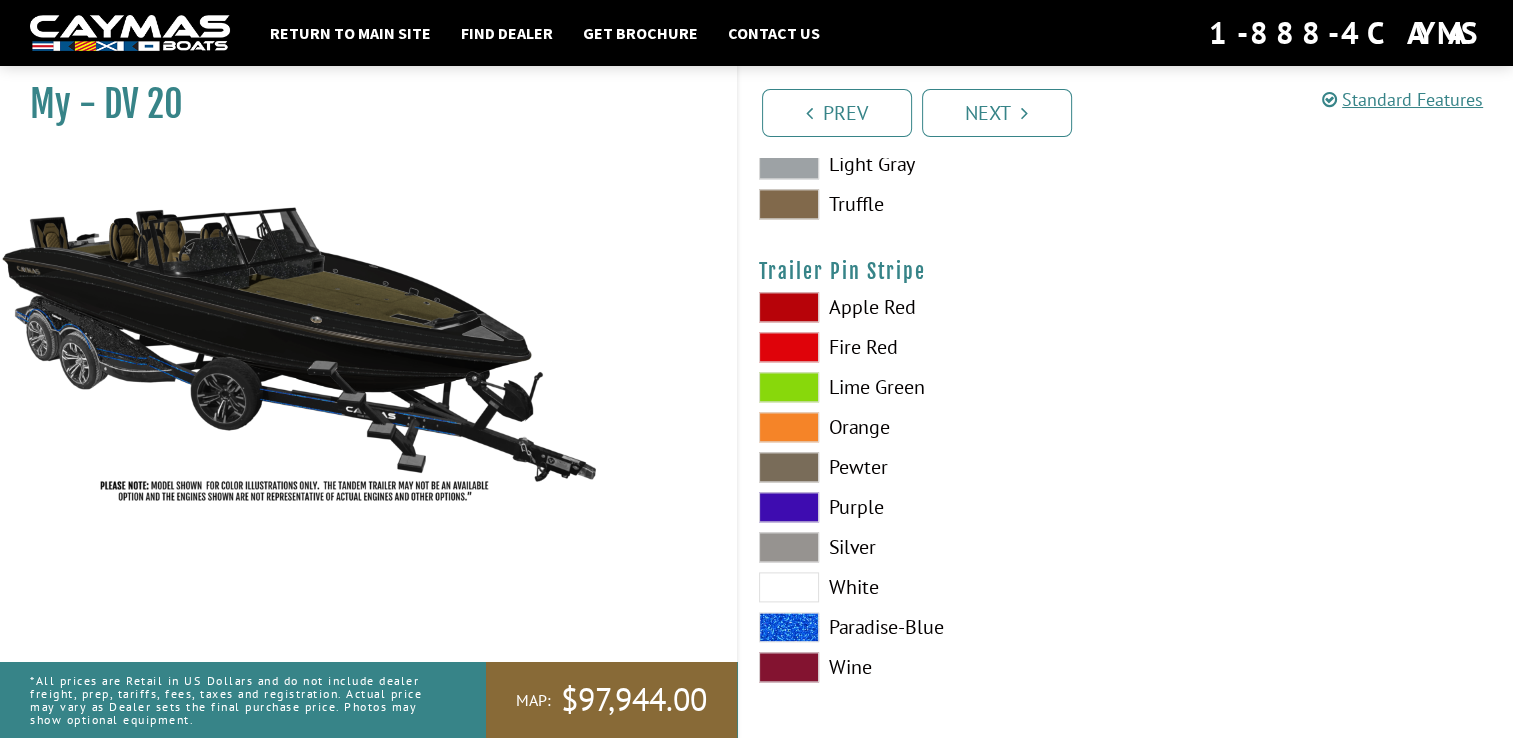 click at bounding box center [789, 307] 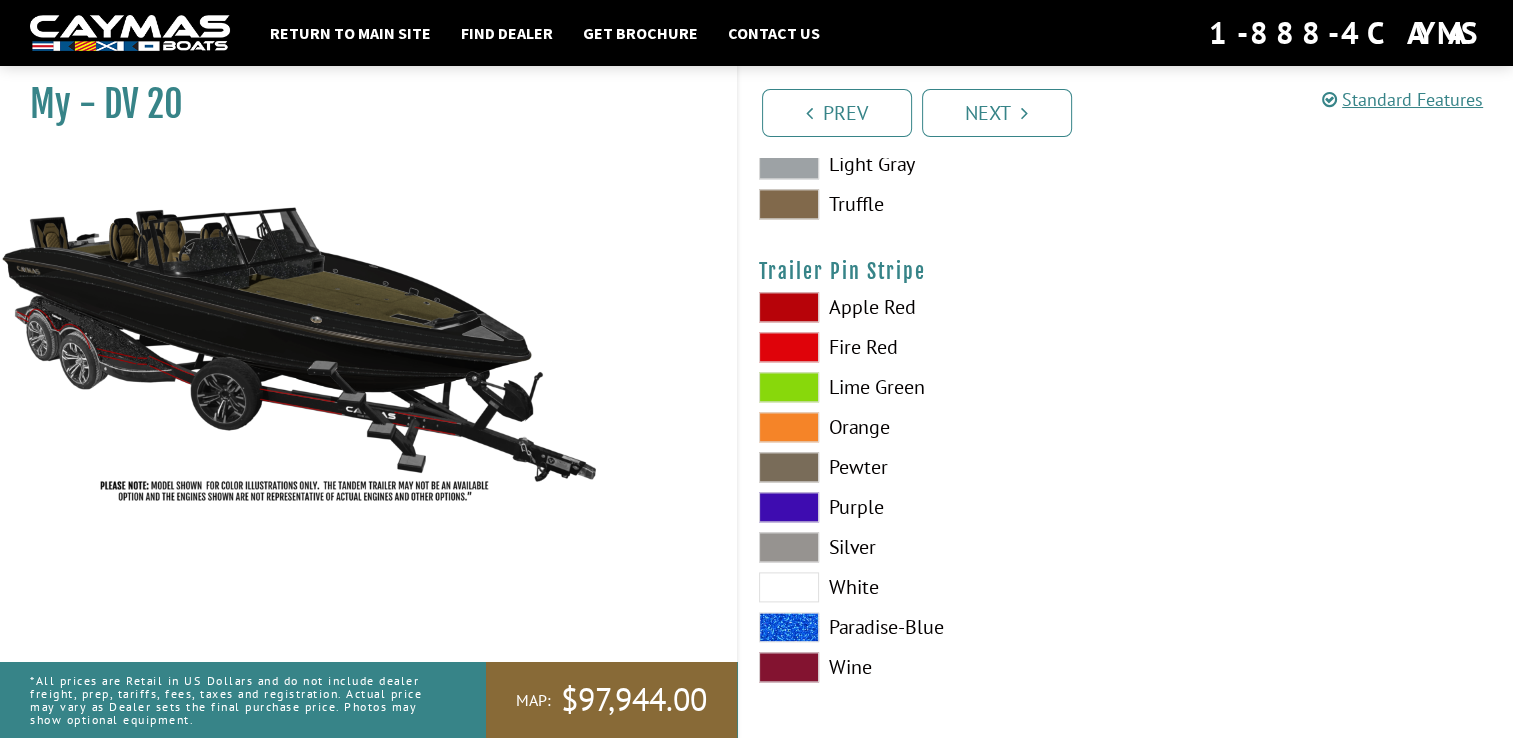 click at bounding box center [789, 467] 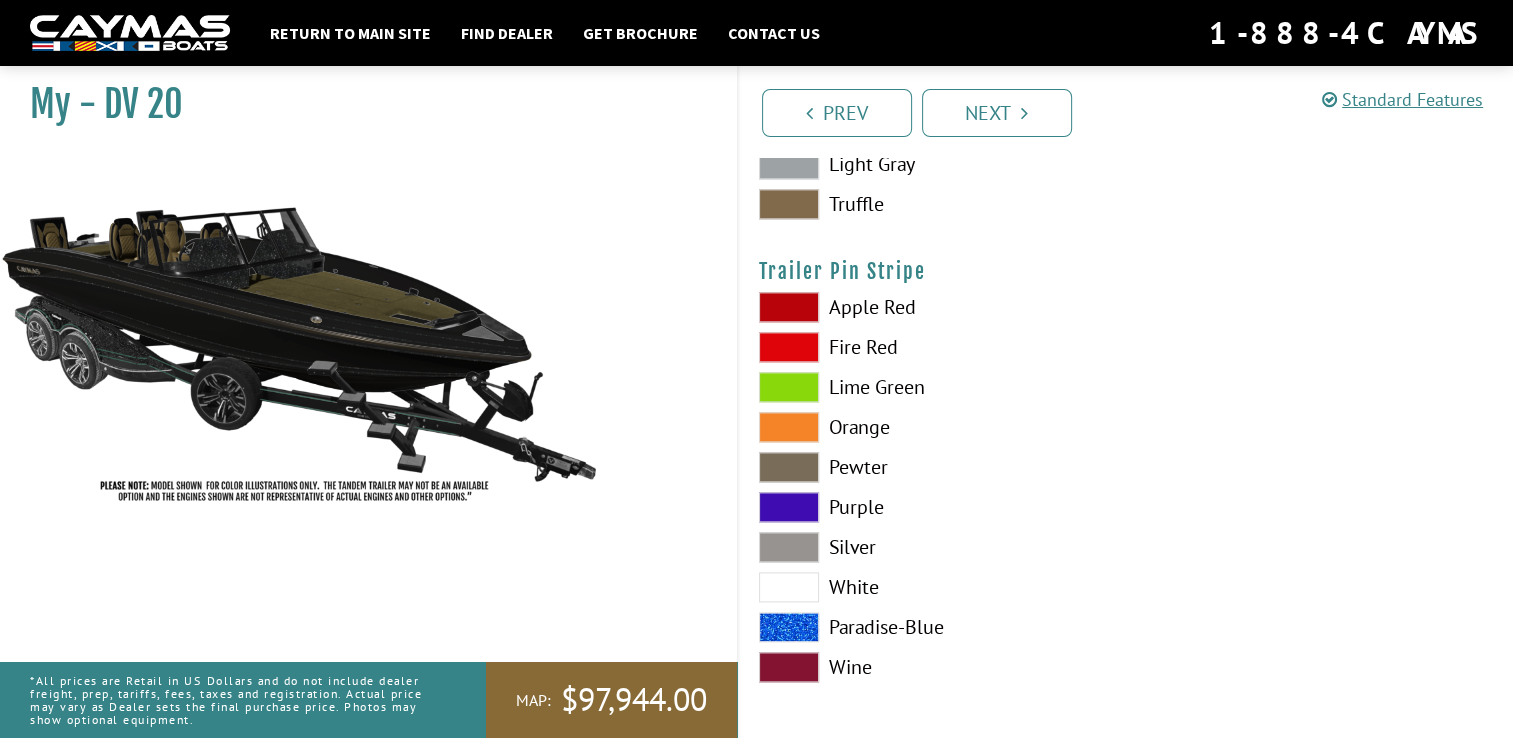 click at bounding box center (789, 547) 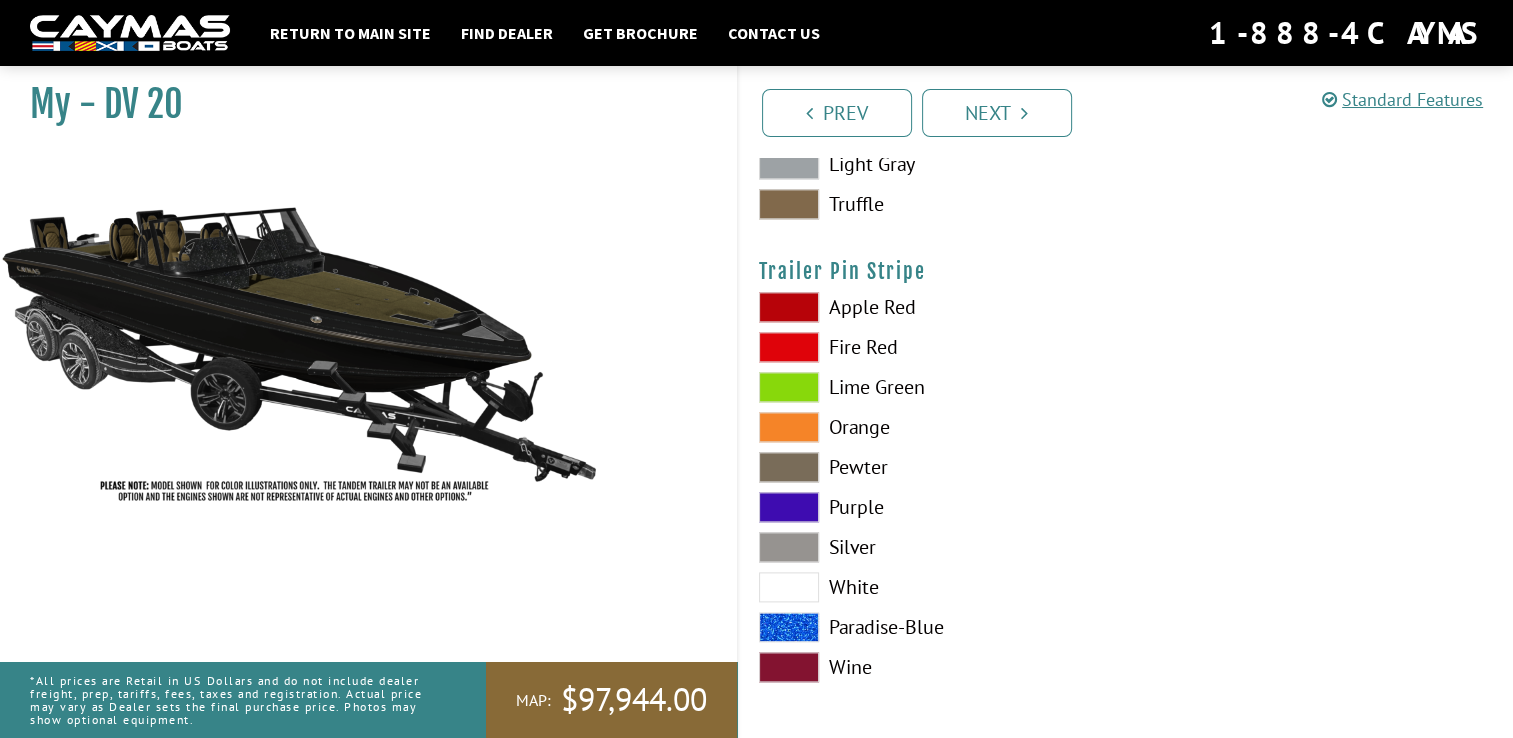click at bounding box center (789, 347) 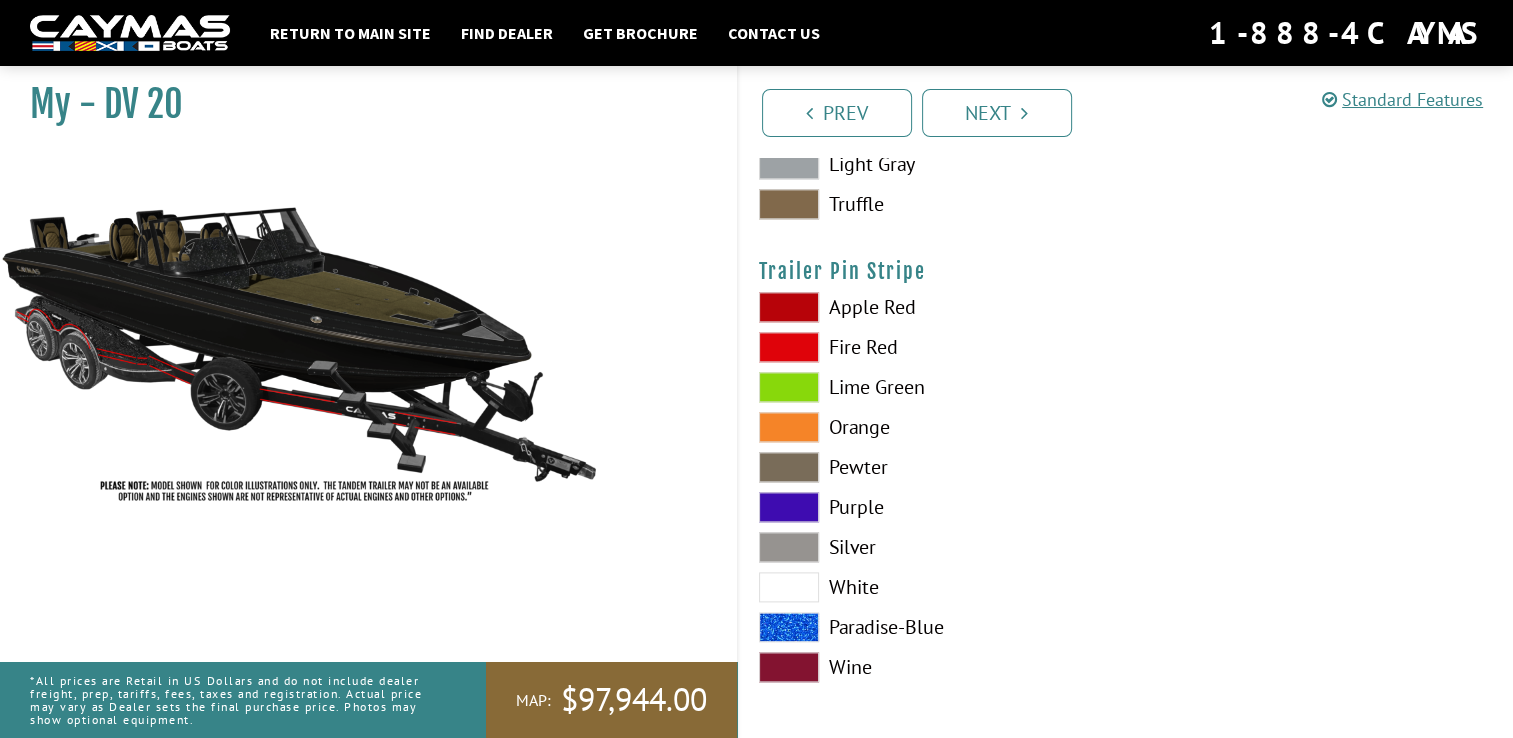 click at bounding box center [789, 347] 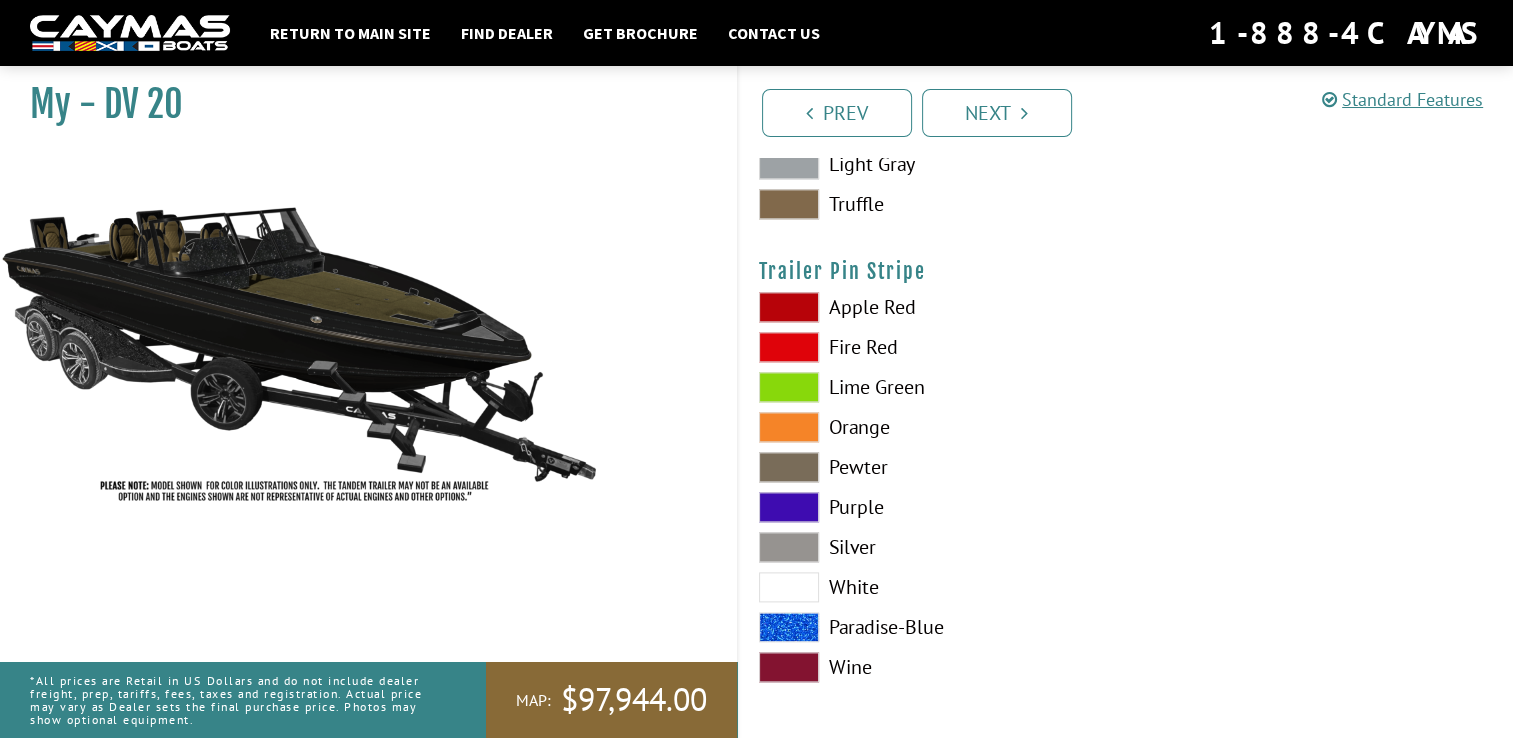 click on "Next" at bounding box center [997, 113] 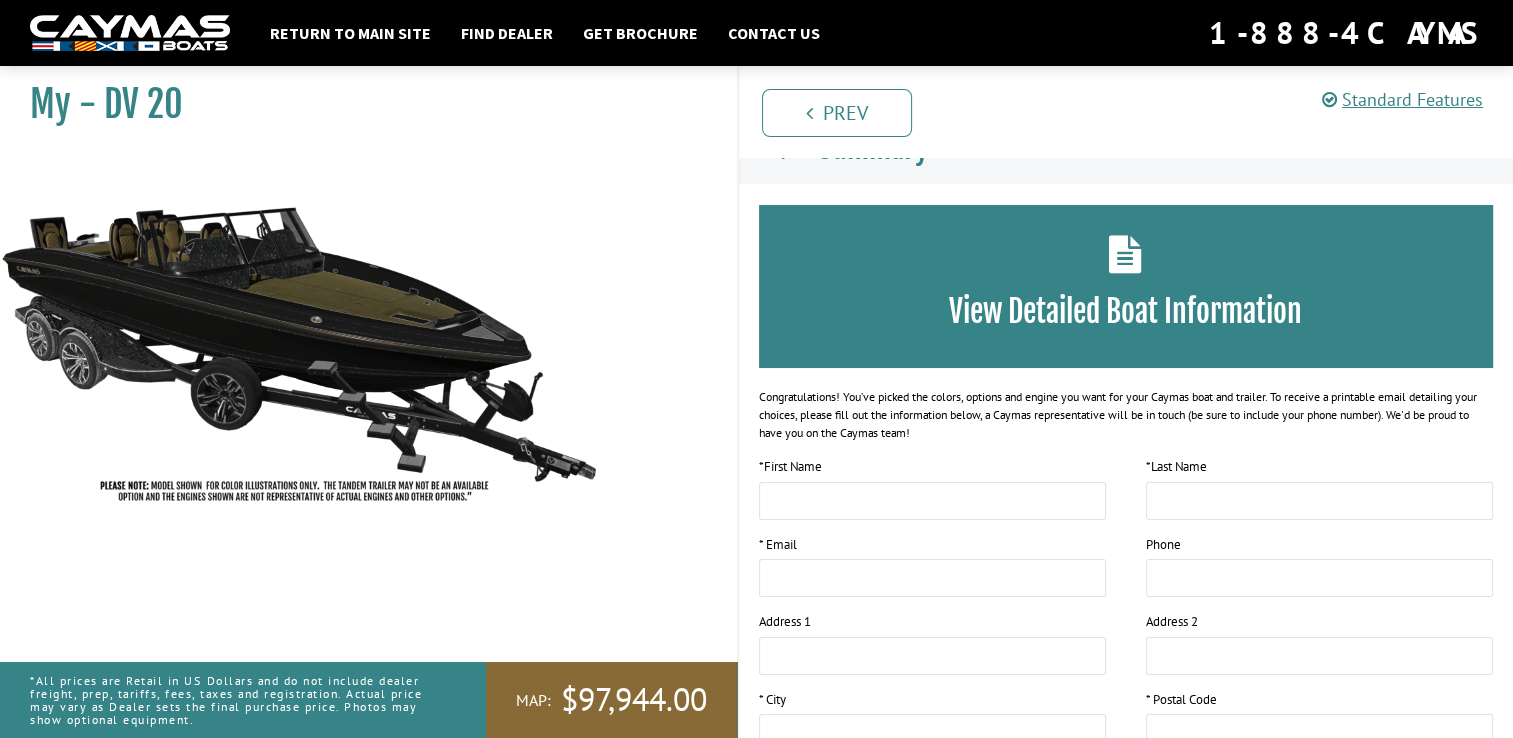 scroll, scrollTop: 0, scrollLeft: 0, axis: both 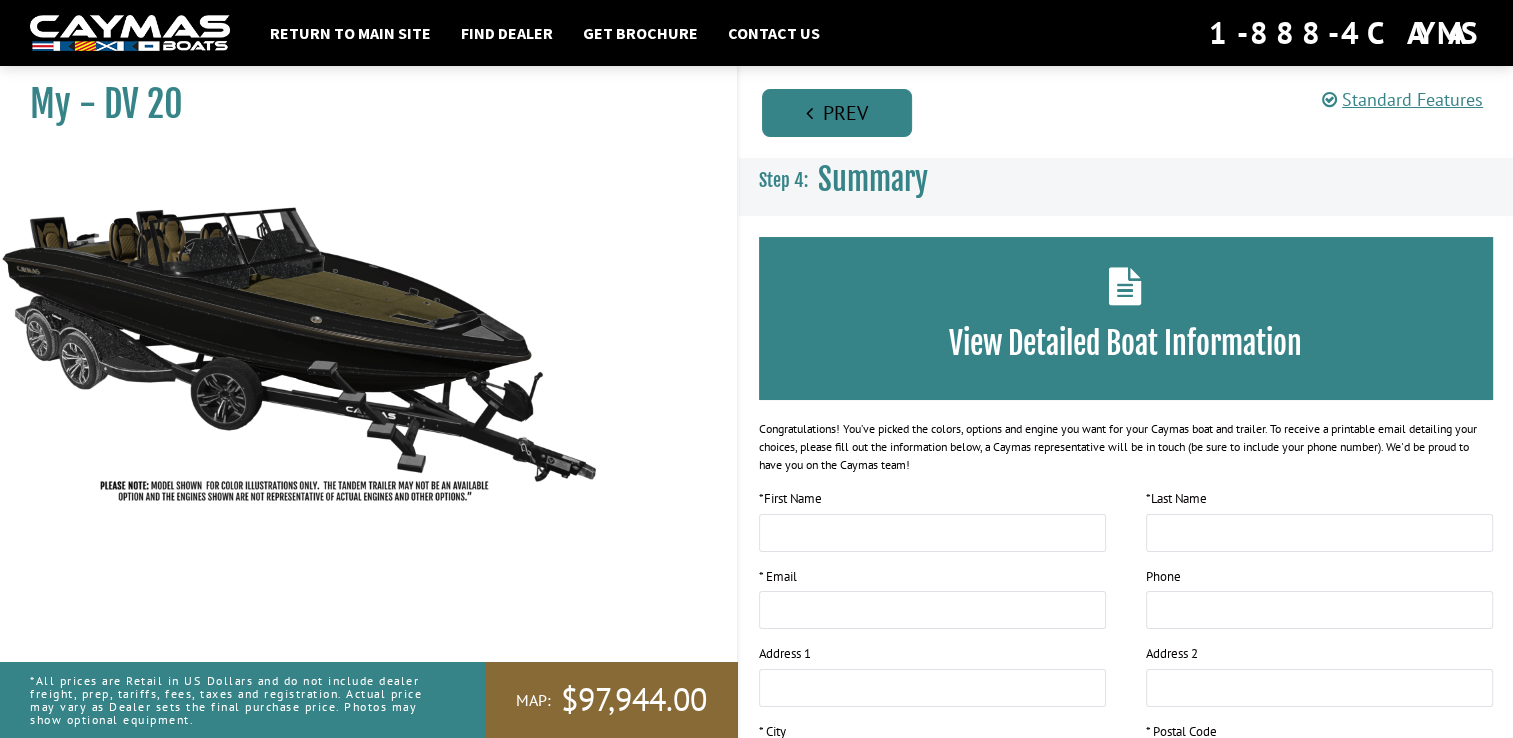 click on "Prev" at bounding box center (837, 113) 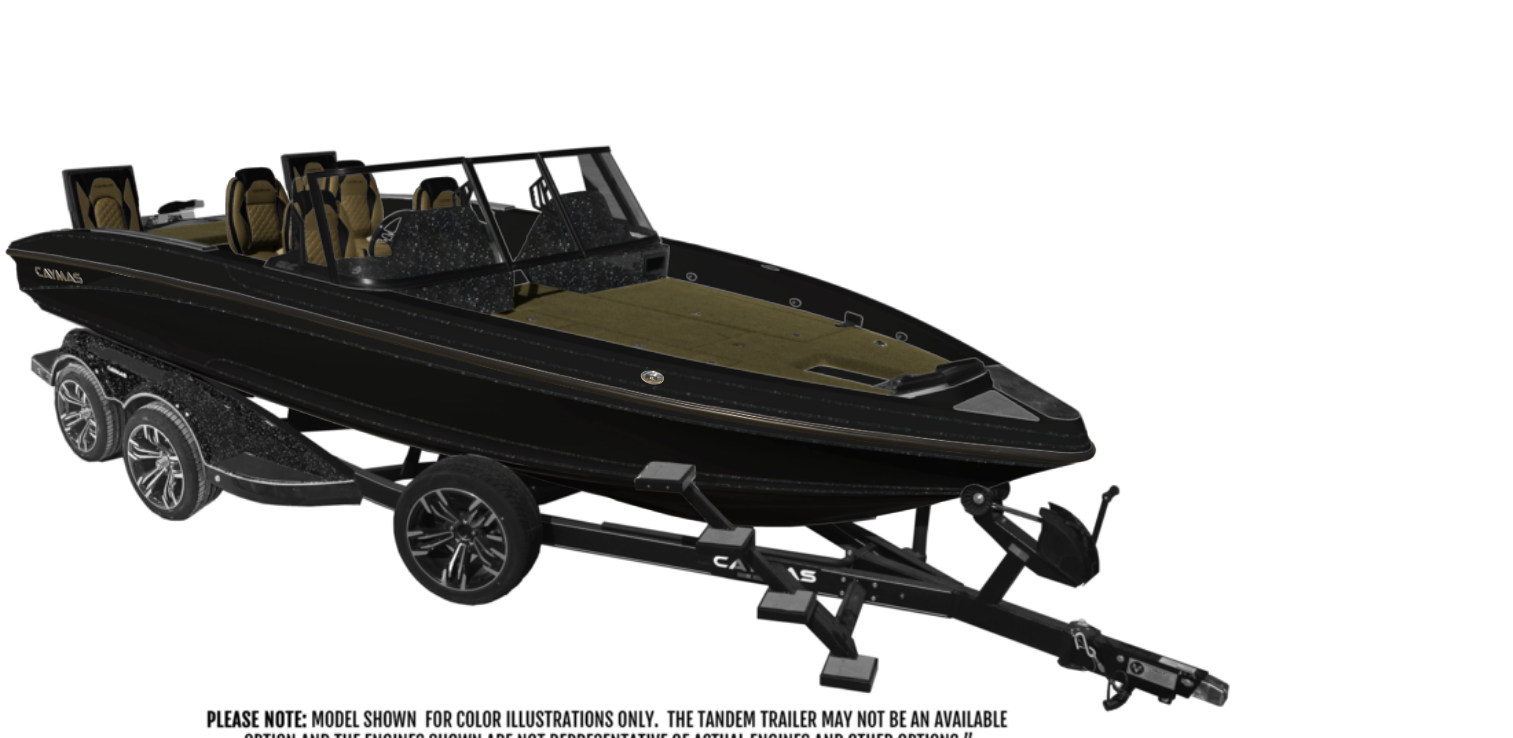 scroll, scrollTop: 4080, scrollLeft: 0, axis: vertical 